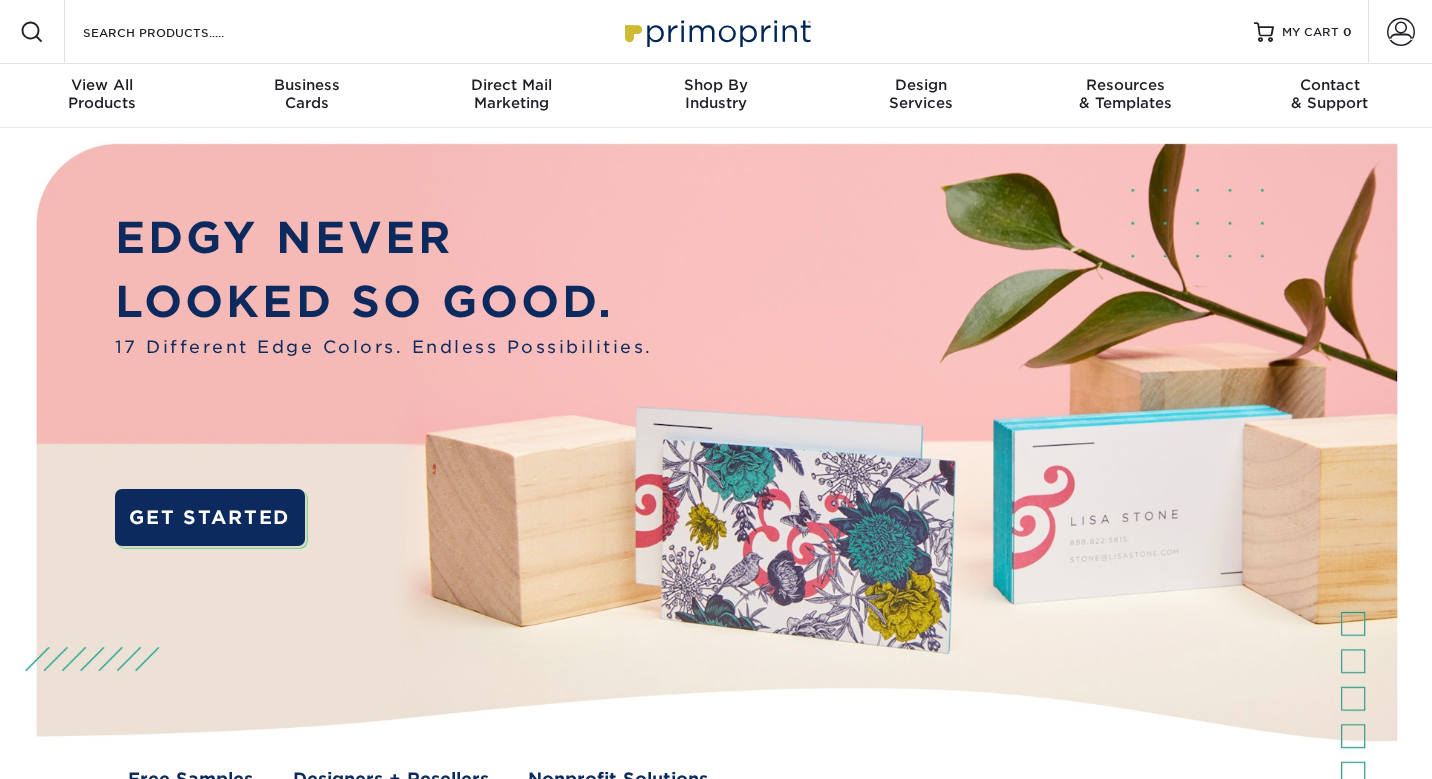 scroll, scrollTop: 0, scrollLeft: 0, axis: both 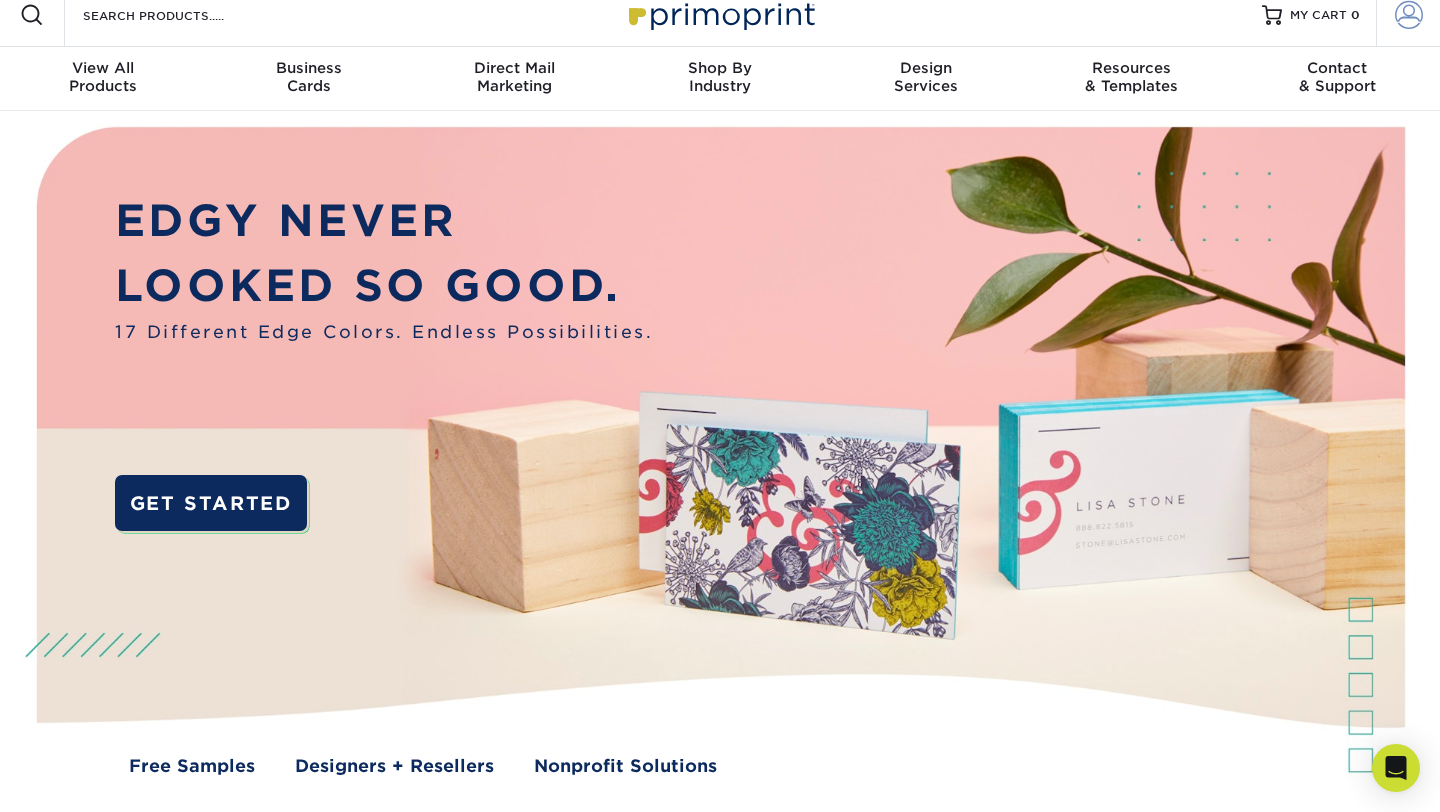click at bounding box center [1409, 15] 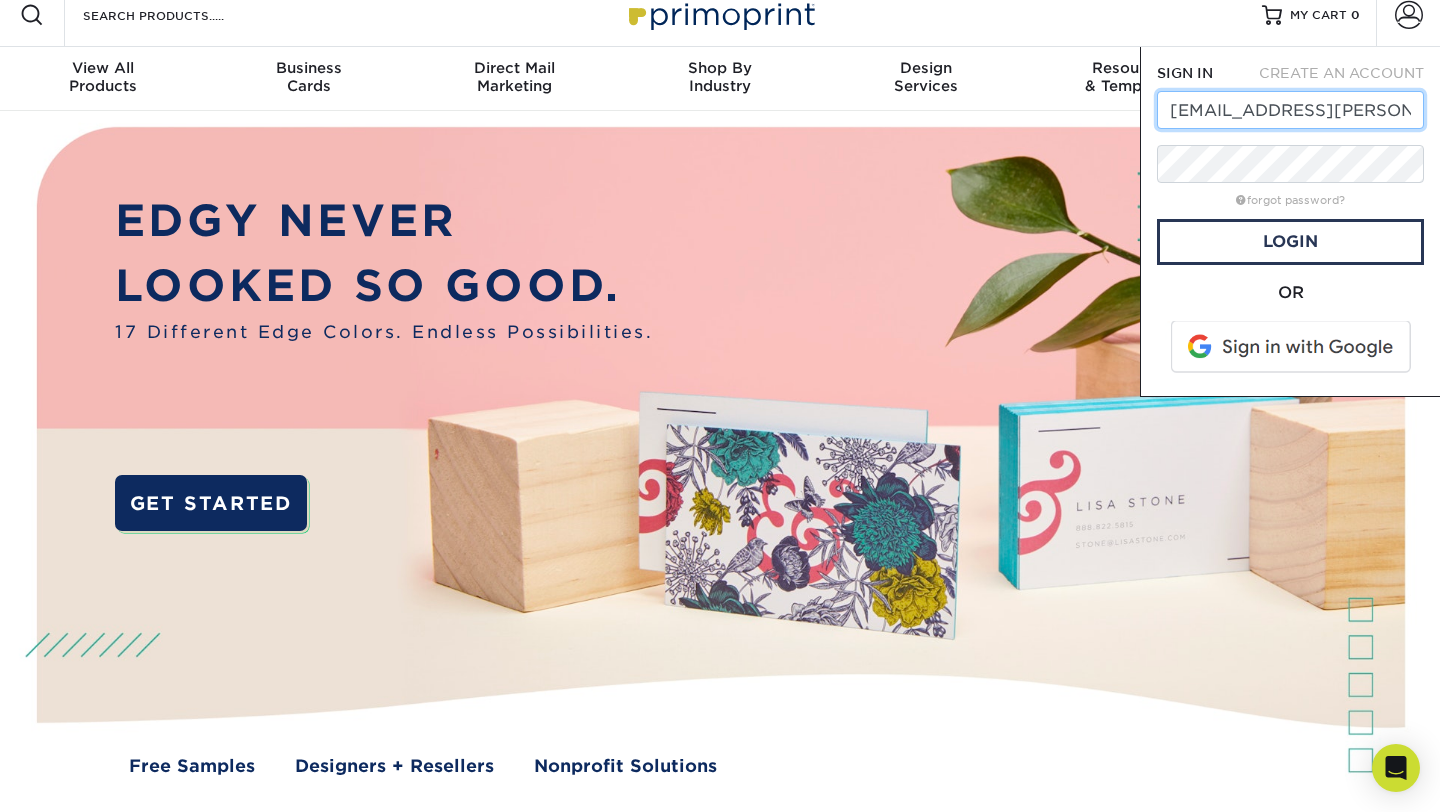 type on "[EMAIL_ADDRESS][PERSON_NAME][DOMAIN_NAME]" 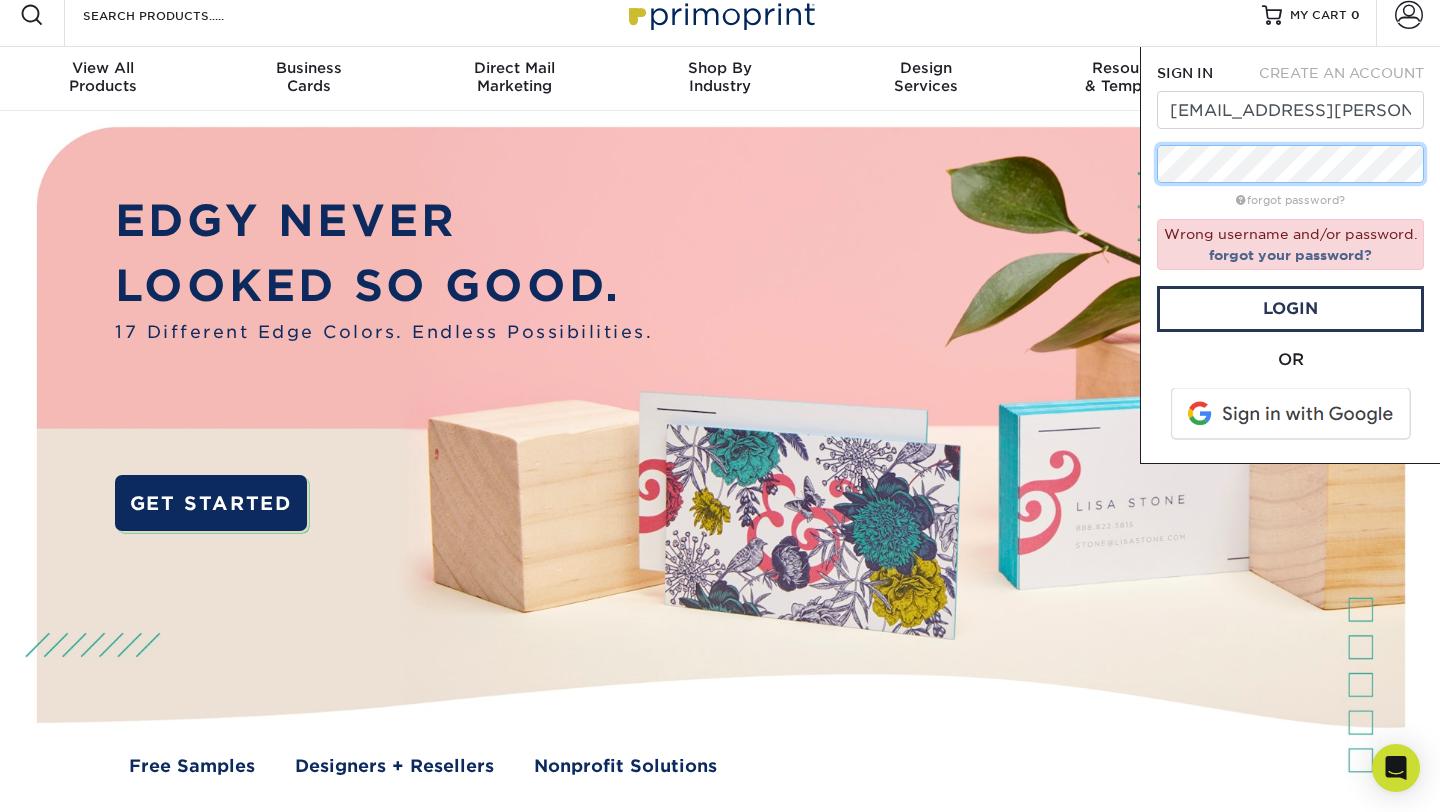 click on "SIGN IN
CREATE AN ACCOUNT
[EMAIL_ADDRESS][PERSON_NAME][DOMAIN_NAME]
forgot password?
Wrong username and/or password. forgot your password?
Login
OR
SIGN IN
CREATE AN ACCOUNT
All fields are required.
All fields are required.
create account" at bounding box center [1290, 255] 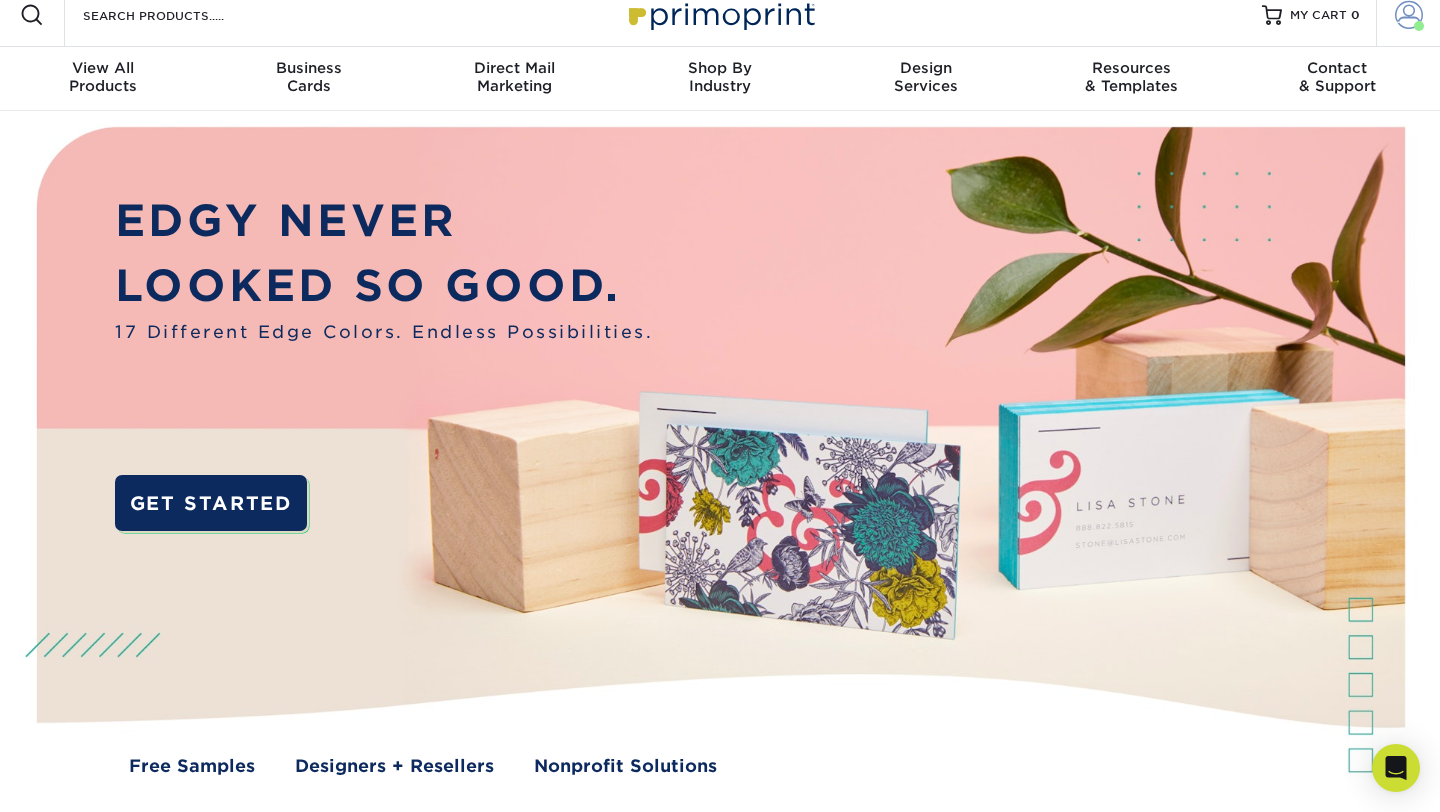 click on "Account" at bounding box center [1408, 15] 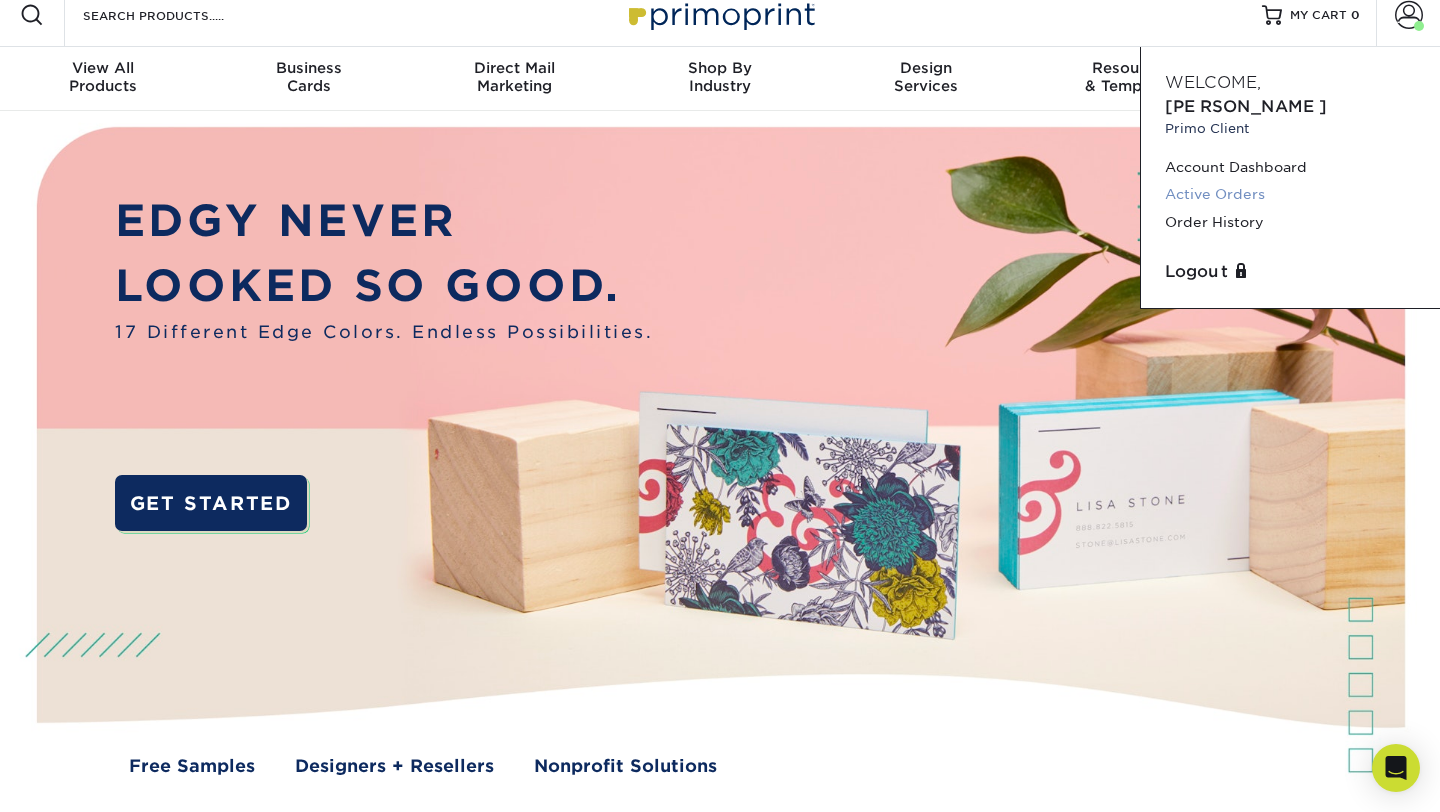 click on "Active Orders" at bounding box center (1290, 194) 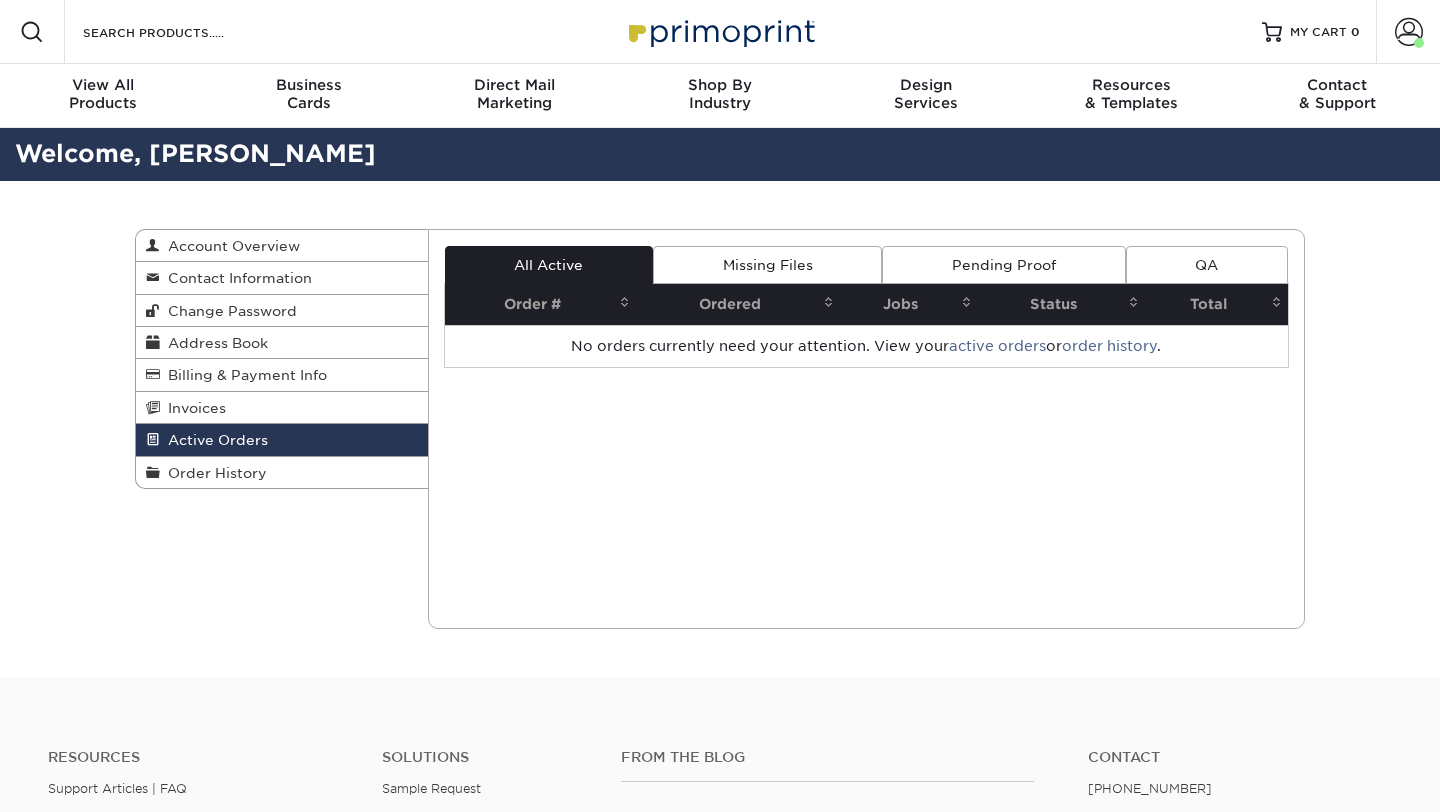 scroll, scrollTop: 0, scrollLeft: 0, axis: both 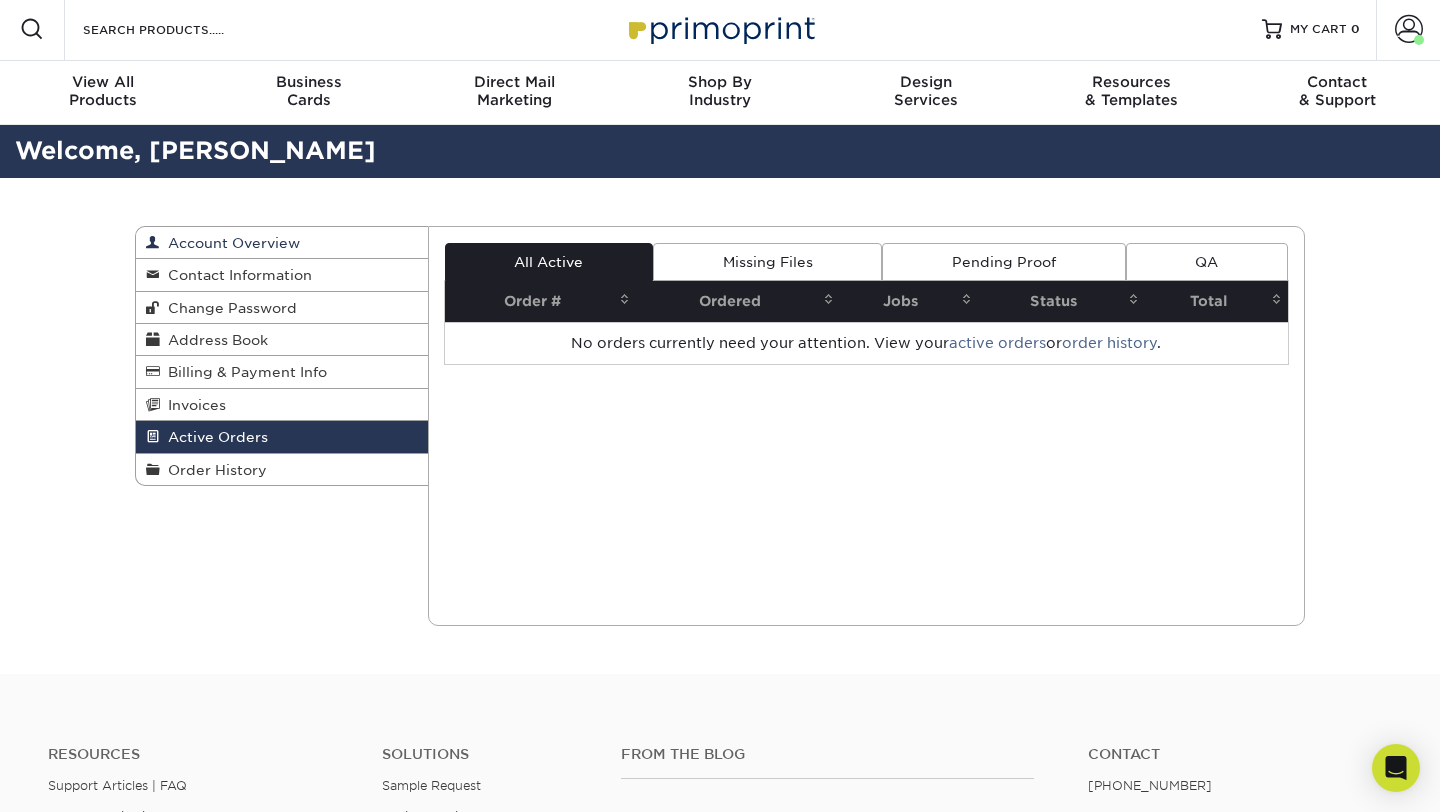 click on "Account Overview" at bounding box center [282, 243] 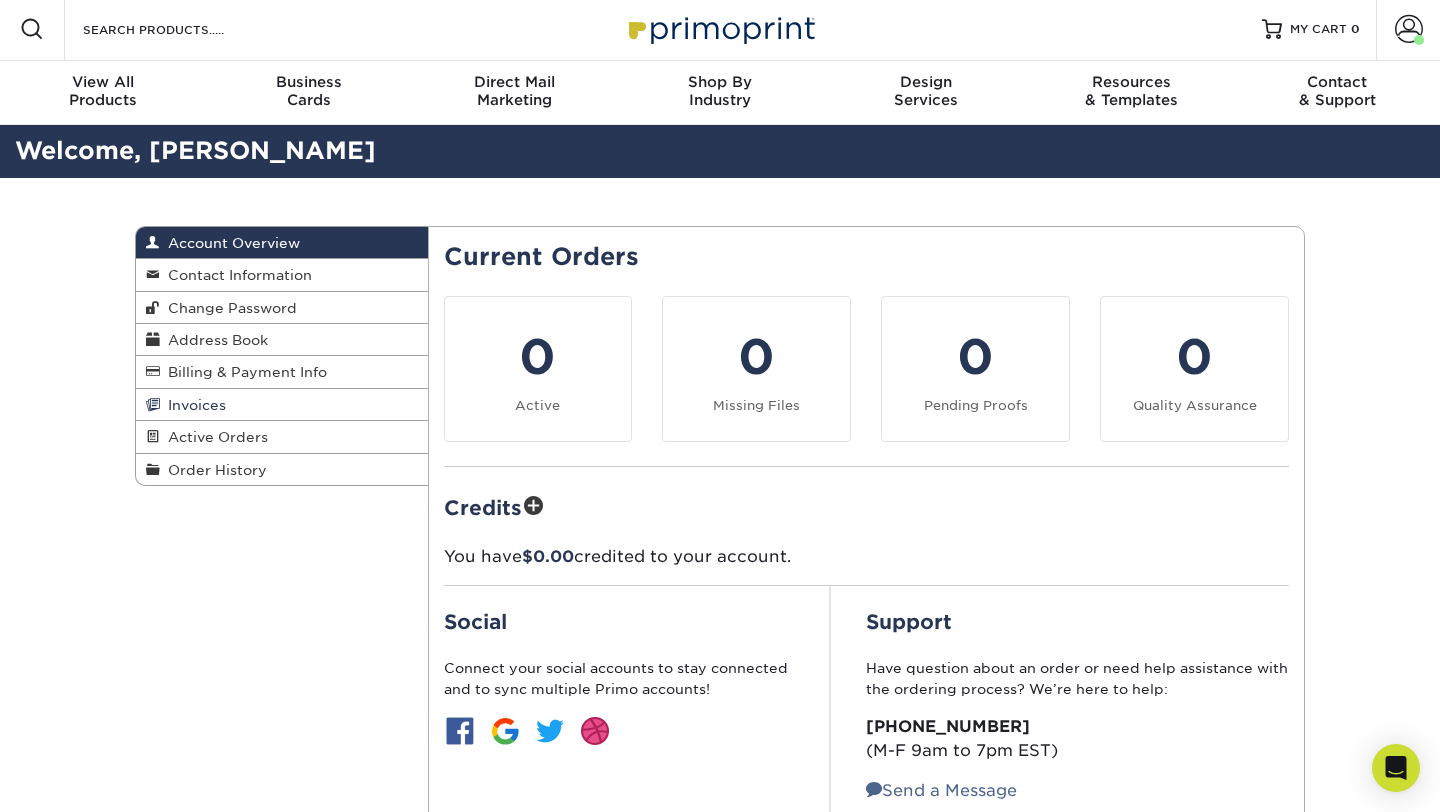 click on "Invoices" at bounding box center (282, 405) 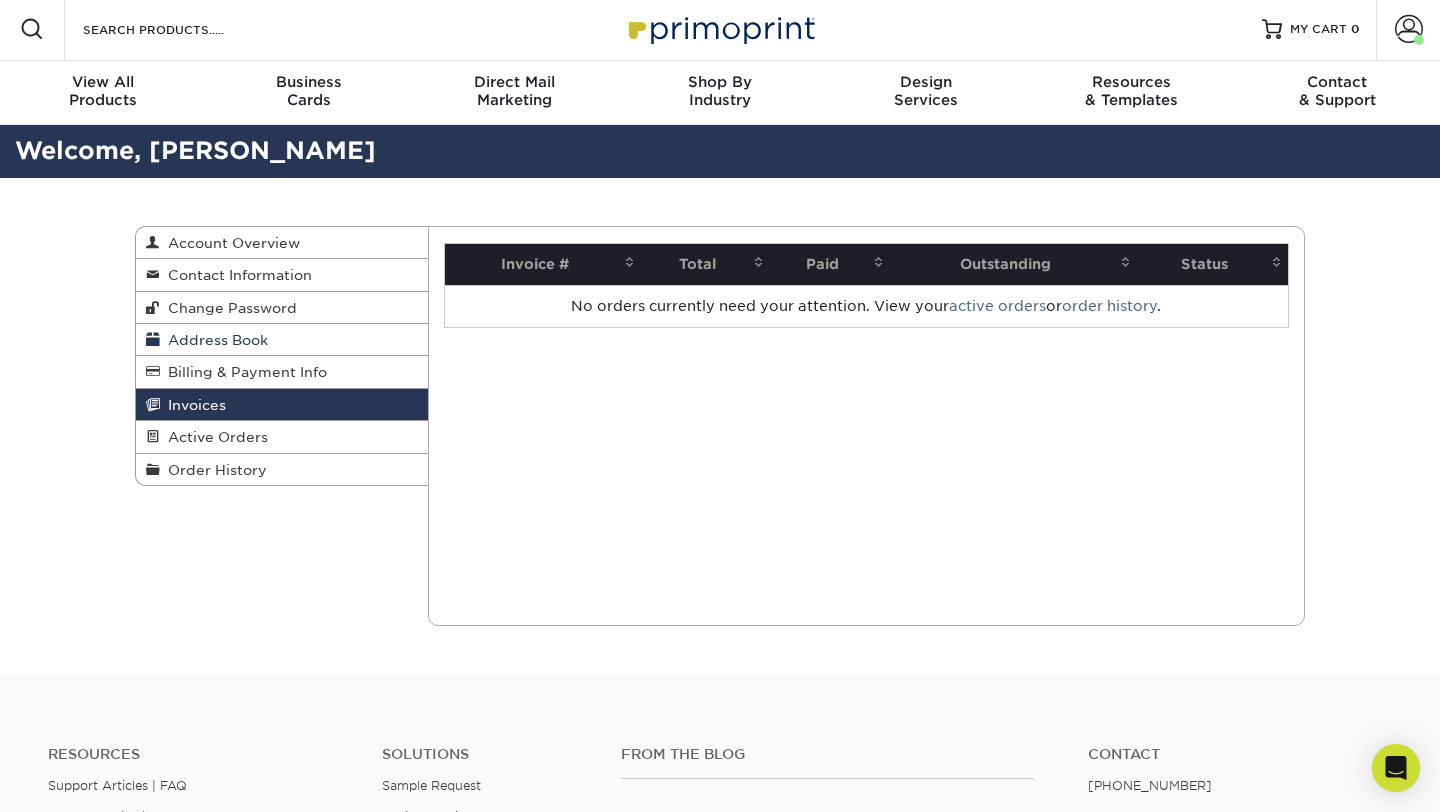scroll, scrollTop: 0, scrollLeft: 0, axis: both 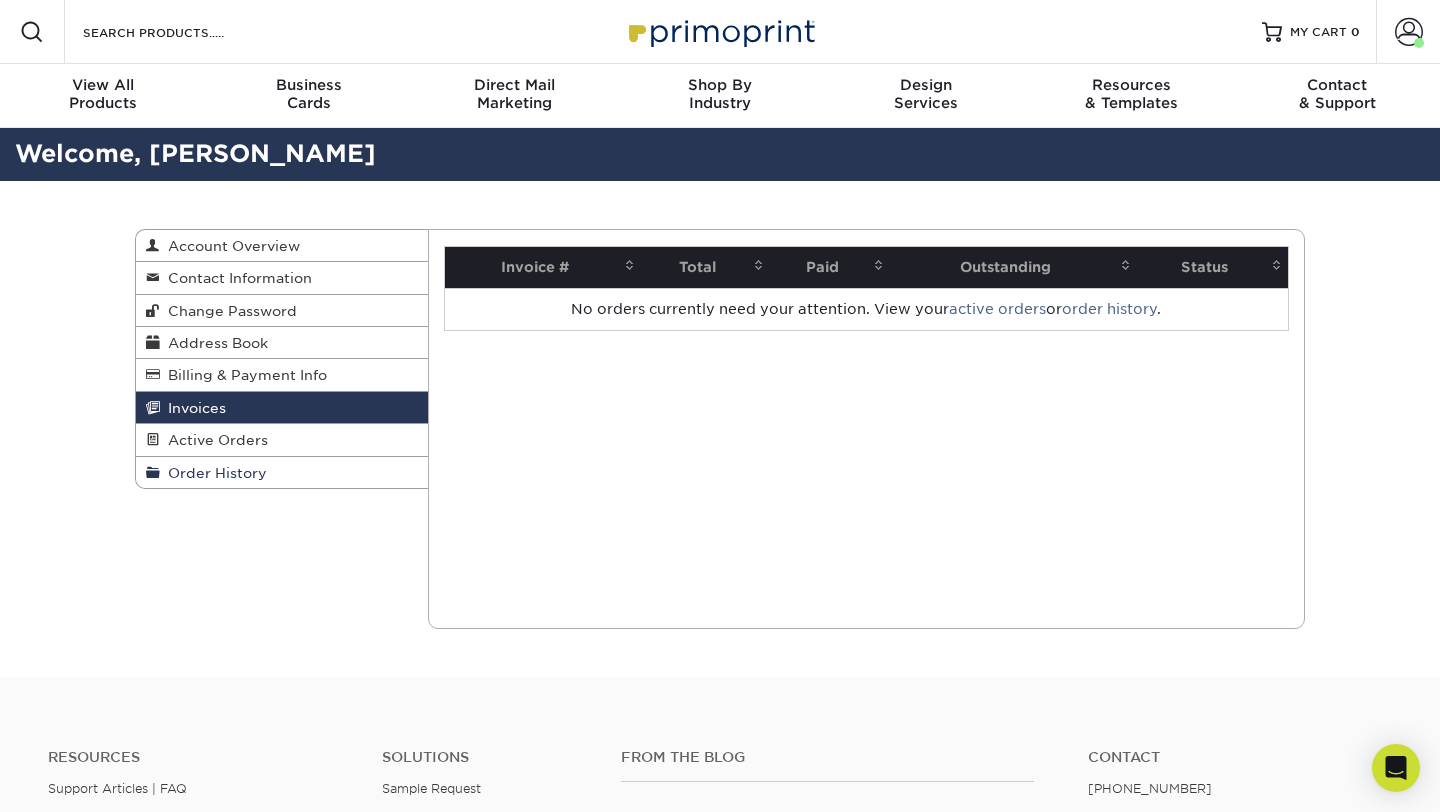 click on "Order History" at bounding box center (213, 473) 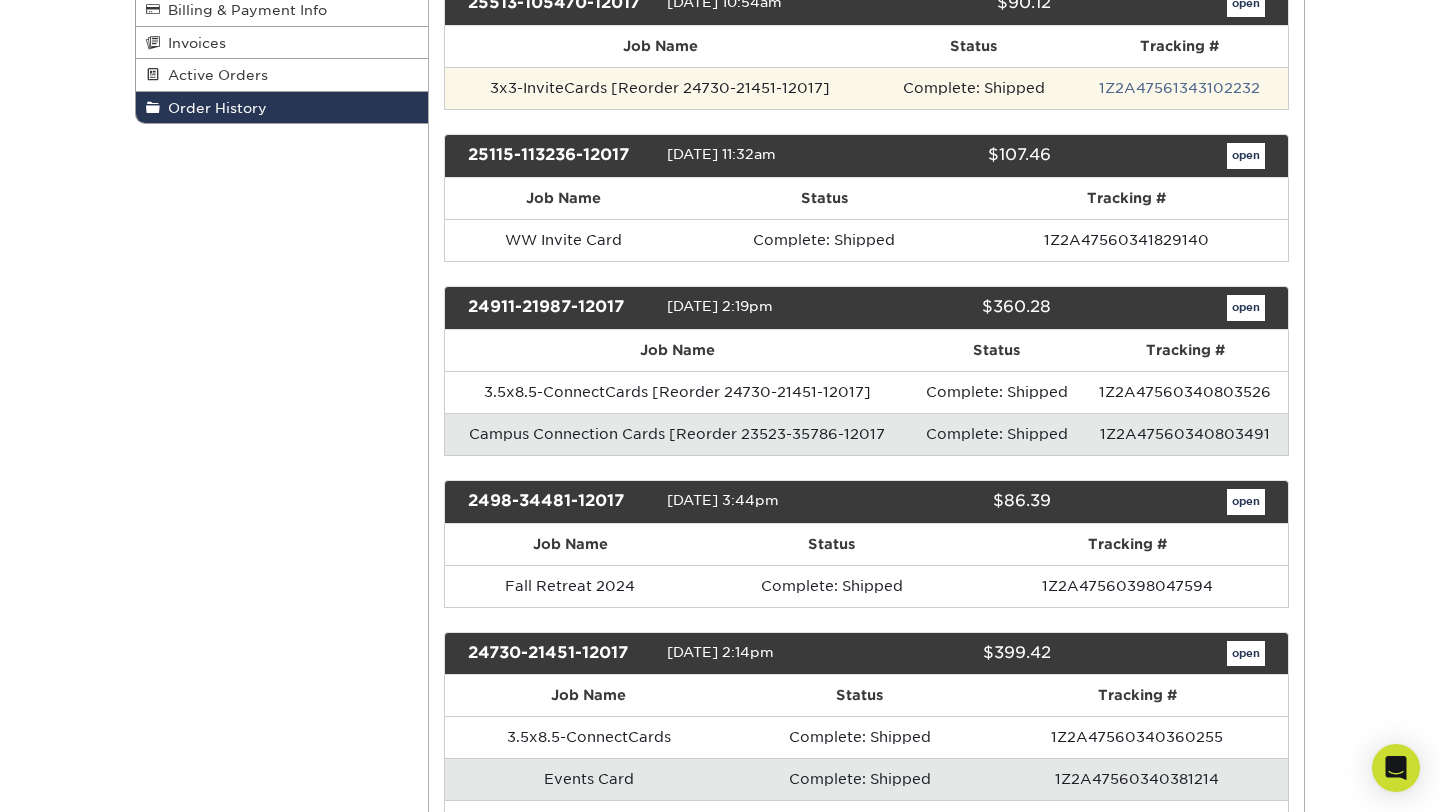 scroll, scrollTop: 368, scrollLeft: 0, axis: vertical 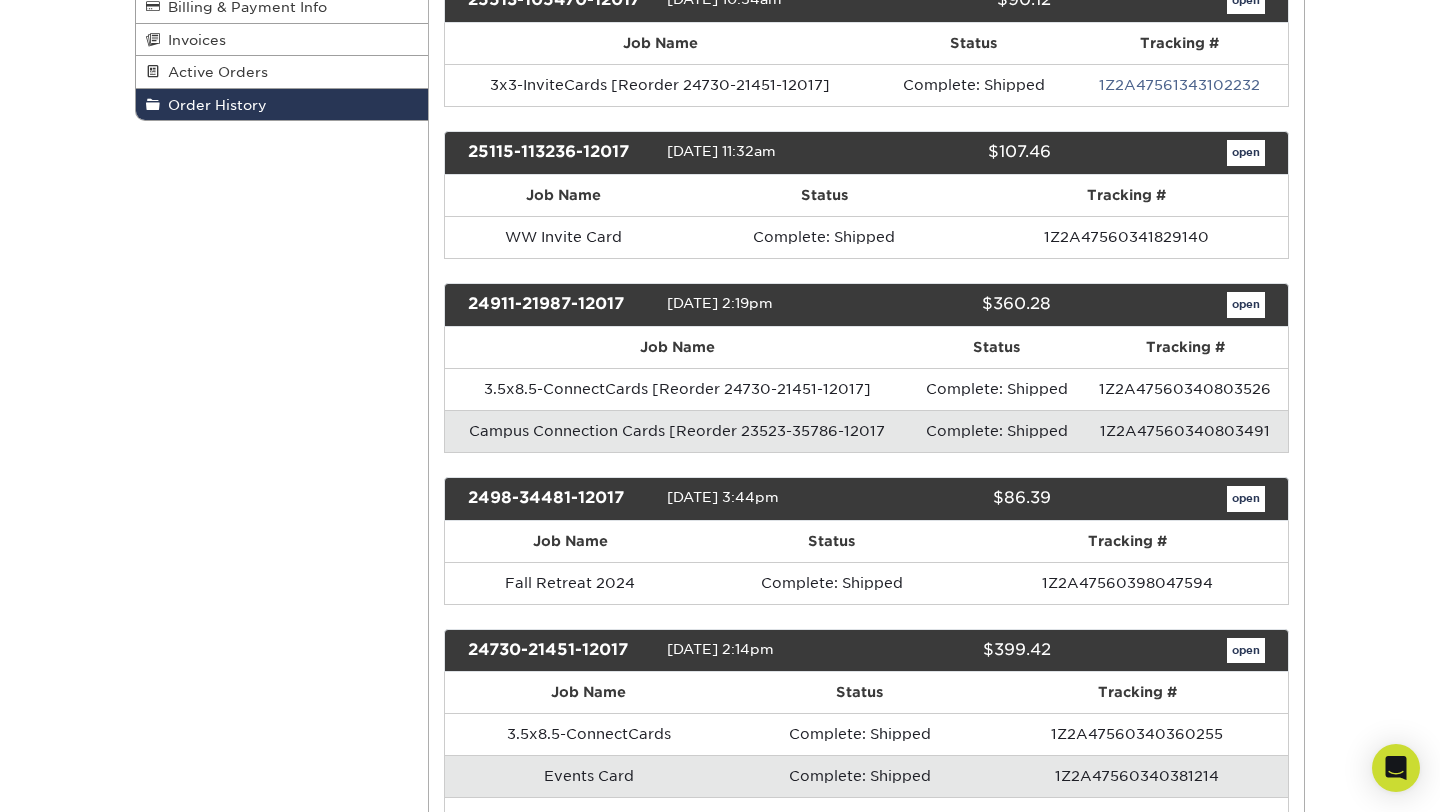 click on "Campus Connection Cards [Reorder 23523-35786-12017" at bounding box center (678, 431) 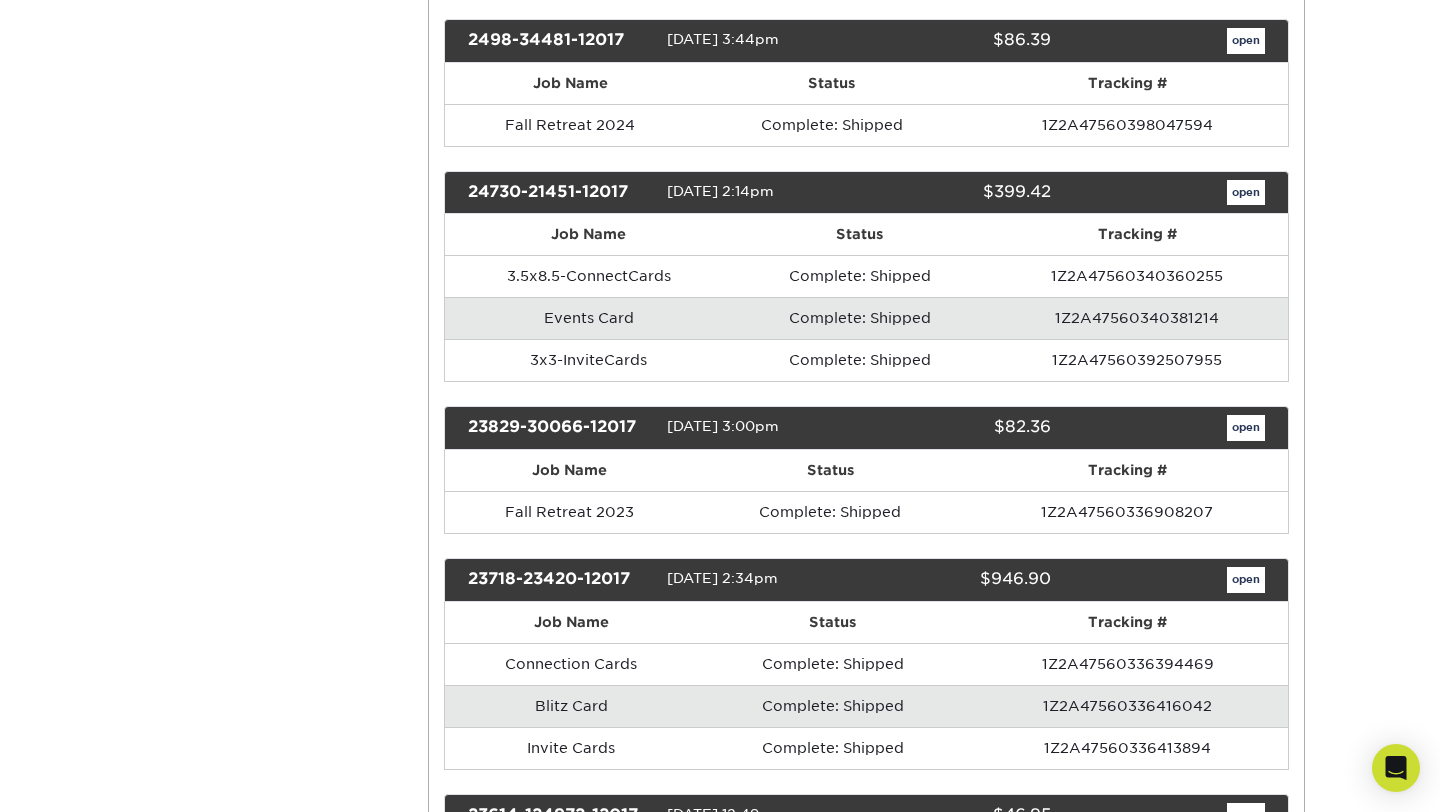 scroll, scrollTop: 841, scrollLeft: 0, axis: vertical 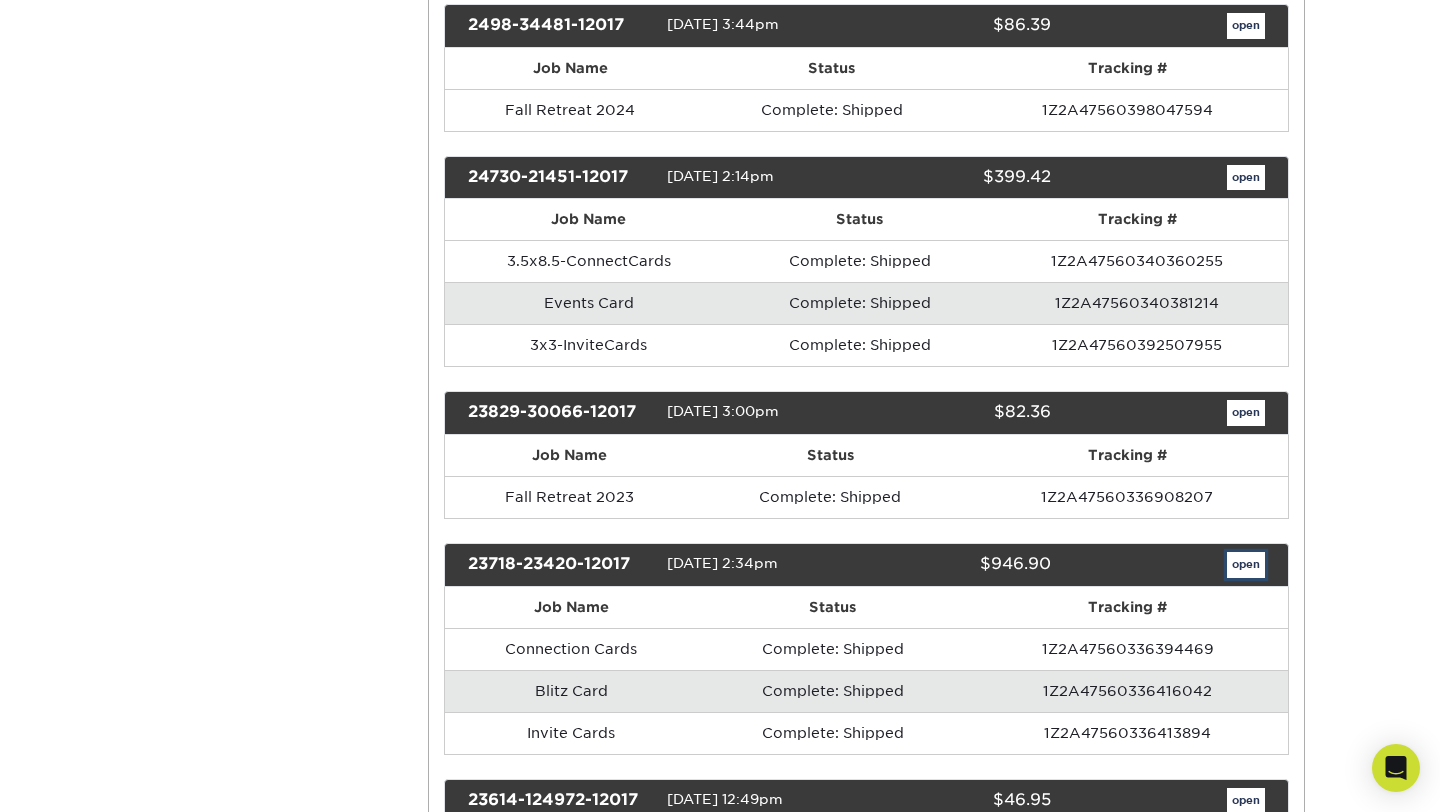 click on "open" at bounding box center [1246, 565] 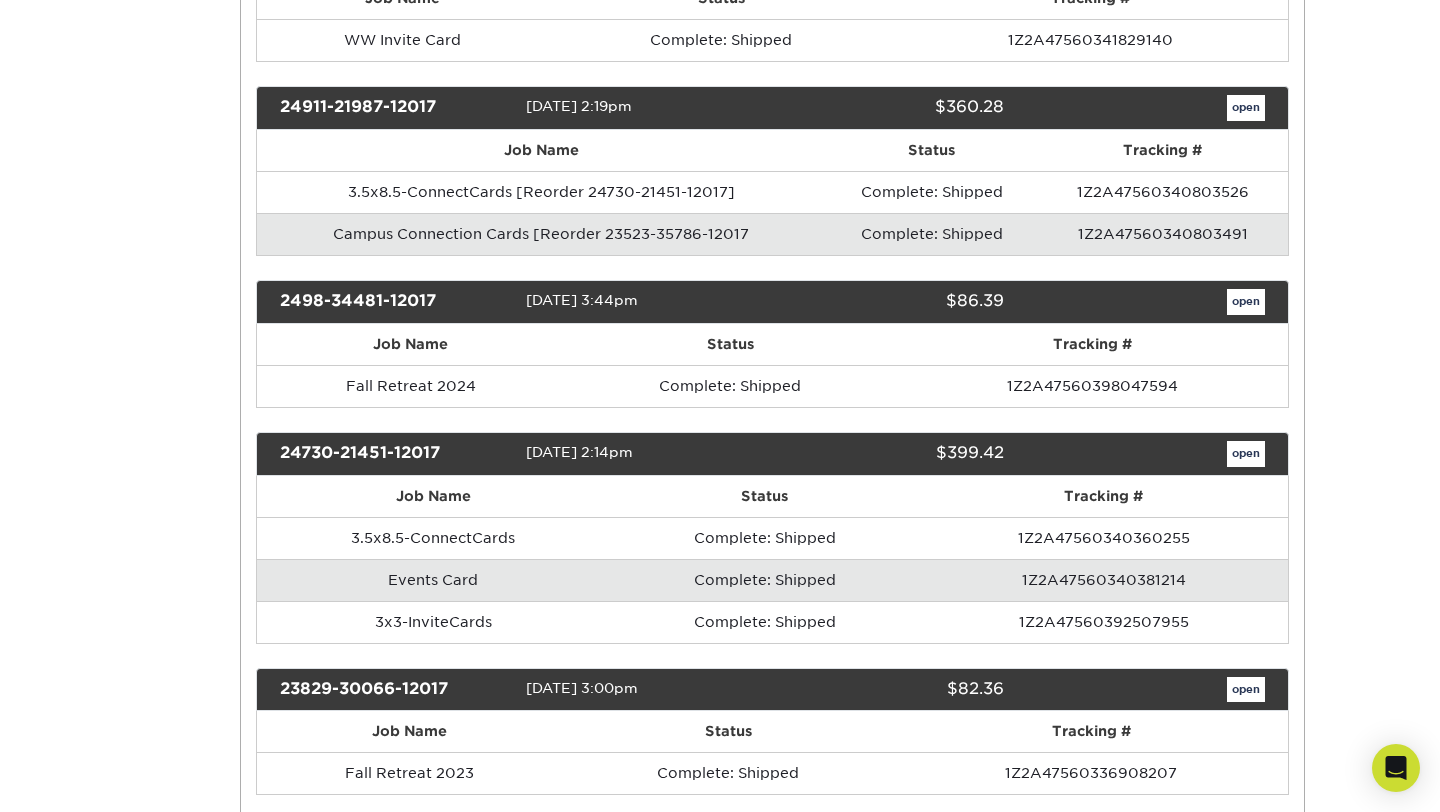 scroll, scrollTop: 0, scrollLeft: 0, axis: both 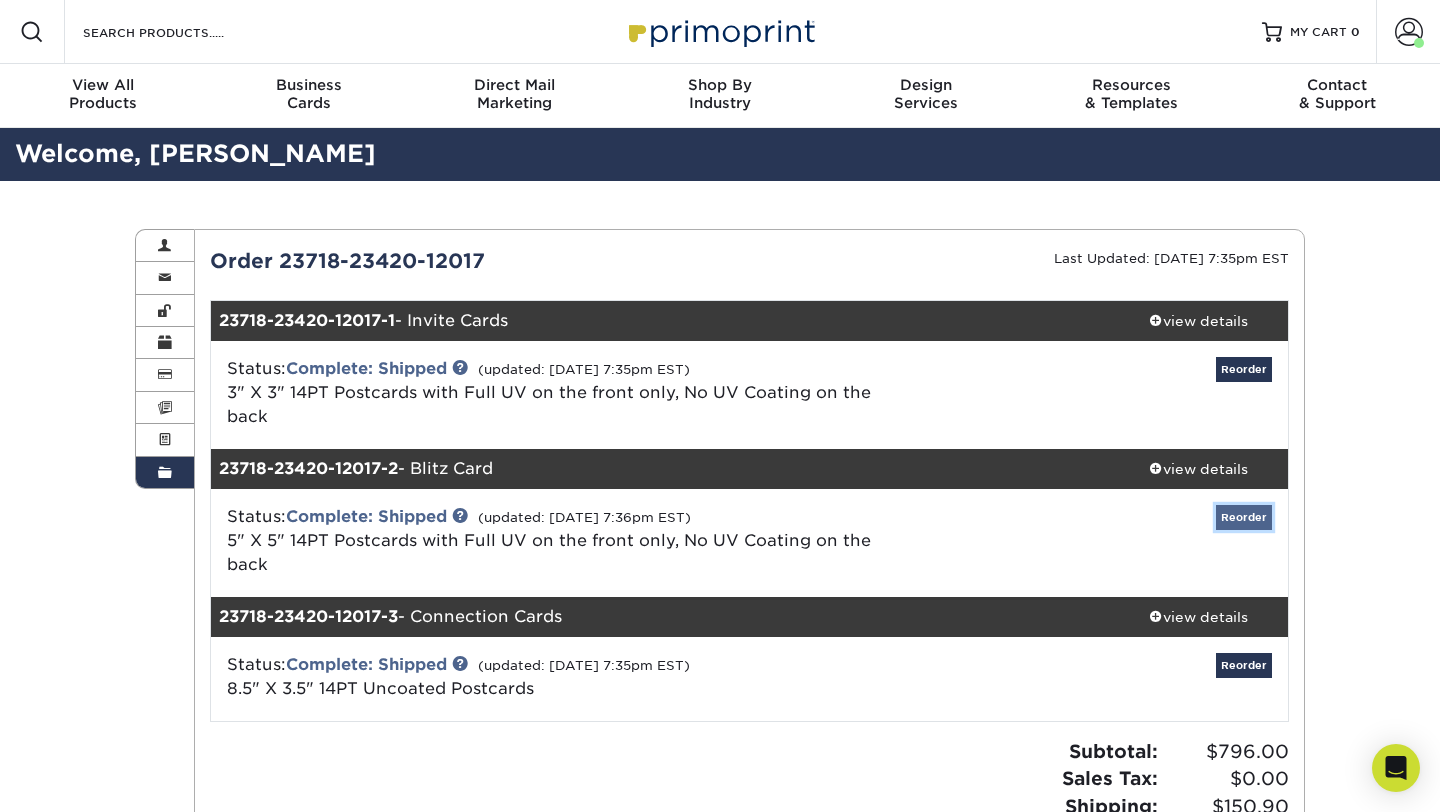 click on "Reorder" at bounding box center [1244, 517] 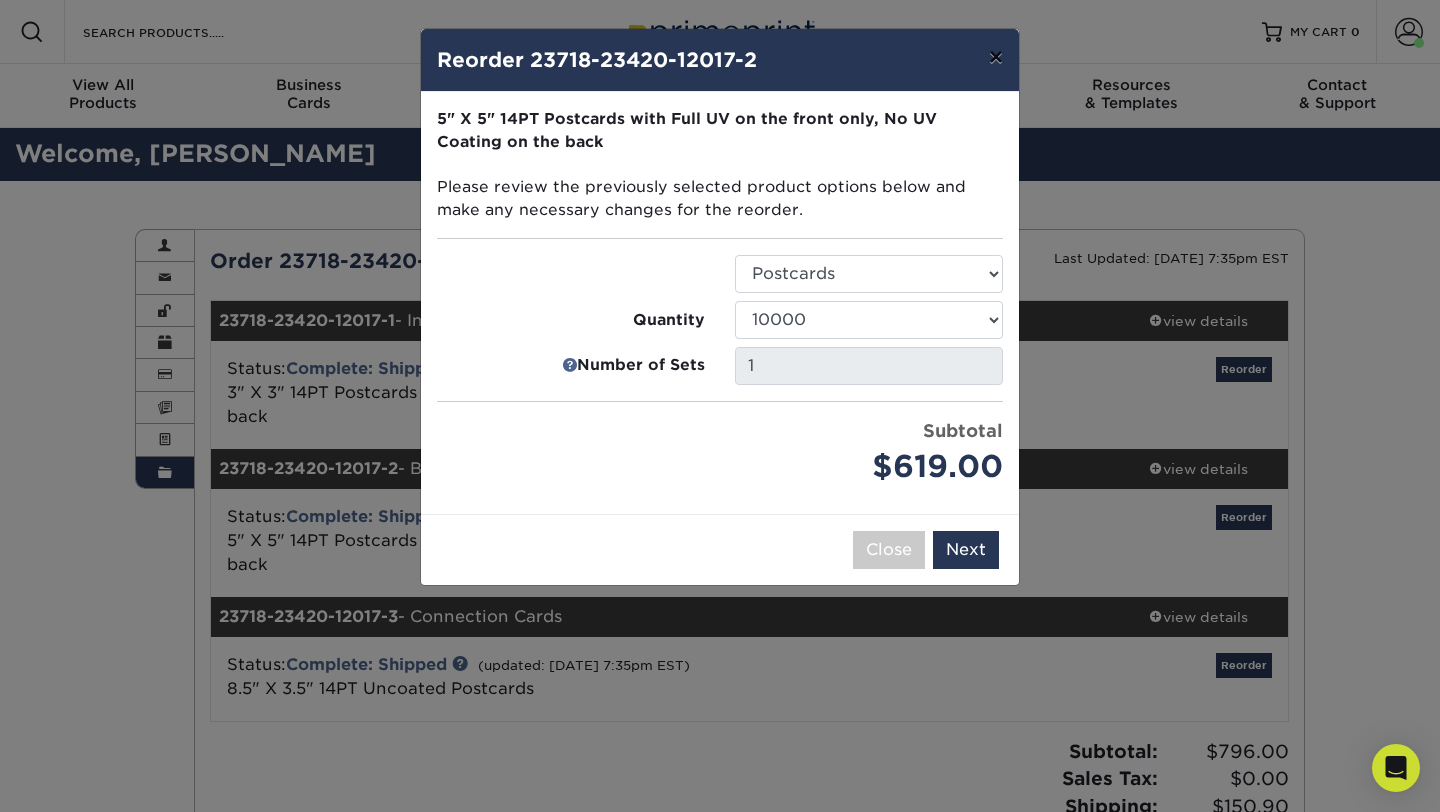 click on "×" at bounding box center (996, 57) 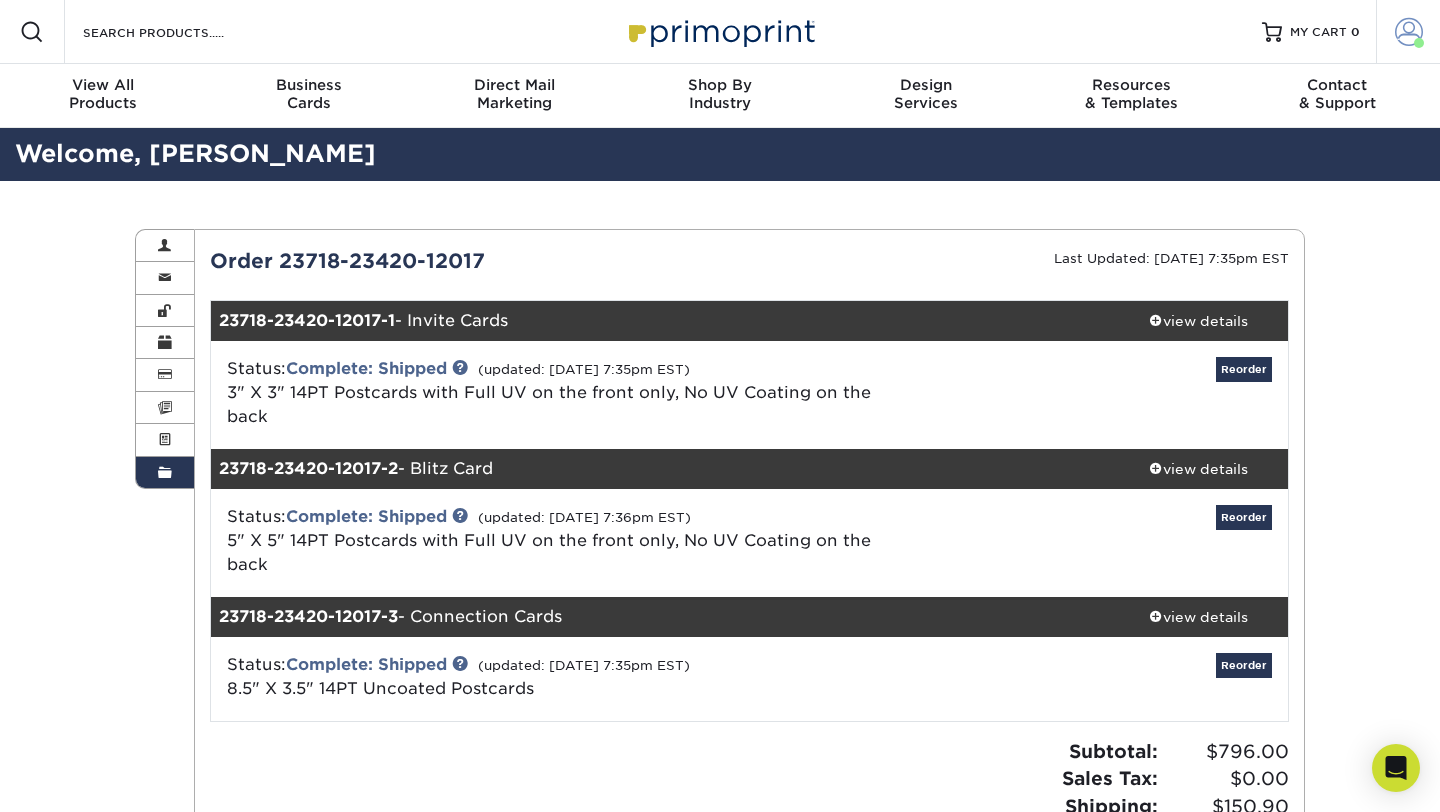 click at bounding box center [1409, 32] 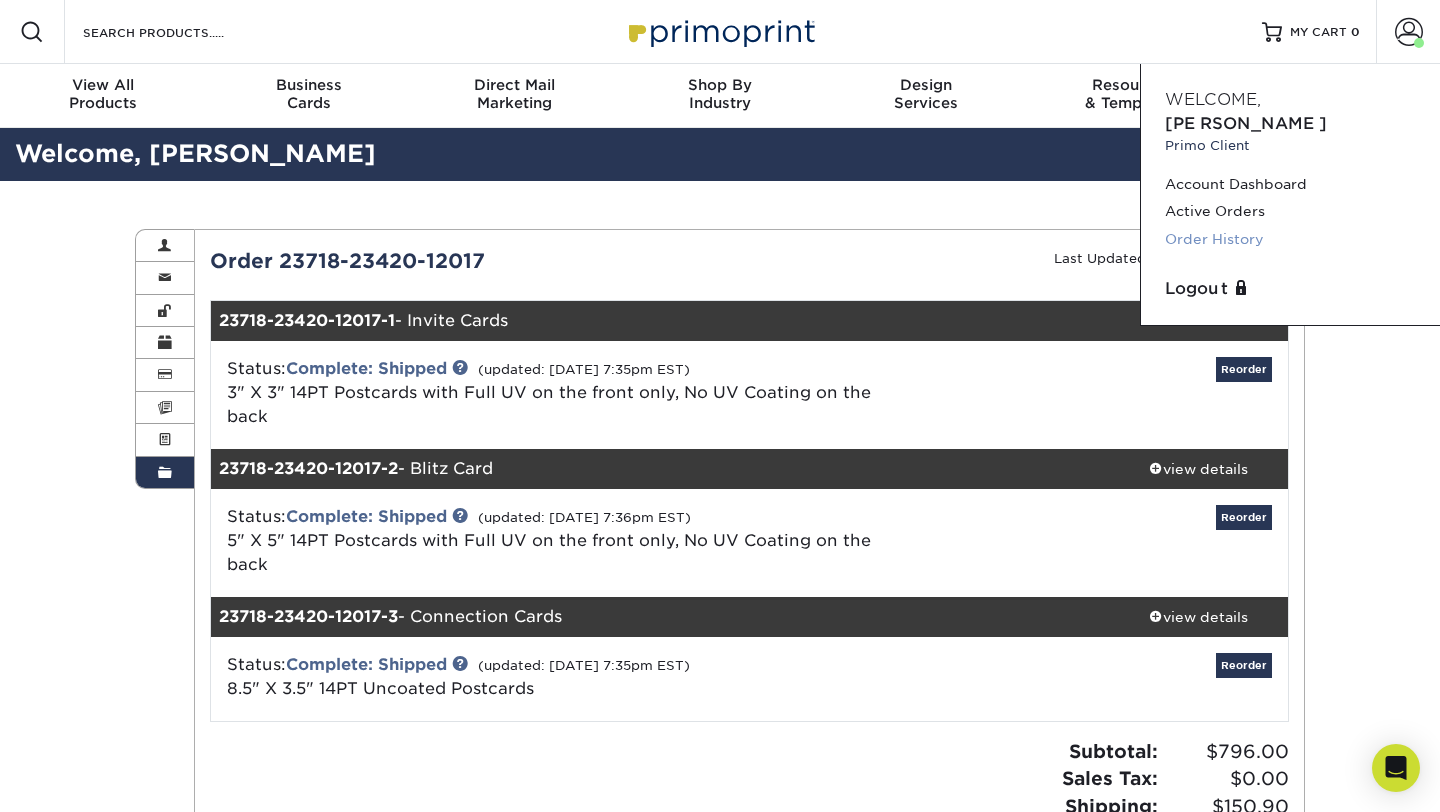 click on "Order History" at bounding box center (1290, 239) 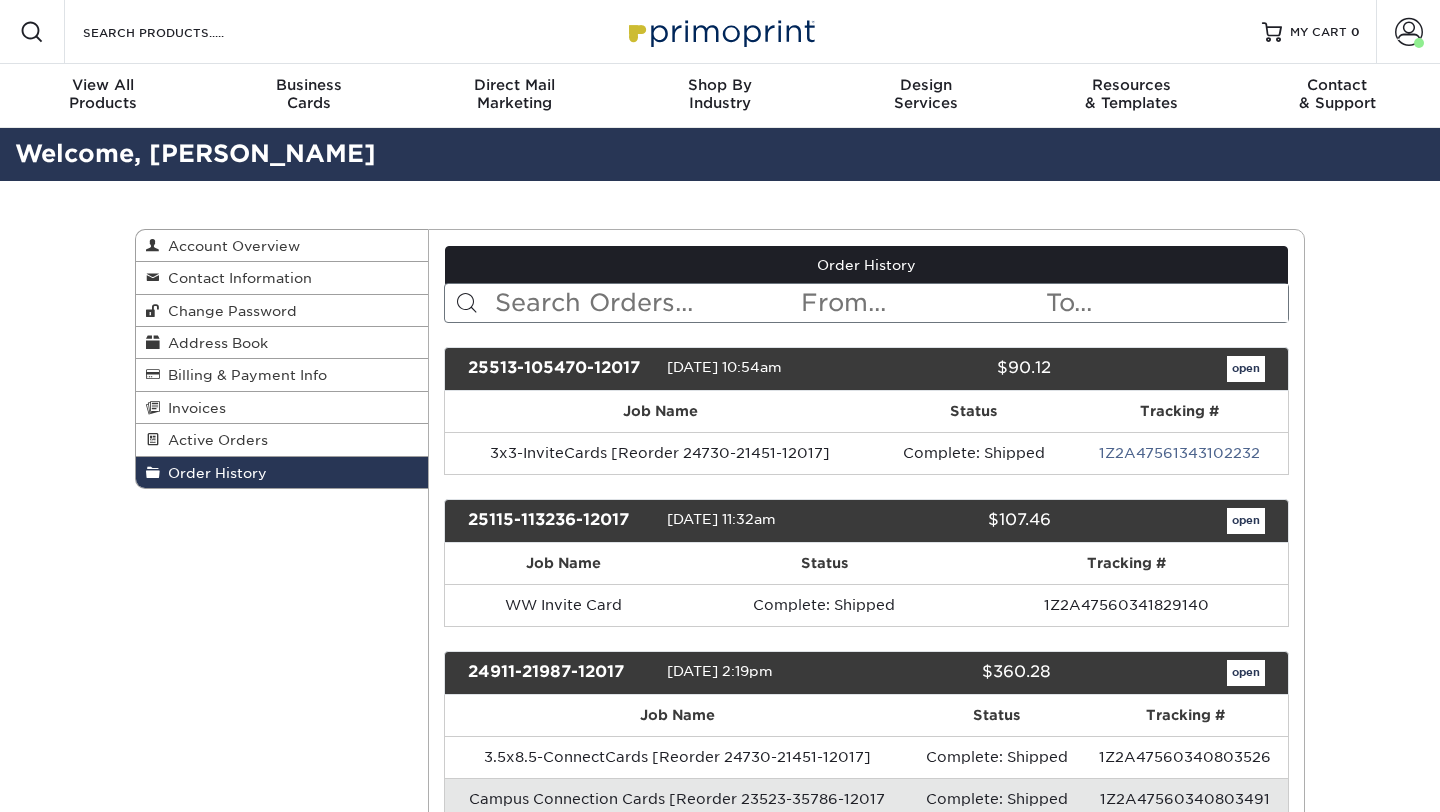 scroll, scrollTop: 0, scrollLeft: 0, axis: both 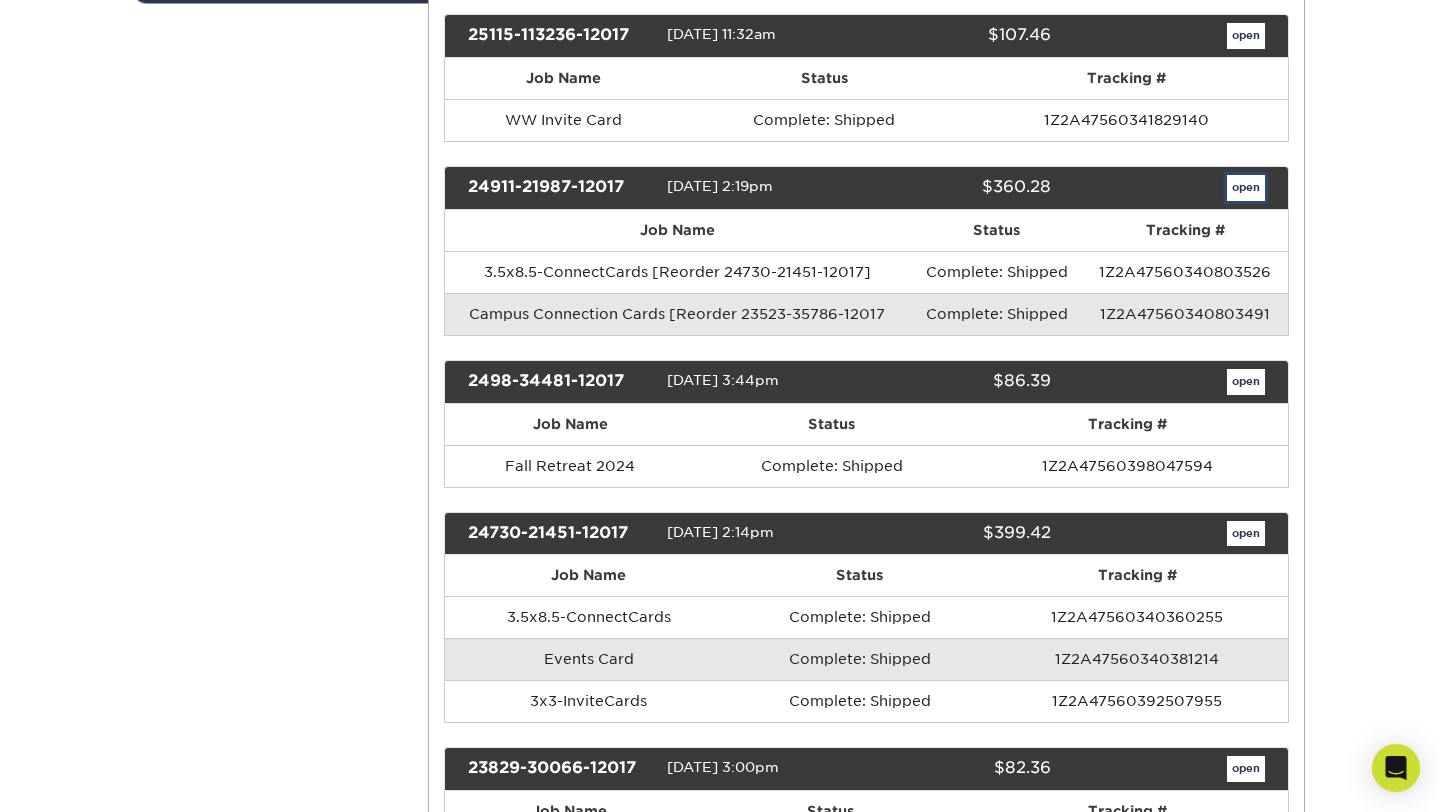 click on "open" at bounding box center [1246, 188] 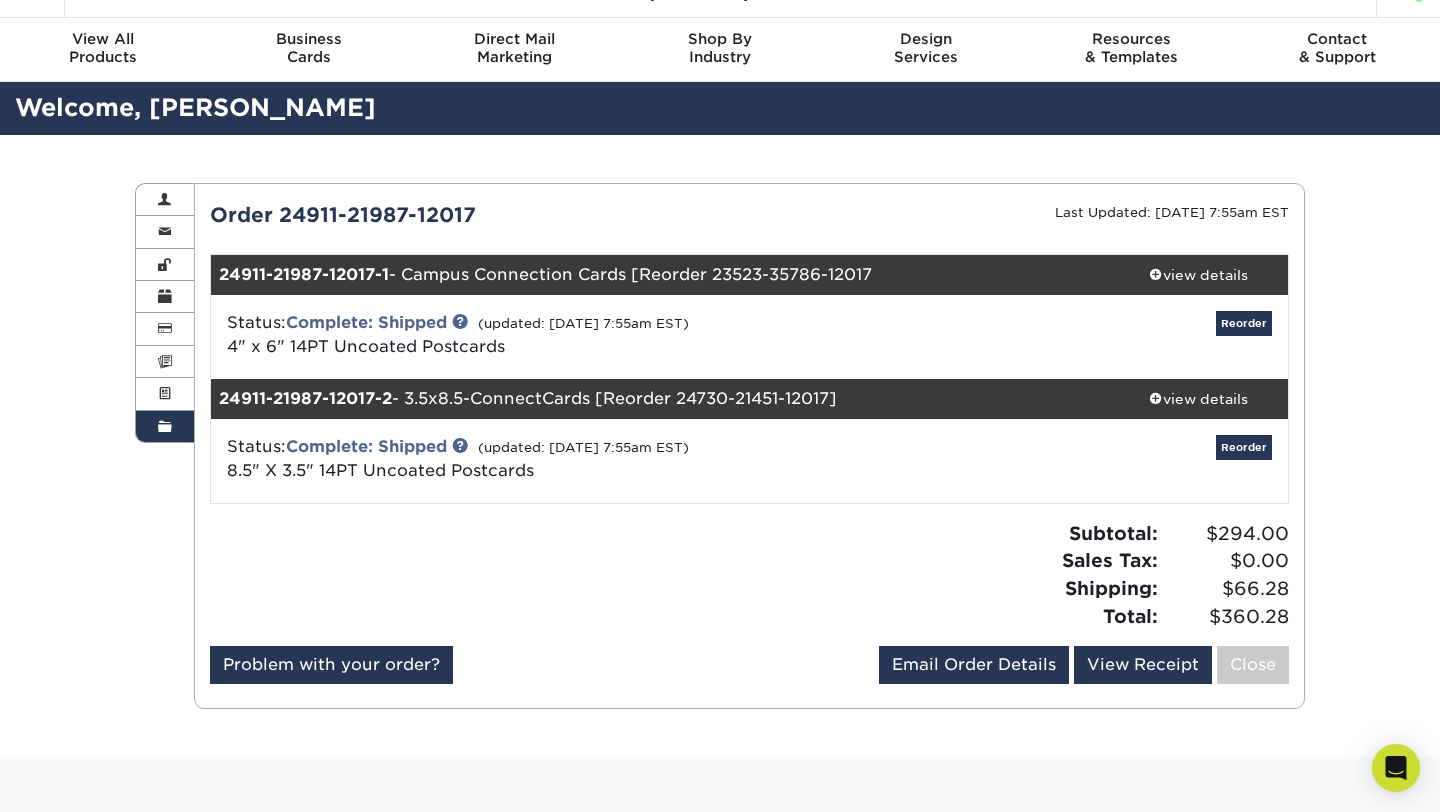 scroll, scrollTop: 63, scrollLeft: 0, axis: vertical 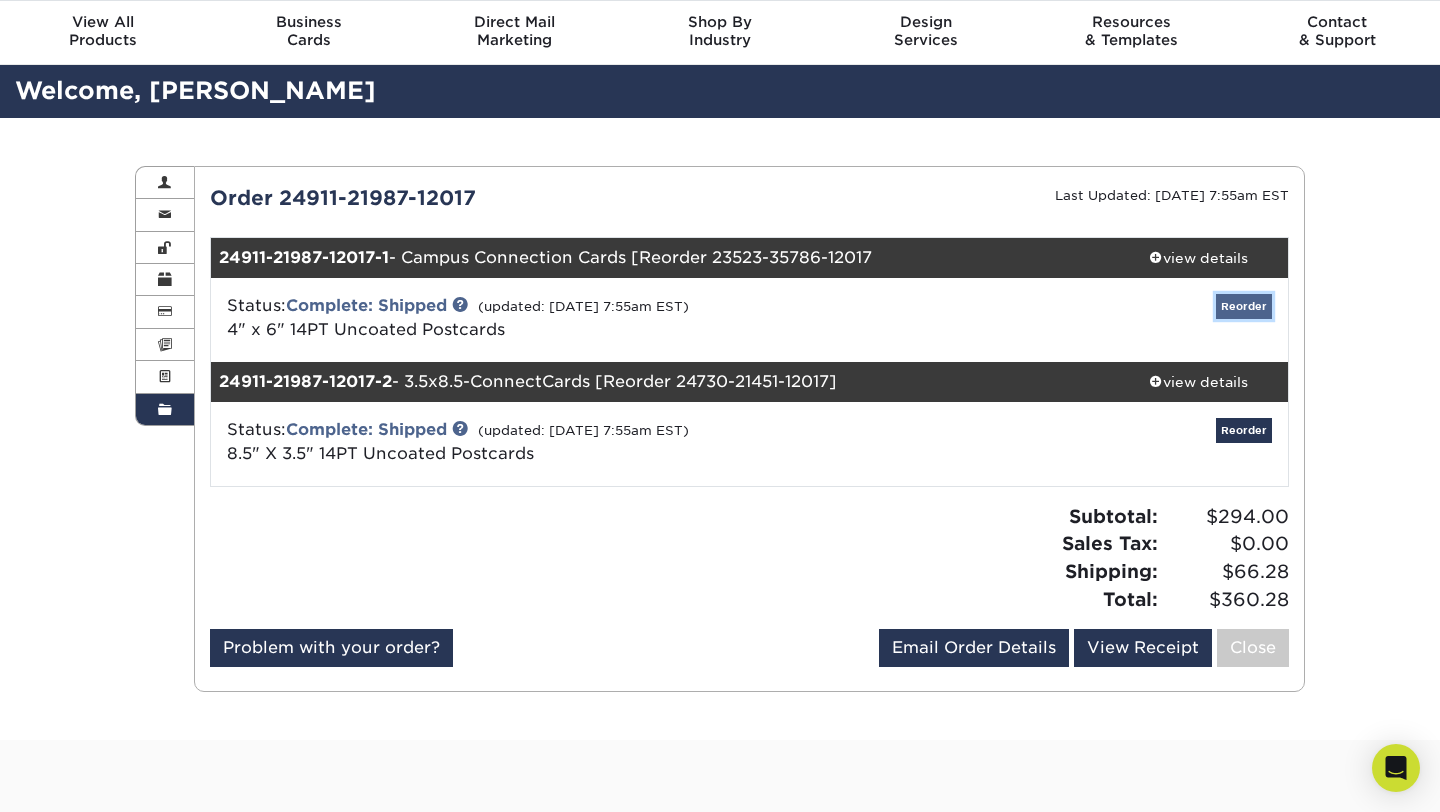 click on "Reorder" at bounding box center (1244, 306) 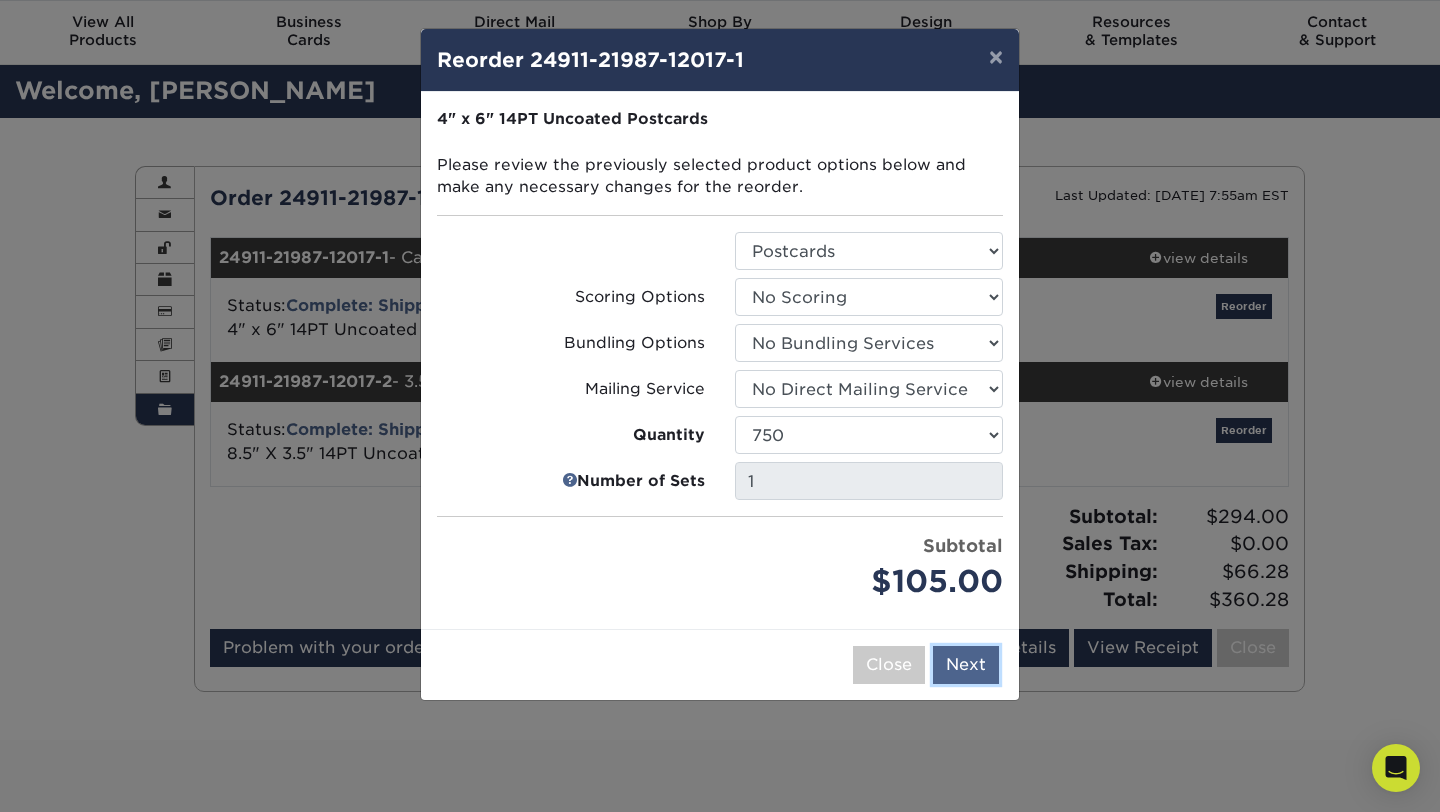 click on "Next" at bounding box center (966, 665) 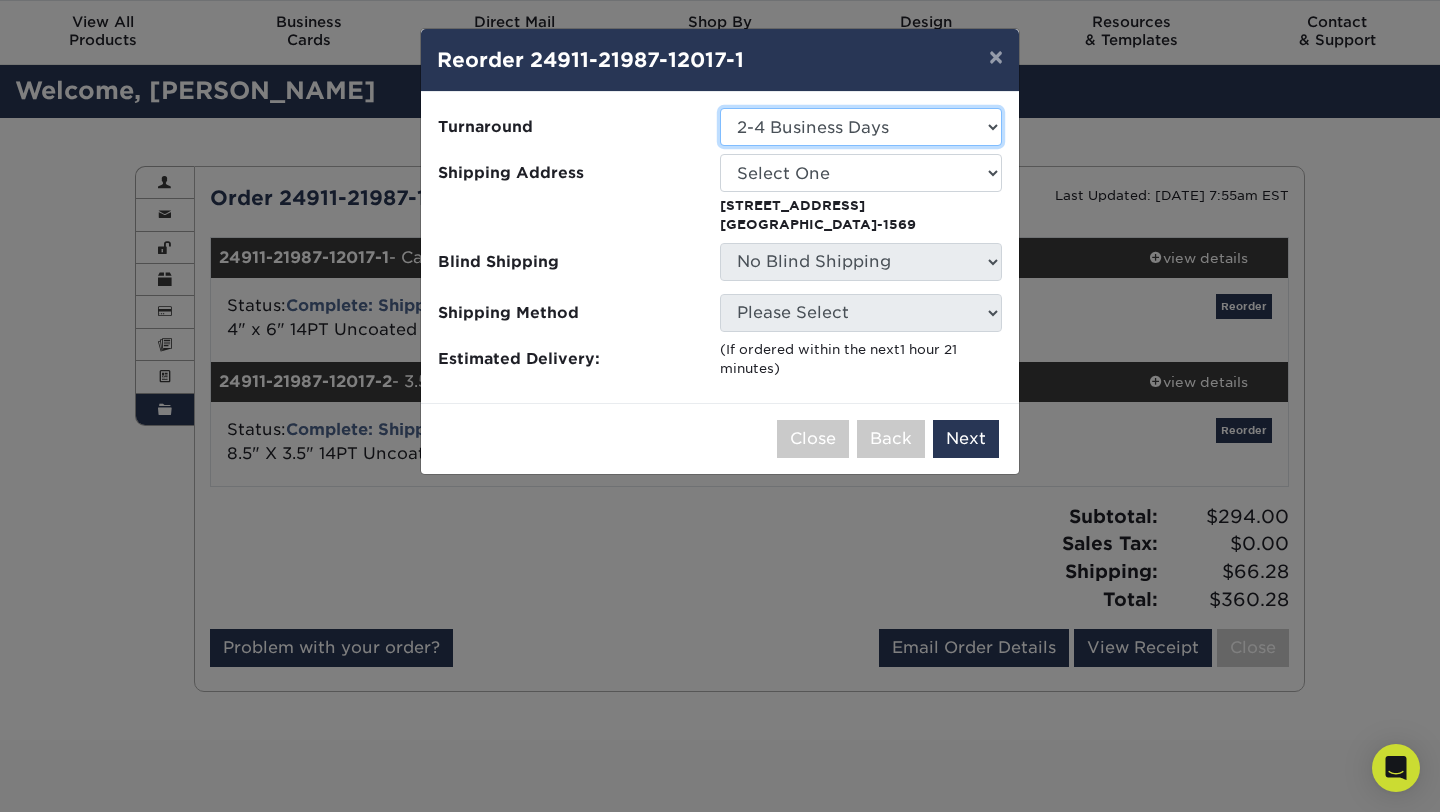 click on "Select One 2-4 Business Days 2 Day Next Business Day" at bounding box center (861, 127) 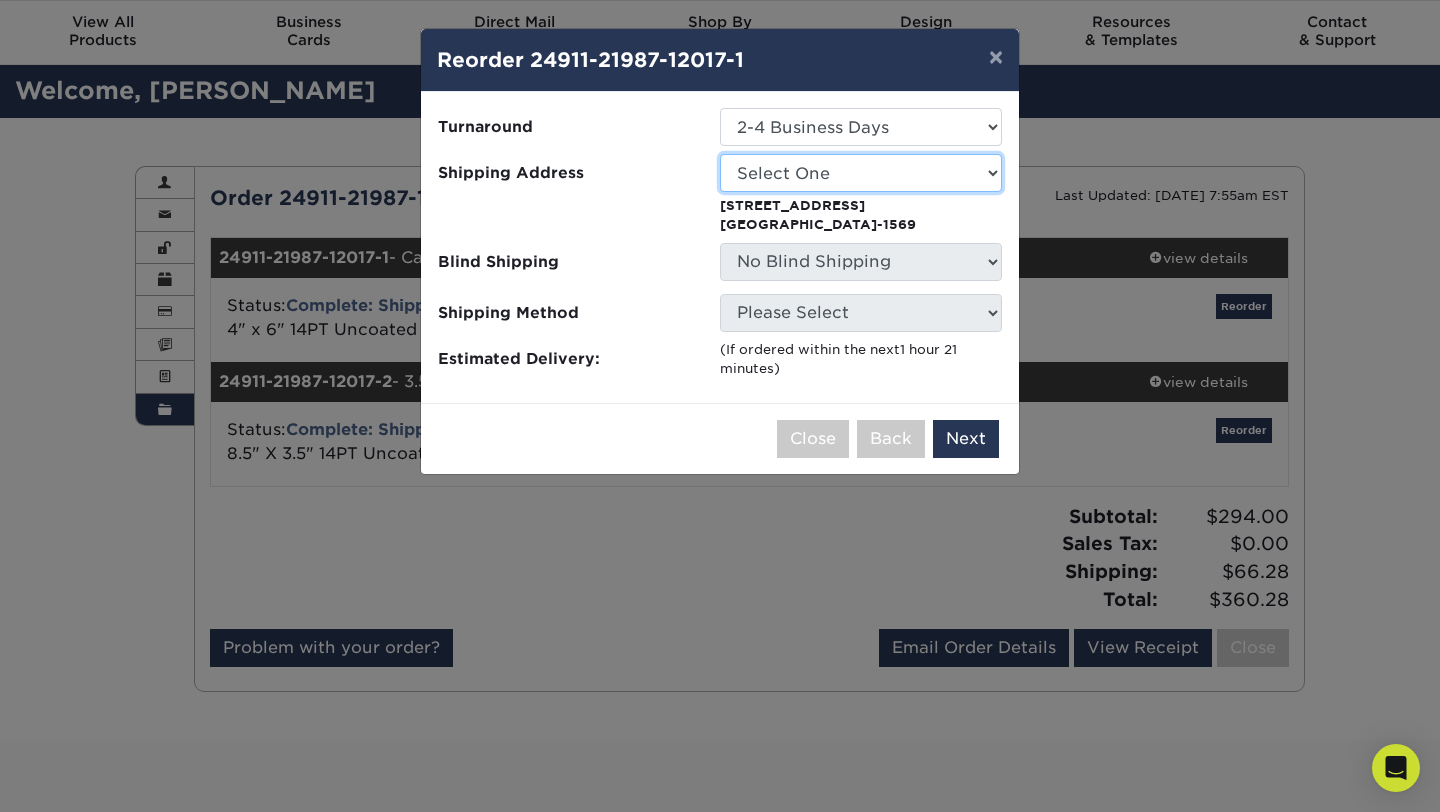 click on "Select One
Blake Apt
Blake Apt
Blake's House
Bryan's House
Lauren's House" at bounding box center (861, 173) 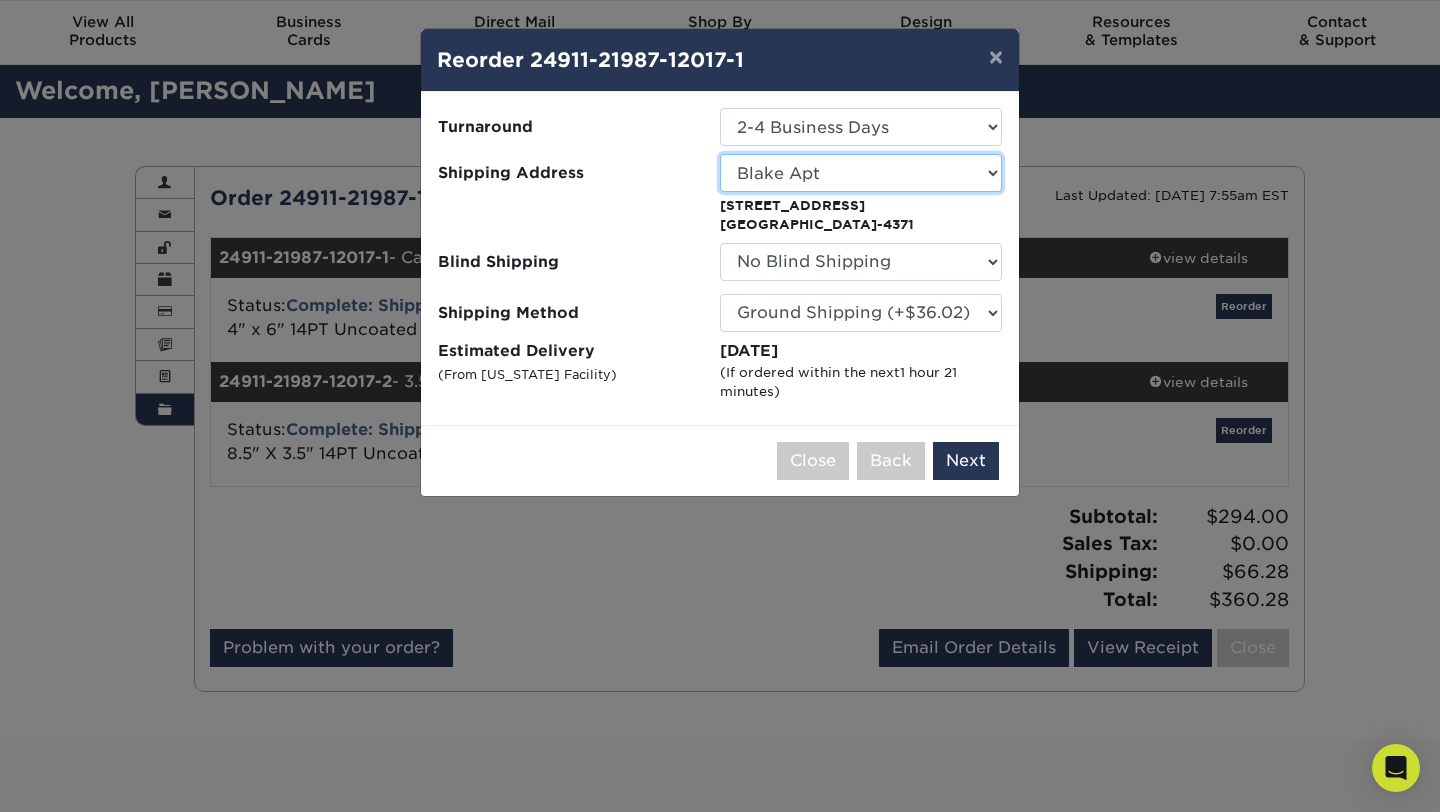 click on "Select One
Blake Apt
Blake Apt
Blake's House
Bryan's House
Lauren's House" at bounding box center (861, 173) 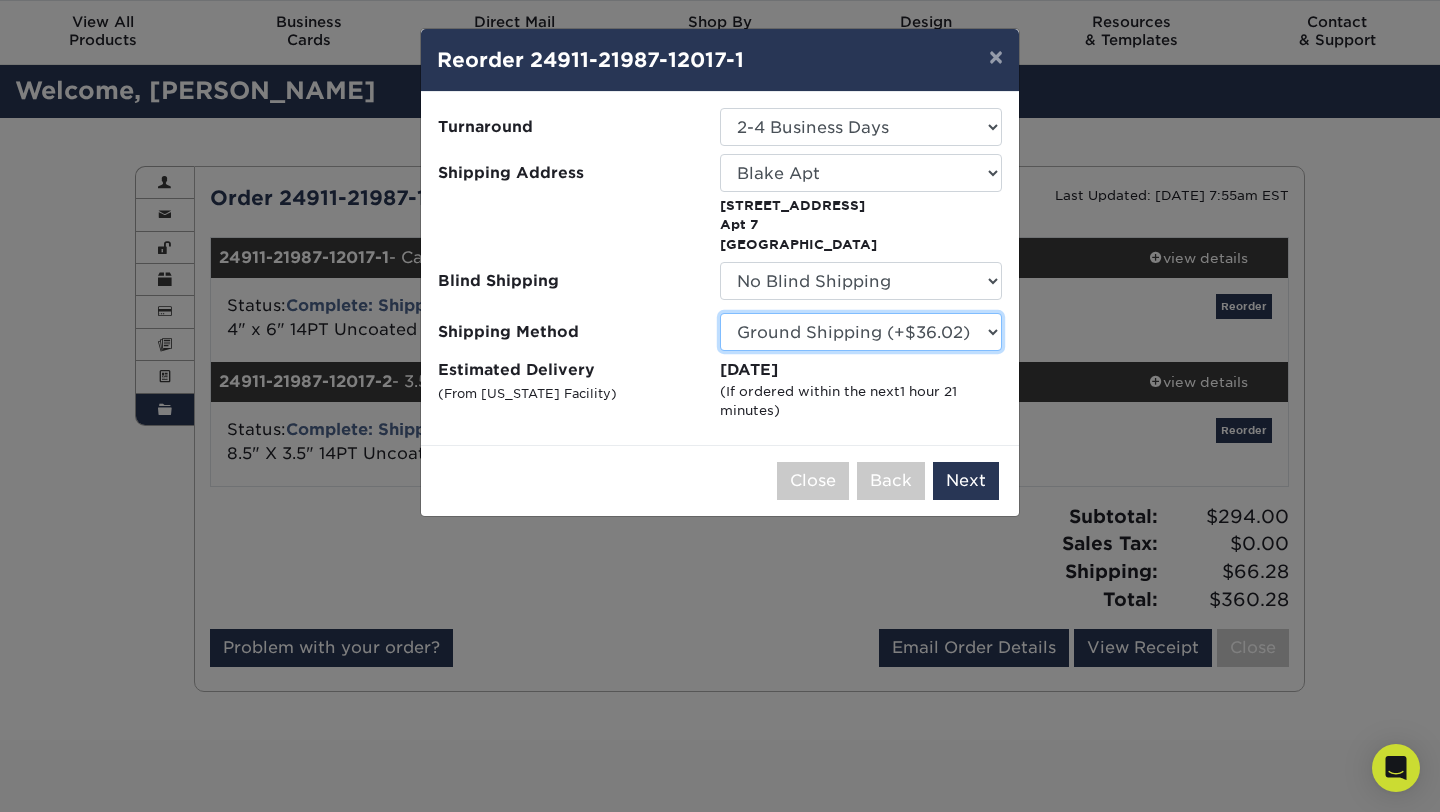 click on "Please Select Ground Shipping (+$36.02) 3 Day Shipping Service (+$41.51) 2 Day Air Shipping (+$42.28) Next Day Shipping by 5pm (+$44.14) Next Day Shipping by 12 noon (+$45.27) Next Day Air Early A.M. (+$183.67)" at bounding box center [861, 332] 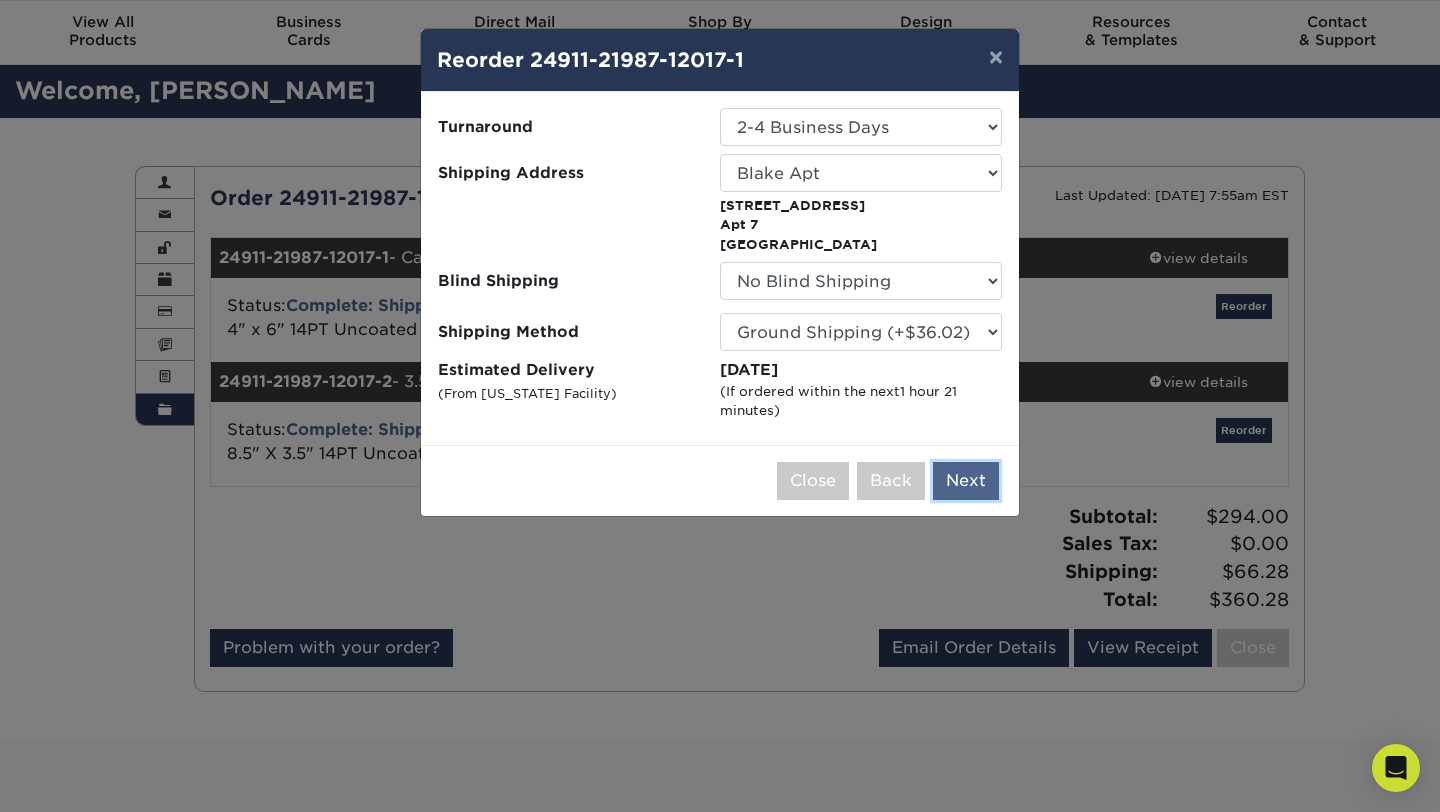 click on "Next" at bounding box center [966, 481] 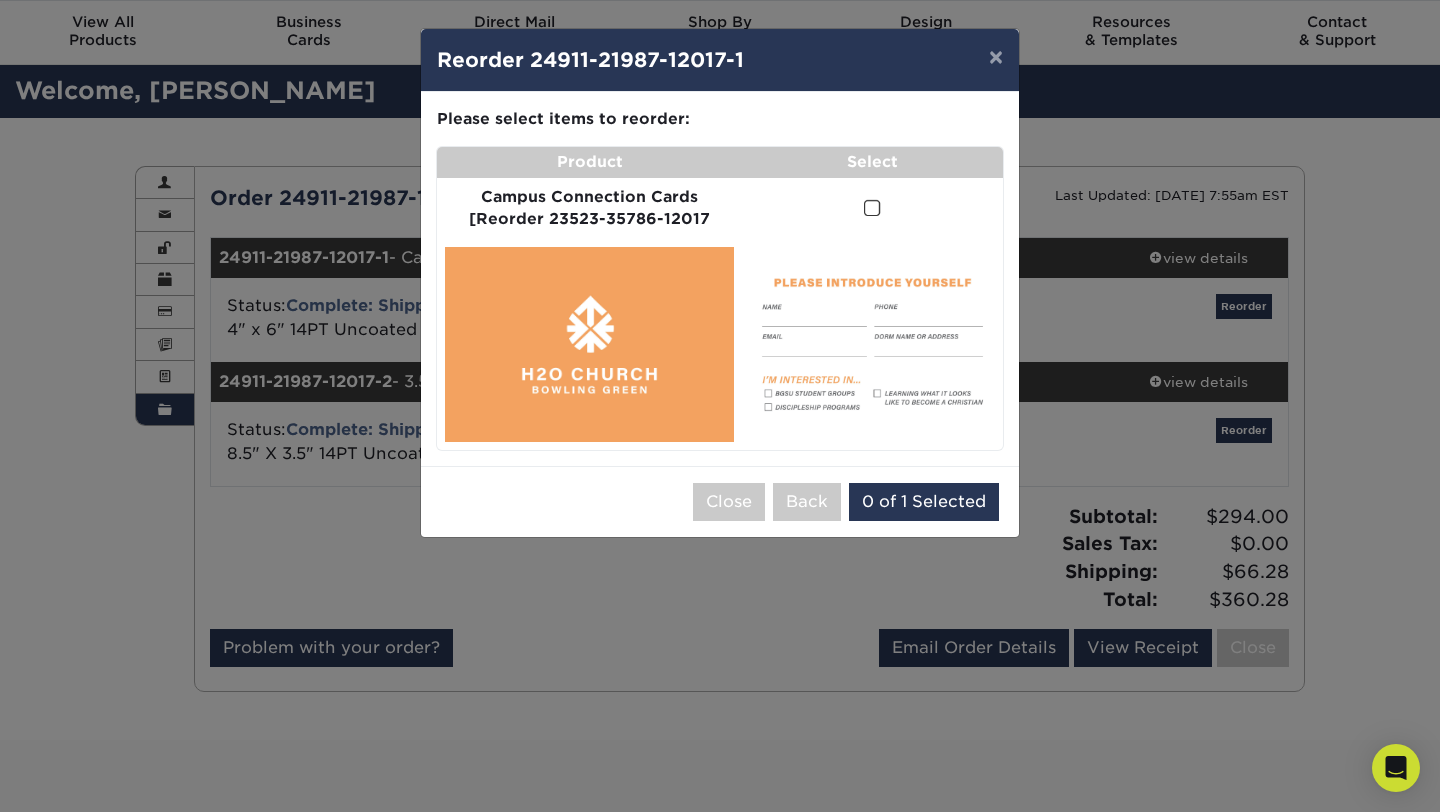 click at bounding box center [872, 208] 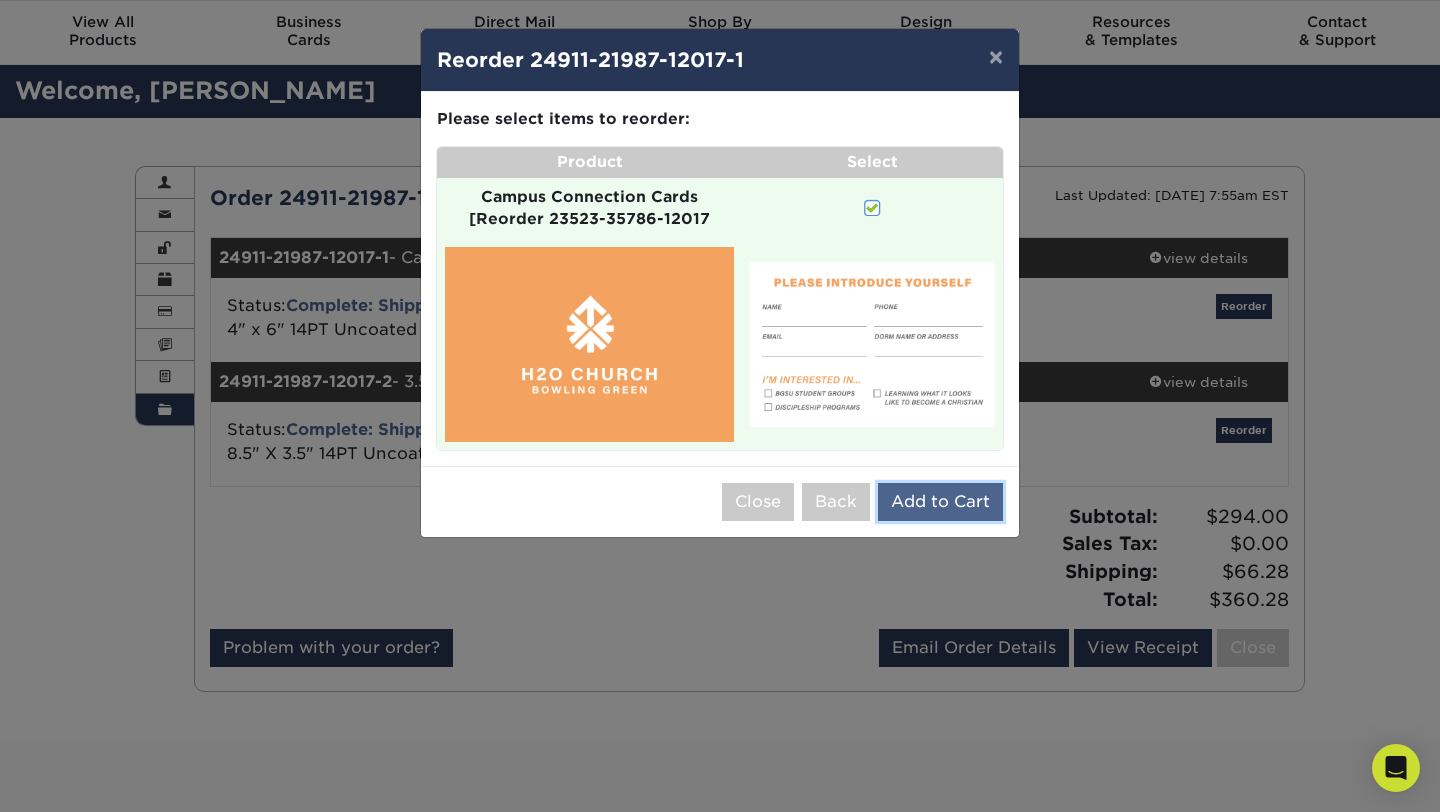 click on "Add to Cart" at bounding box center (940, 502) 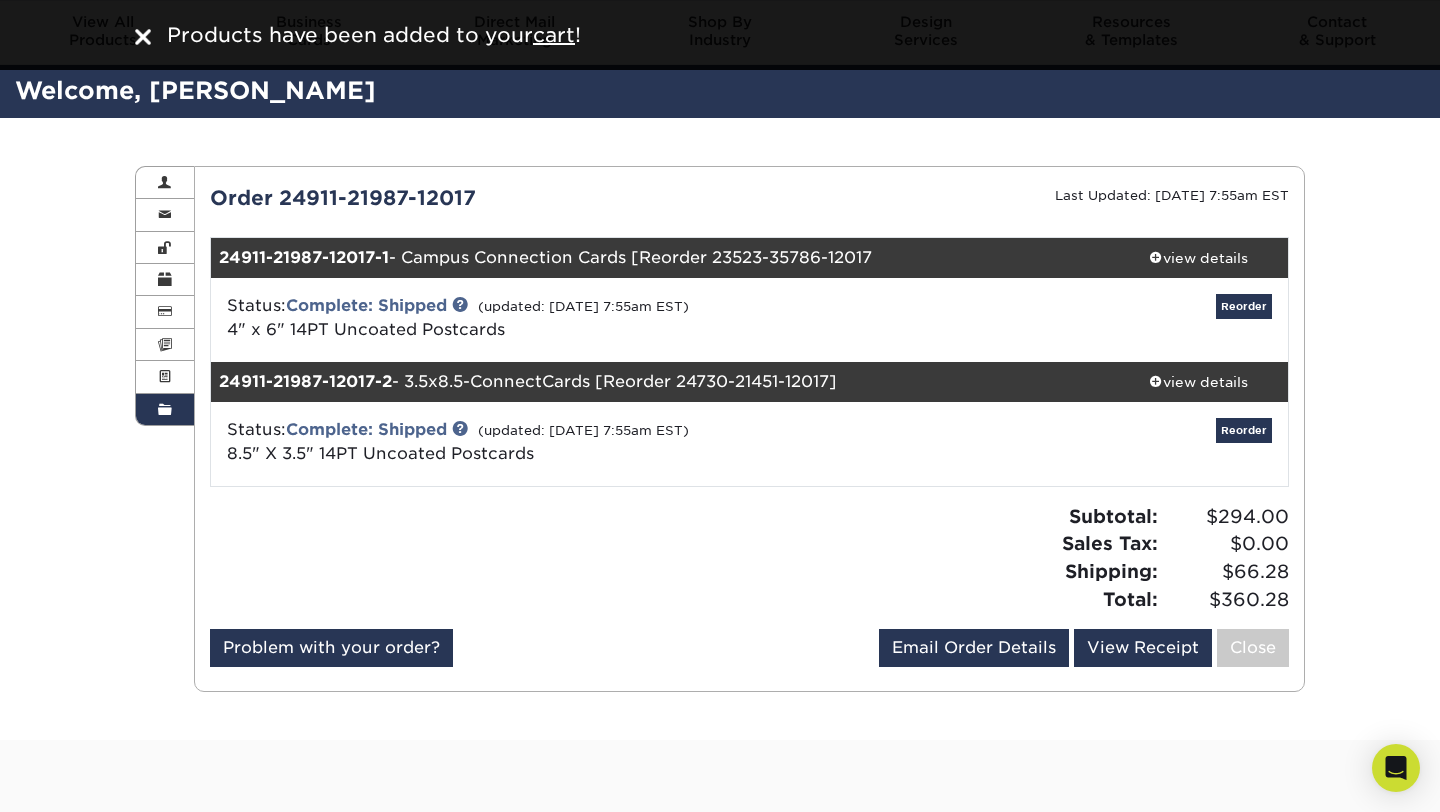 click on "Order History
Account Overview
Contact Information
Change Password
Address Book
Billing & Payment Info
." at bounding box center [720, 429] 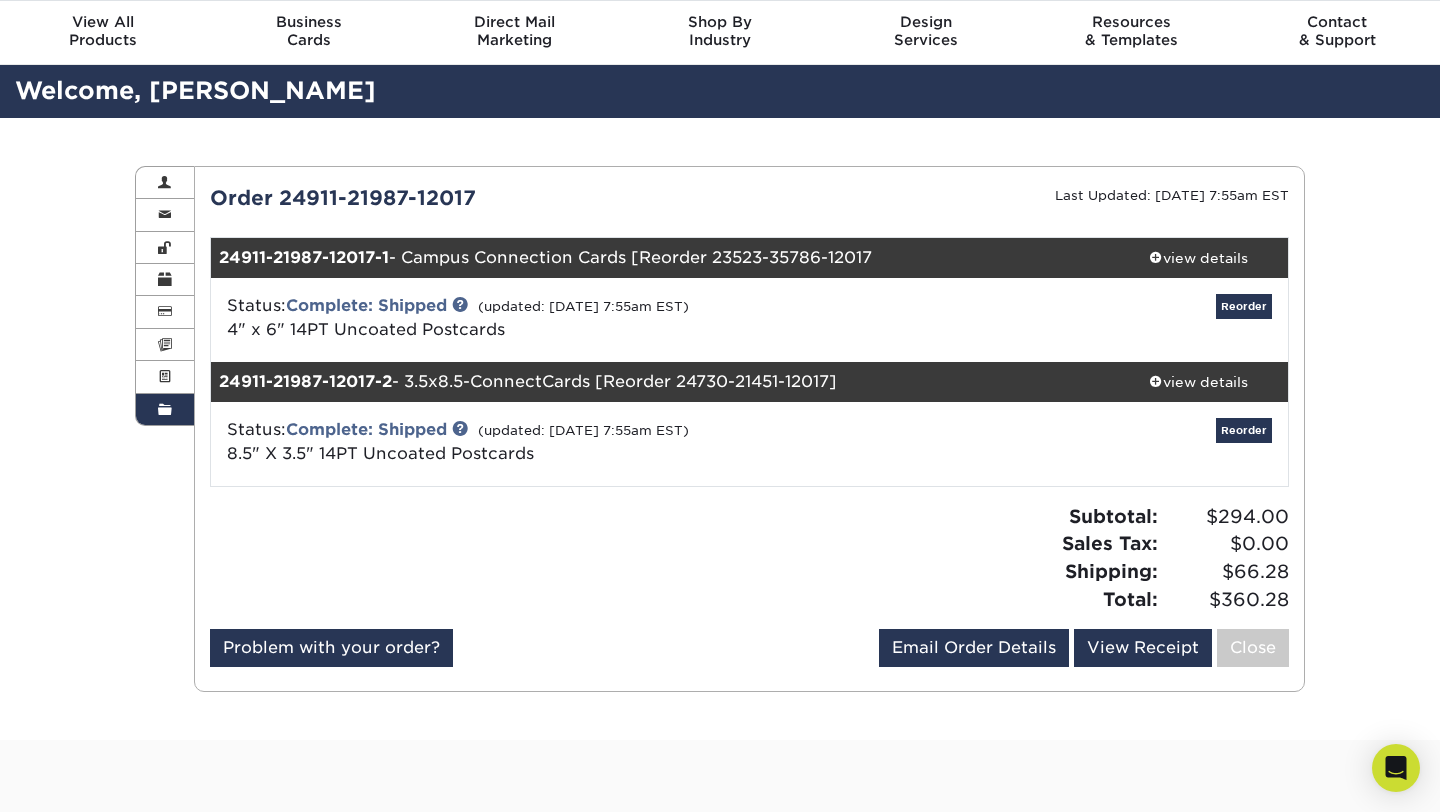 click on "Order History
Account Overview
Contact Information
Change Password
Address Book
Billing & Payment Info
." at bounding box center (720, 429) 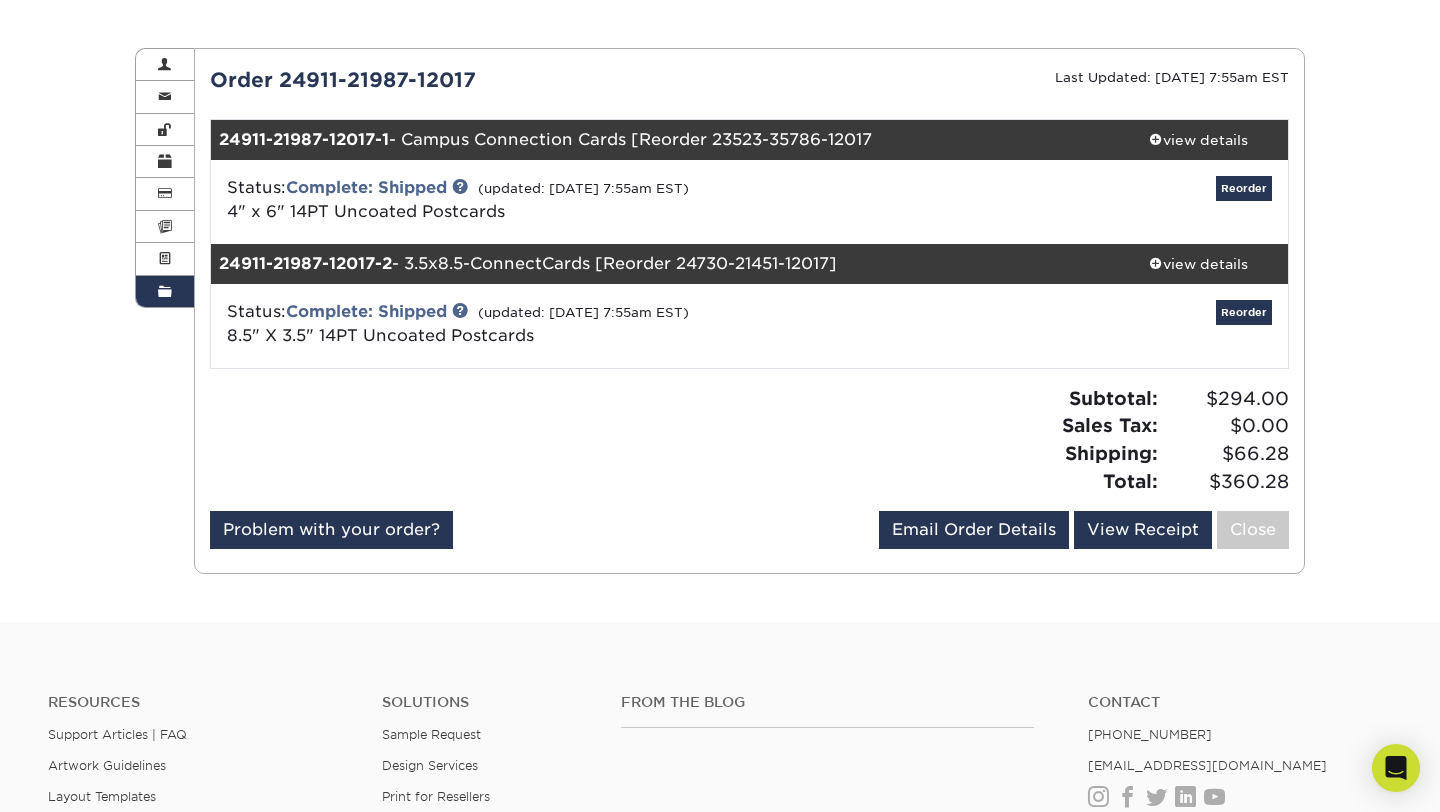 scroll, scrollTop: 0, scrollLeft: 0, axis: both 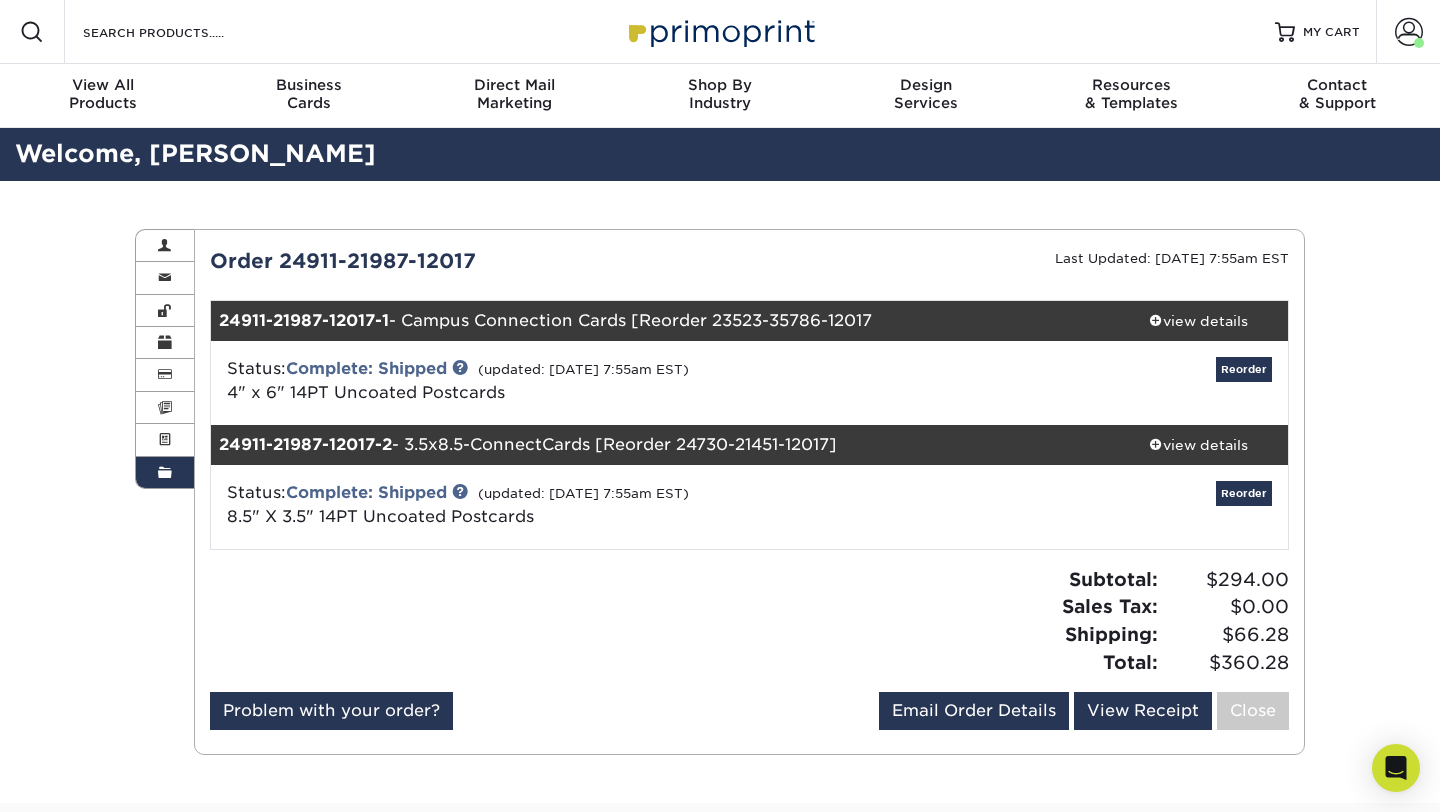 click at bounding box center (165, 473) 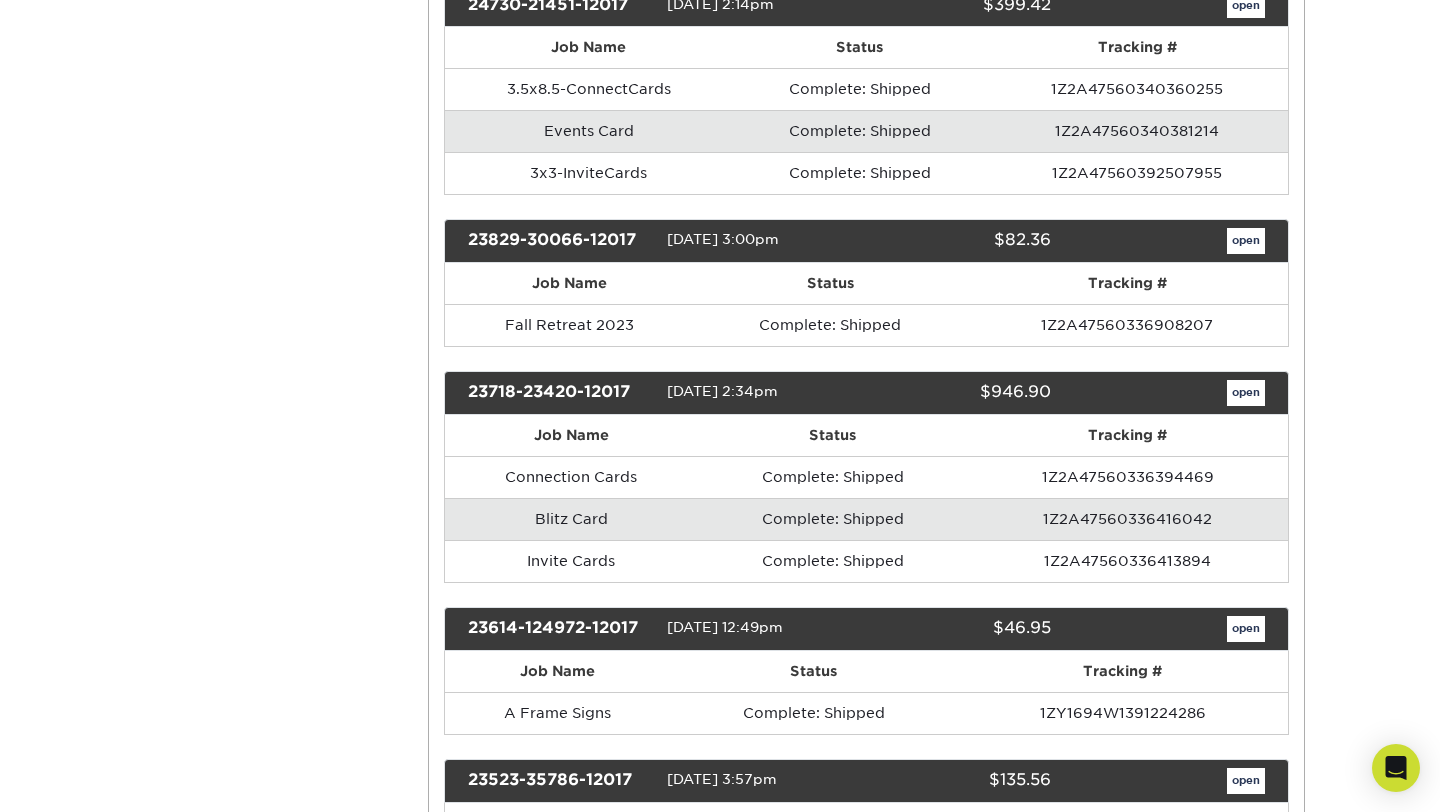 scroll, scrollTop: 1036, scrollLeft: 0, axis: vertical 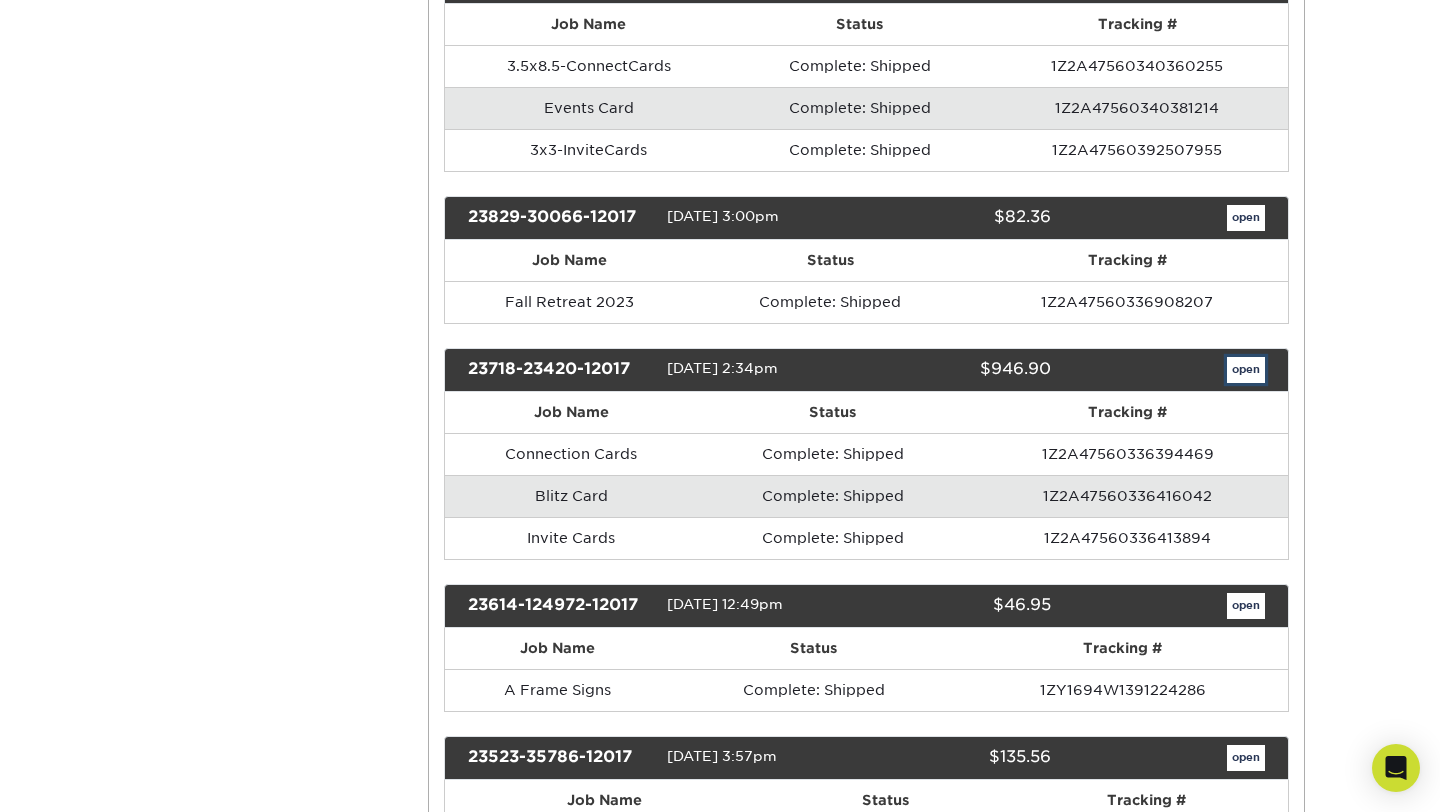 click on "open" at bounding box center [1246, 370] 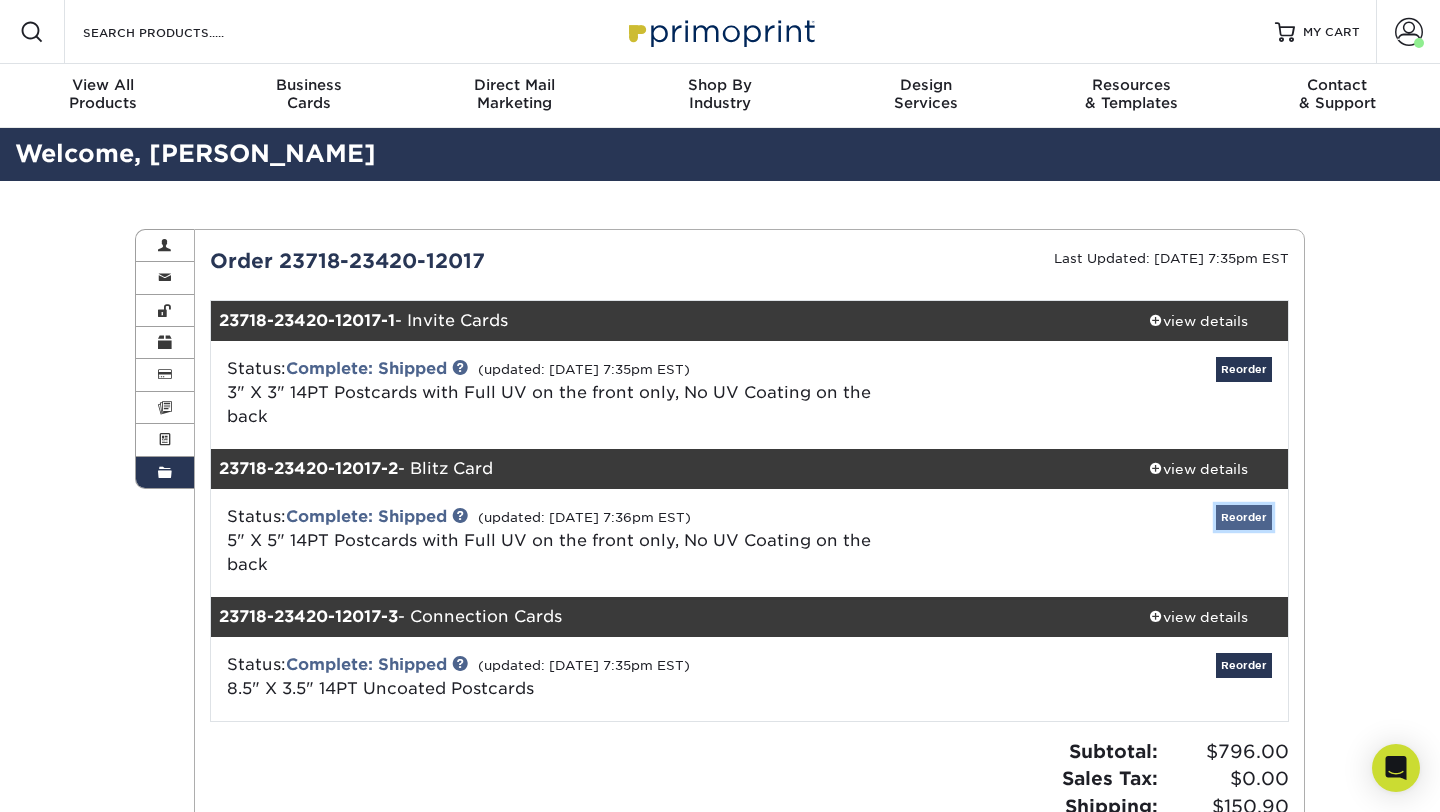 click on "Reorder" at bounding box center [1244, 517] 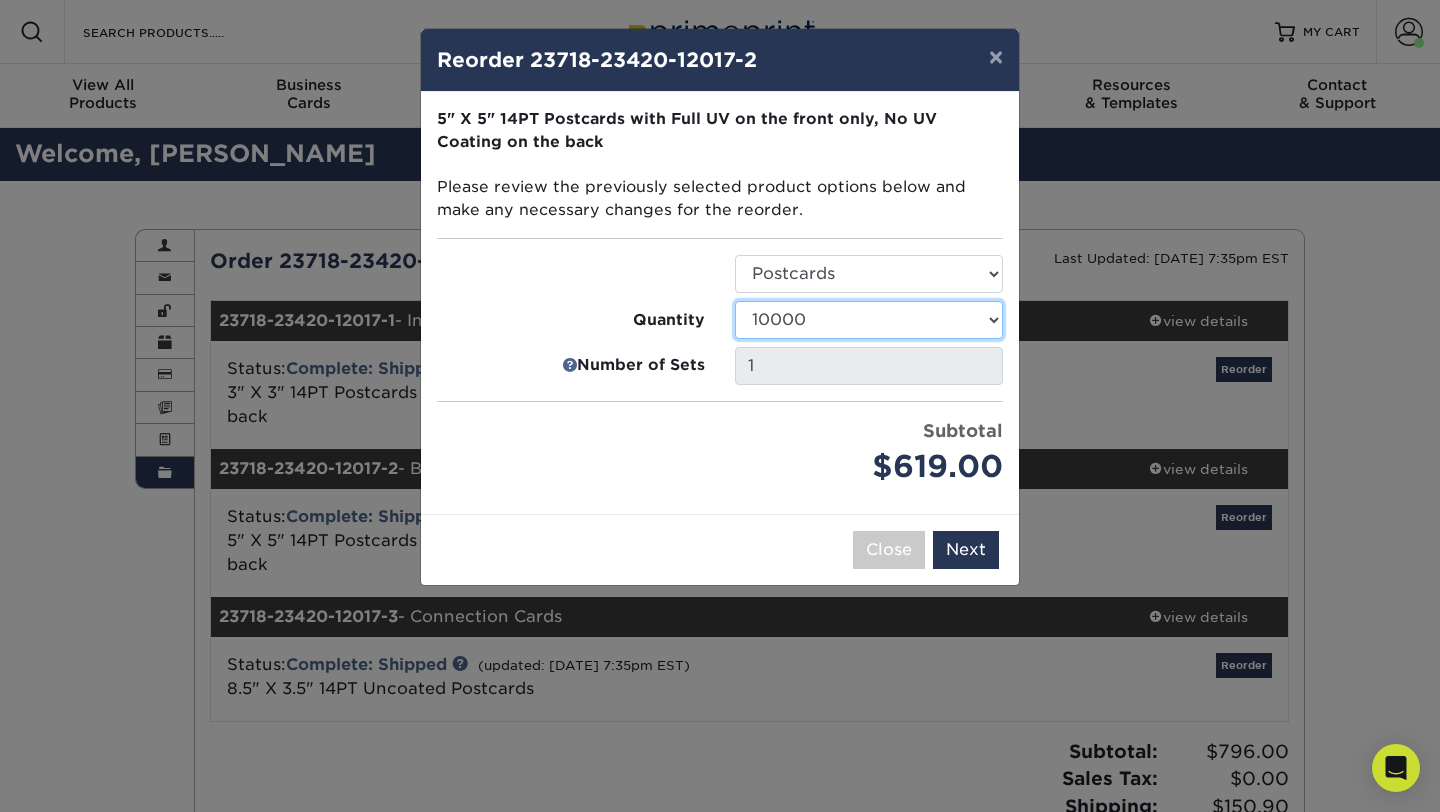 click on "100 250 500 1000 2500 5000 7500 10000 15000 20000 25000" at bounding box center (869, 320) 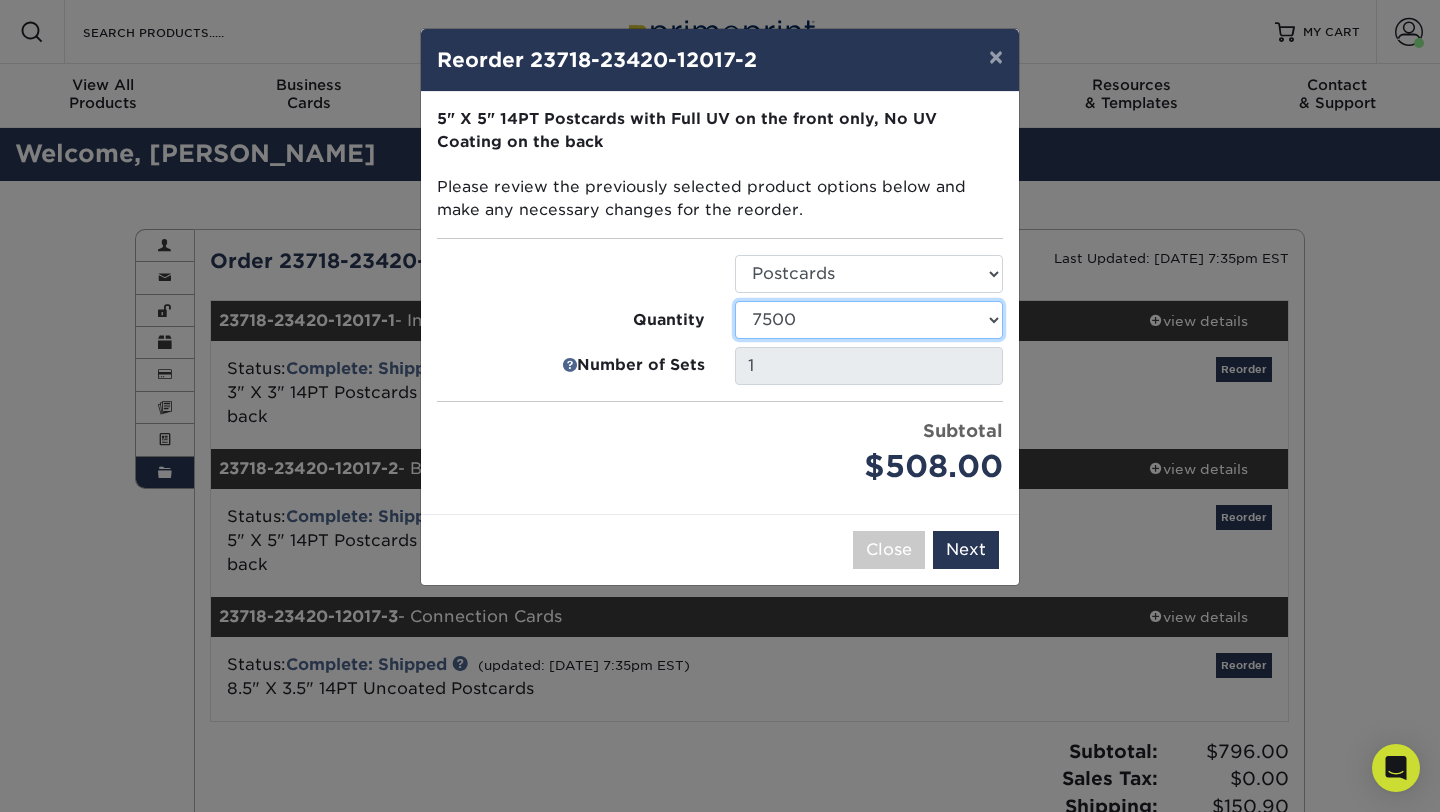 click on "100 250 500 1000 2500 5000 7500 10000 15000 20000 25000" at bounding box center [869, 320] 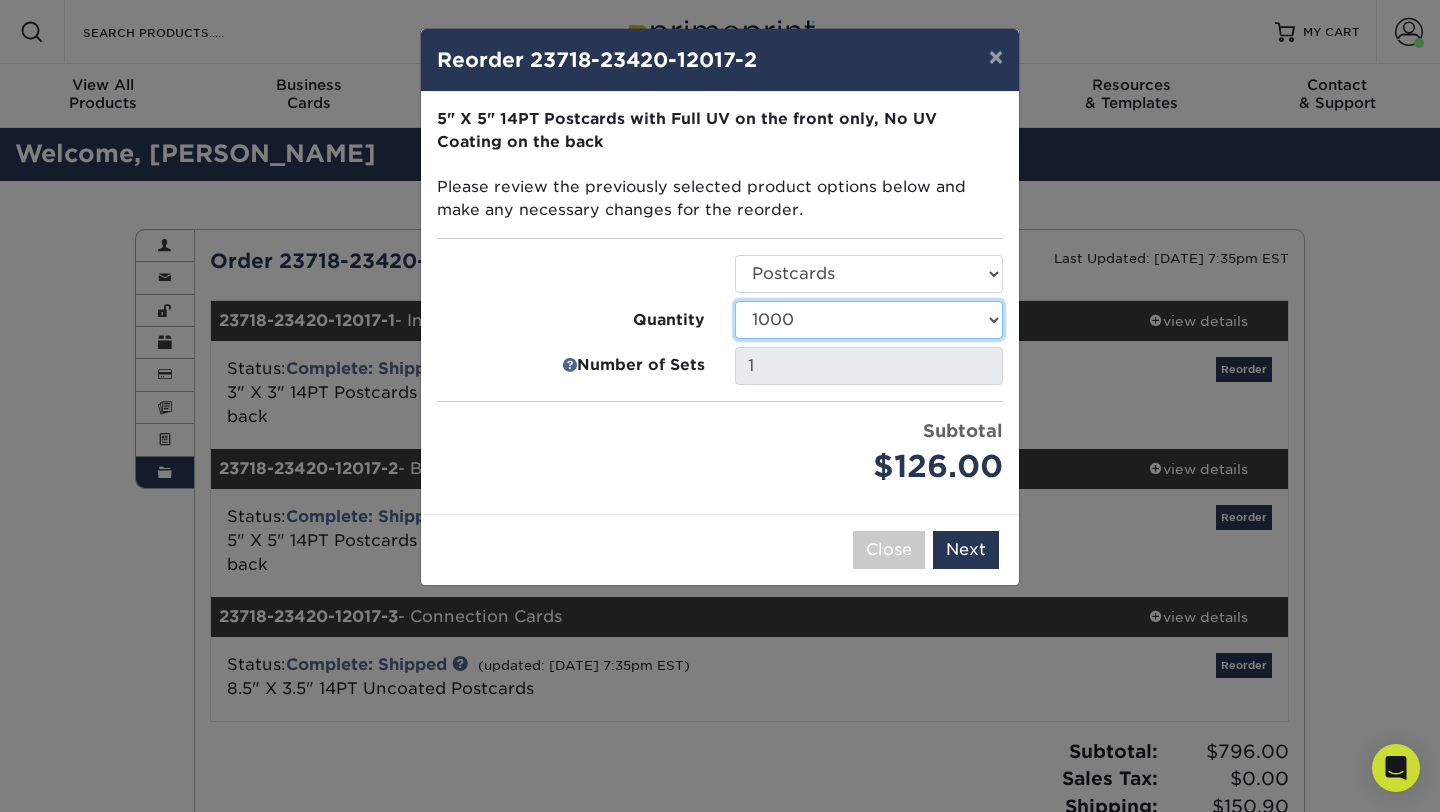 click on "100 250 500 1000 2500 5000 7500 10000 15000 20000 25000" at bounding box center (869, 320) 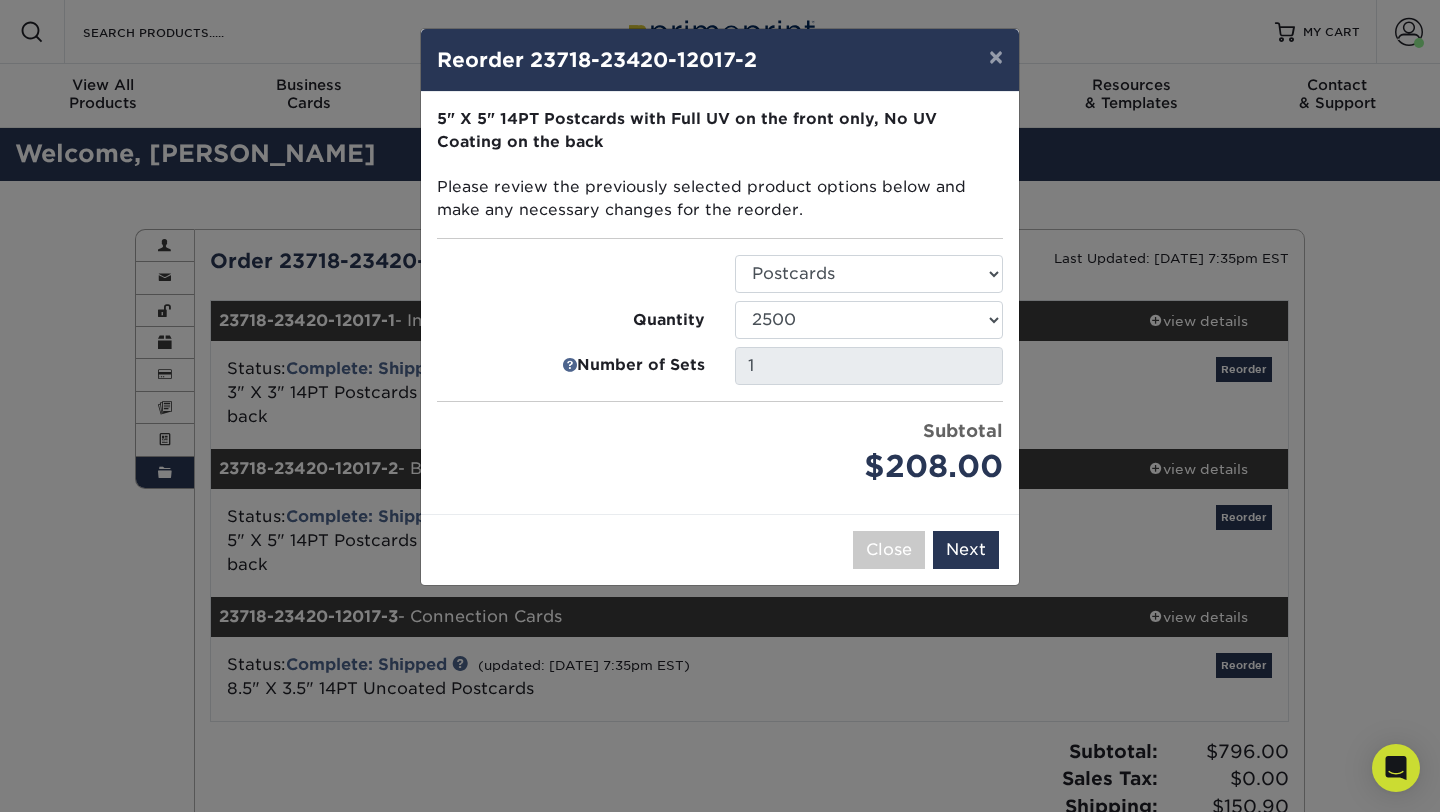 drag, startPoint x: 822, startPoint y: 80, endPoint x: 824, endPoint y: 98, distance: 18.110771 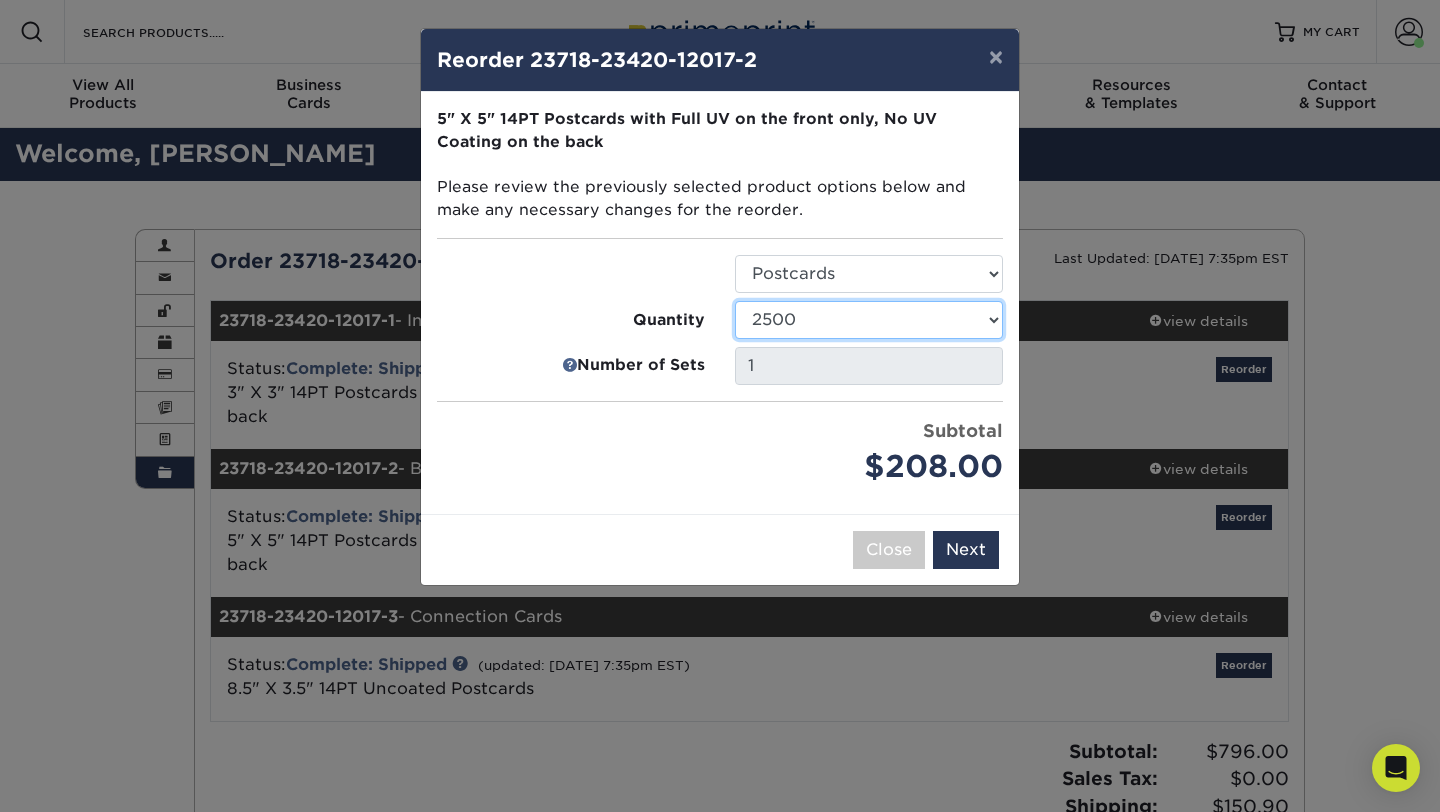 click on "100 250 500 1000 2500 5000 7500 10000 15000 20000 25000" at bounding box center [869, 320] 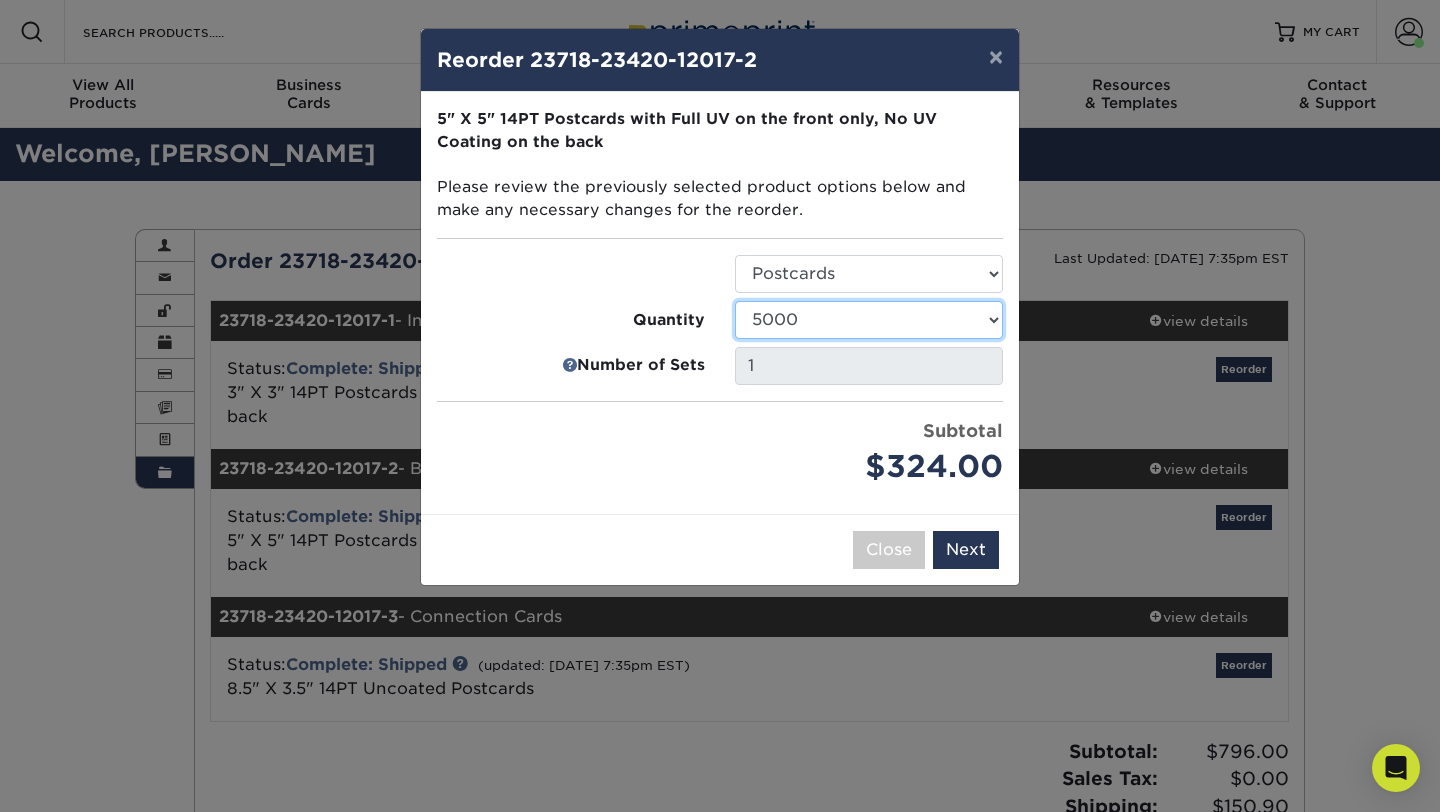 click on "100 250 500 1000 2500 5000 7500 10000 15000 20000 25000" at bounding box center [869, 320] 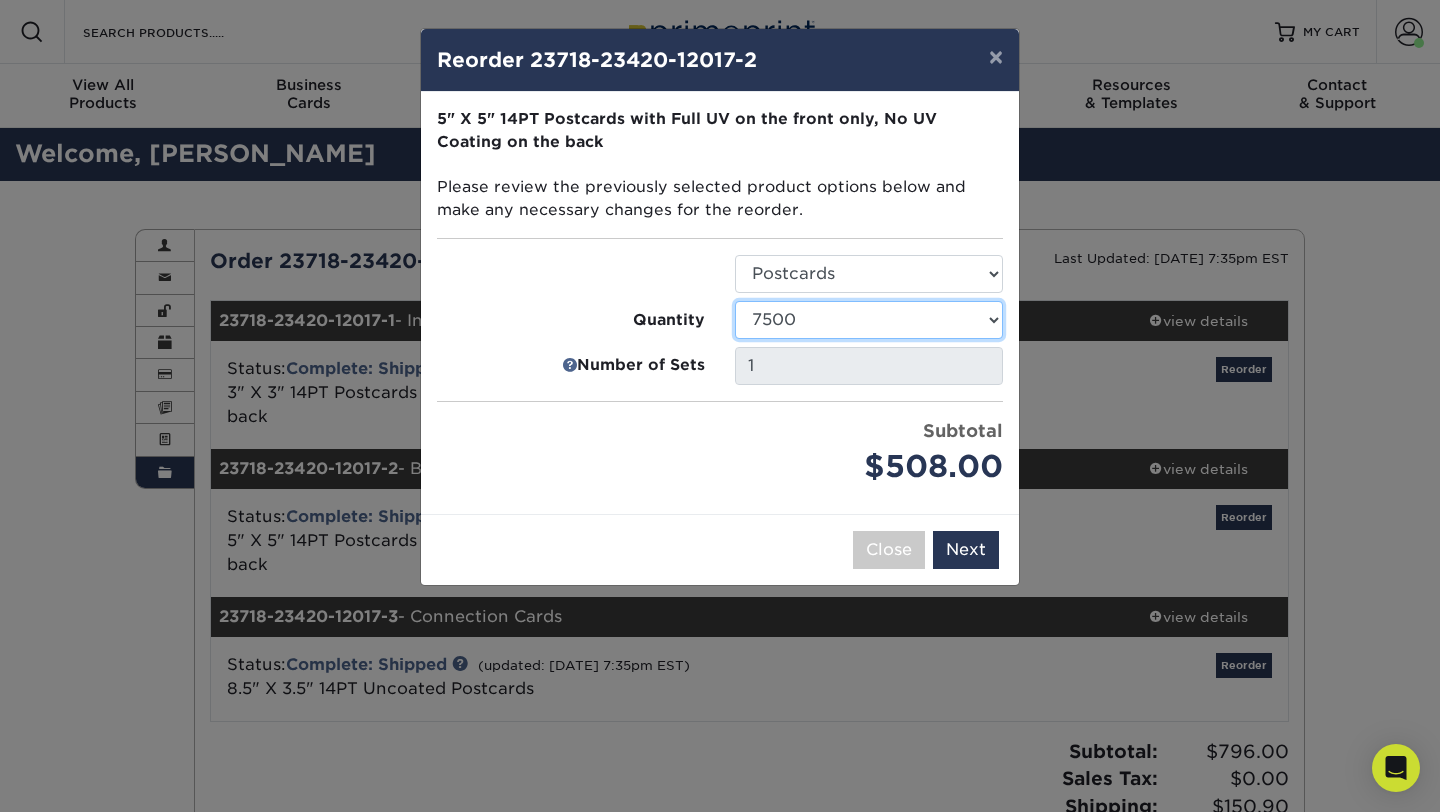 click on "100 250 500 1000 2500 5000 7500 10000 15000 20000 25000" at bounding box center (869, 320) 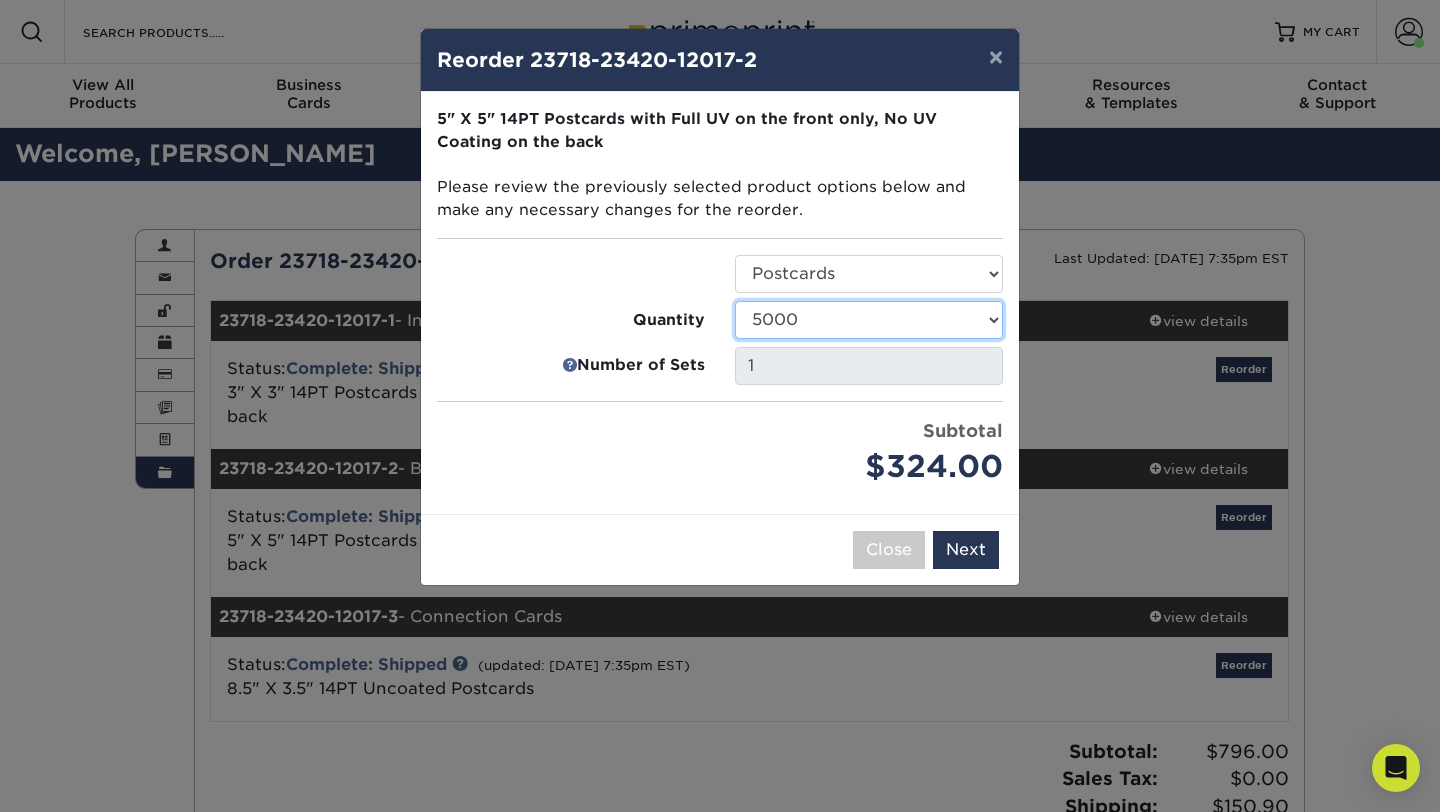 click on "100 250 500 1000 2500 5000 7500 10000 15000 20000 25000" at bounding box center [869, 320] 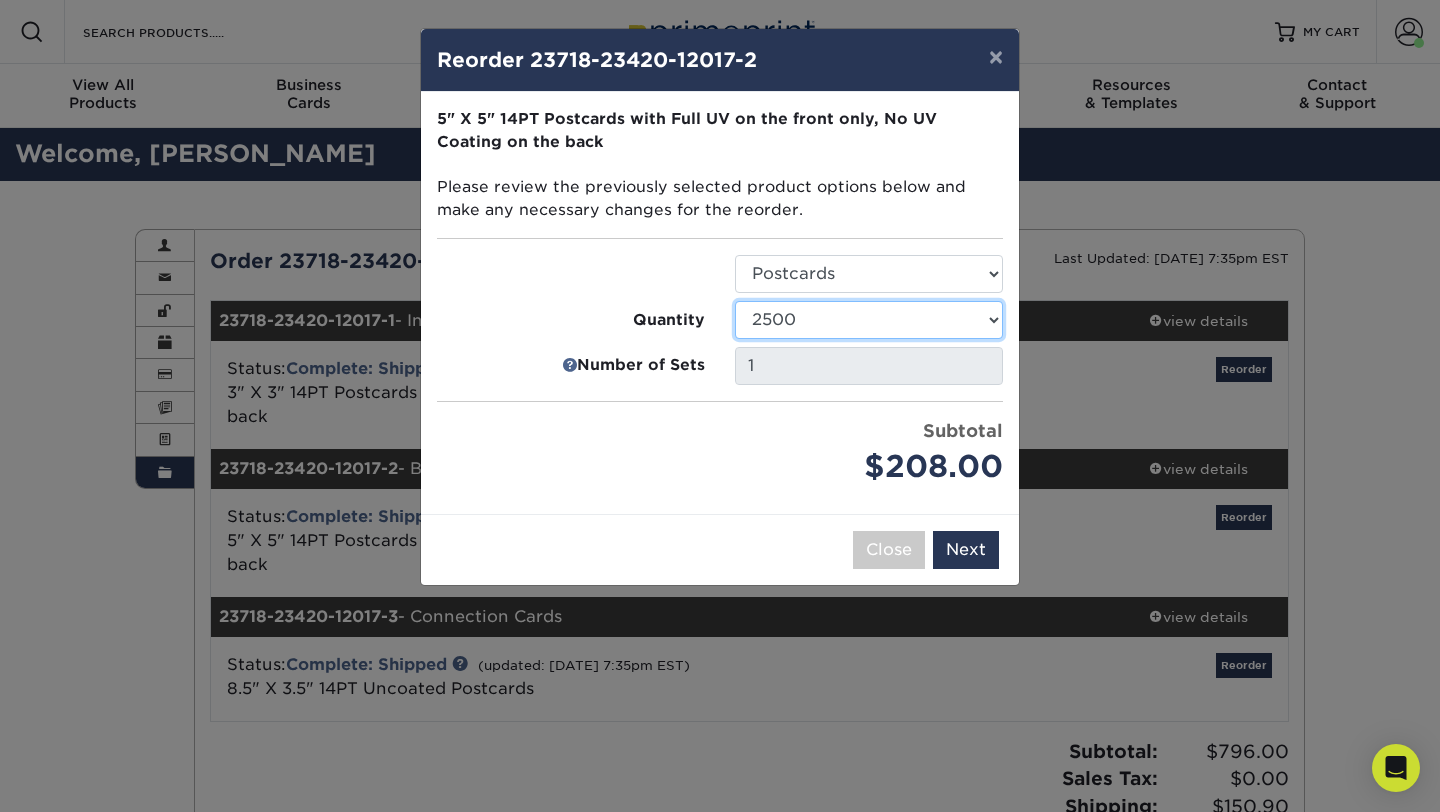 click on "100 250 500 1000 2500 5000 7500 10000 15000 20000 25000" at bounding box center (869, 320) 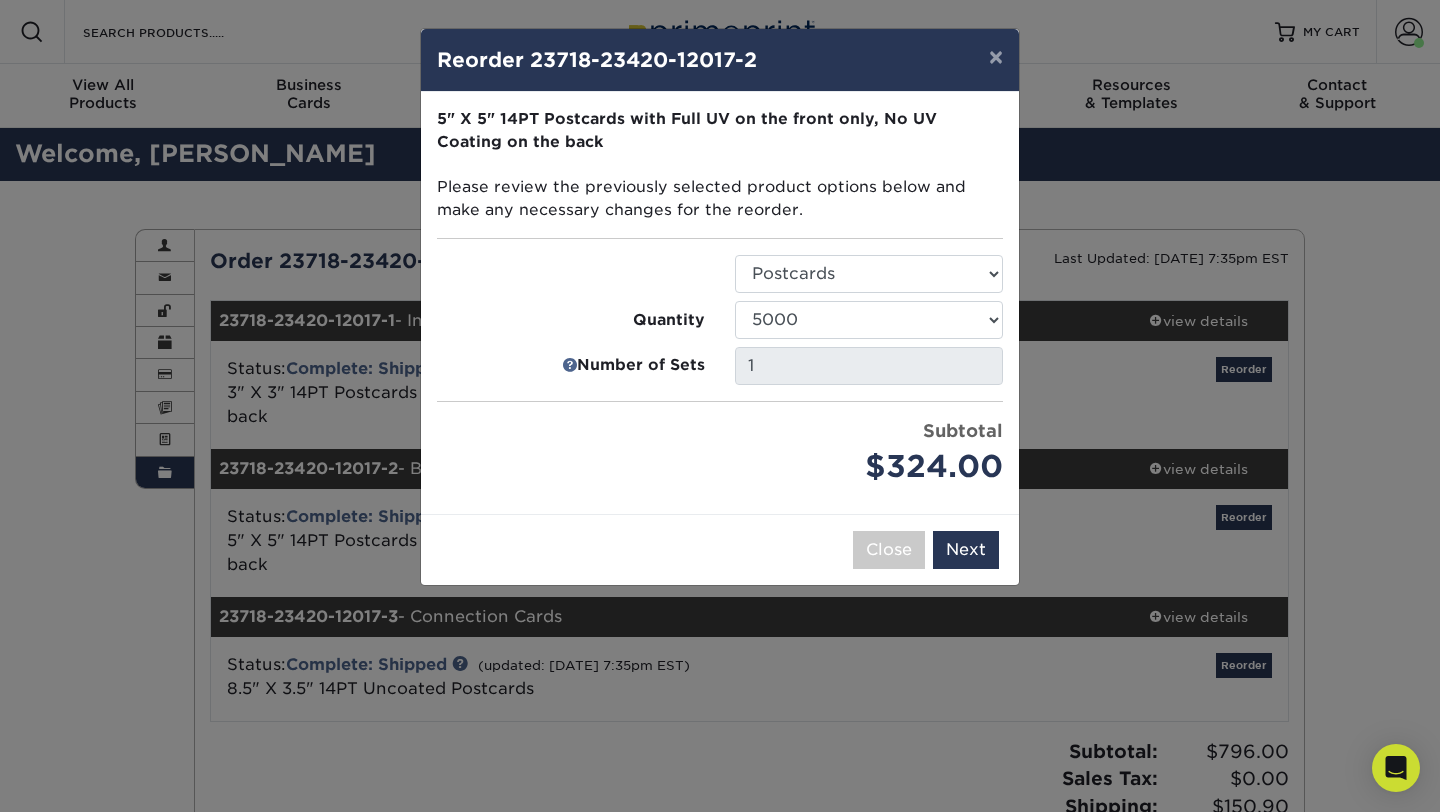 click on "Select Option
Postcards
Quantity" at bounding box center [720, 372] 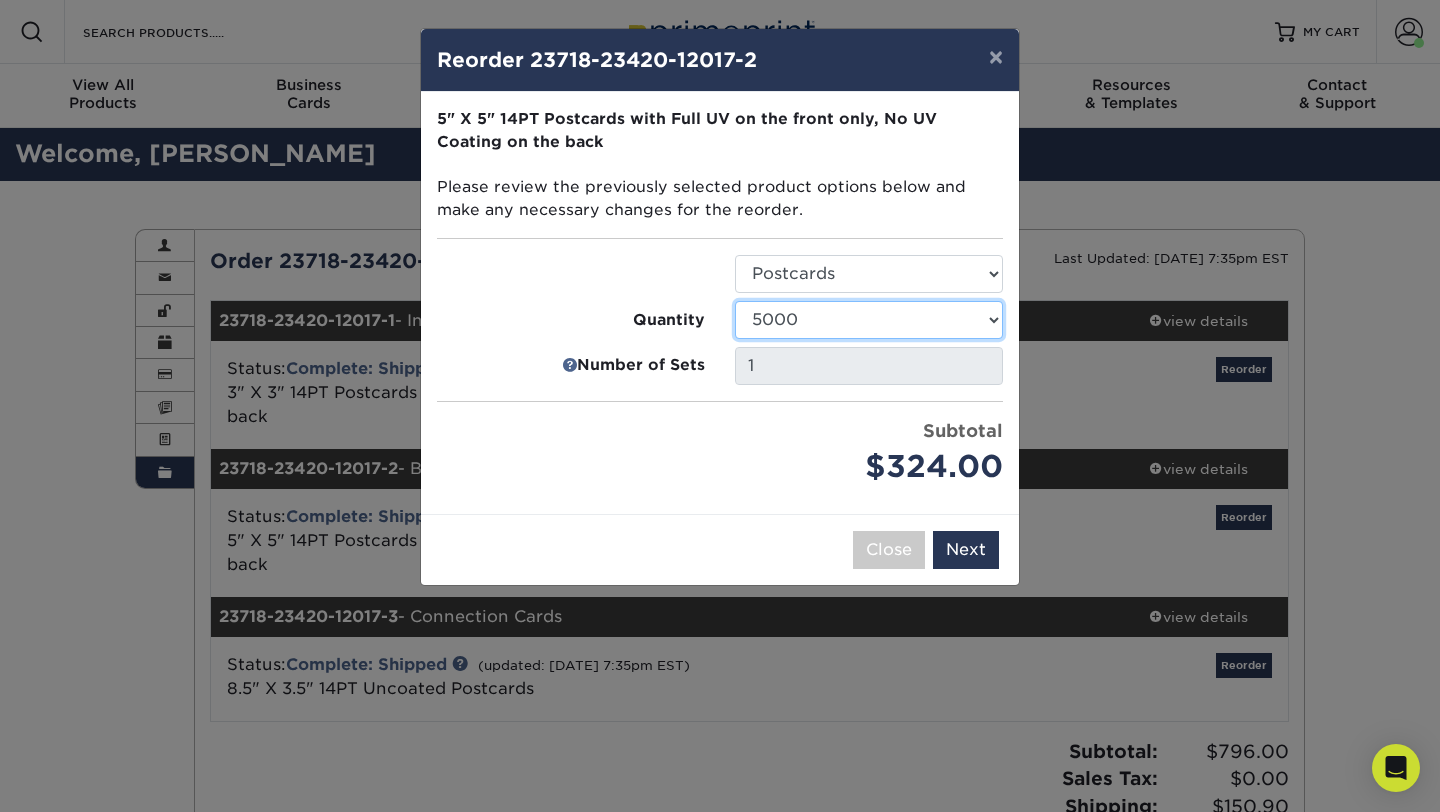 click on "100 250 500 1000 2500 5000 7500 10000 15000 20000 25000" at bounding box center [869, 320] 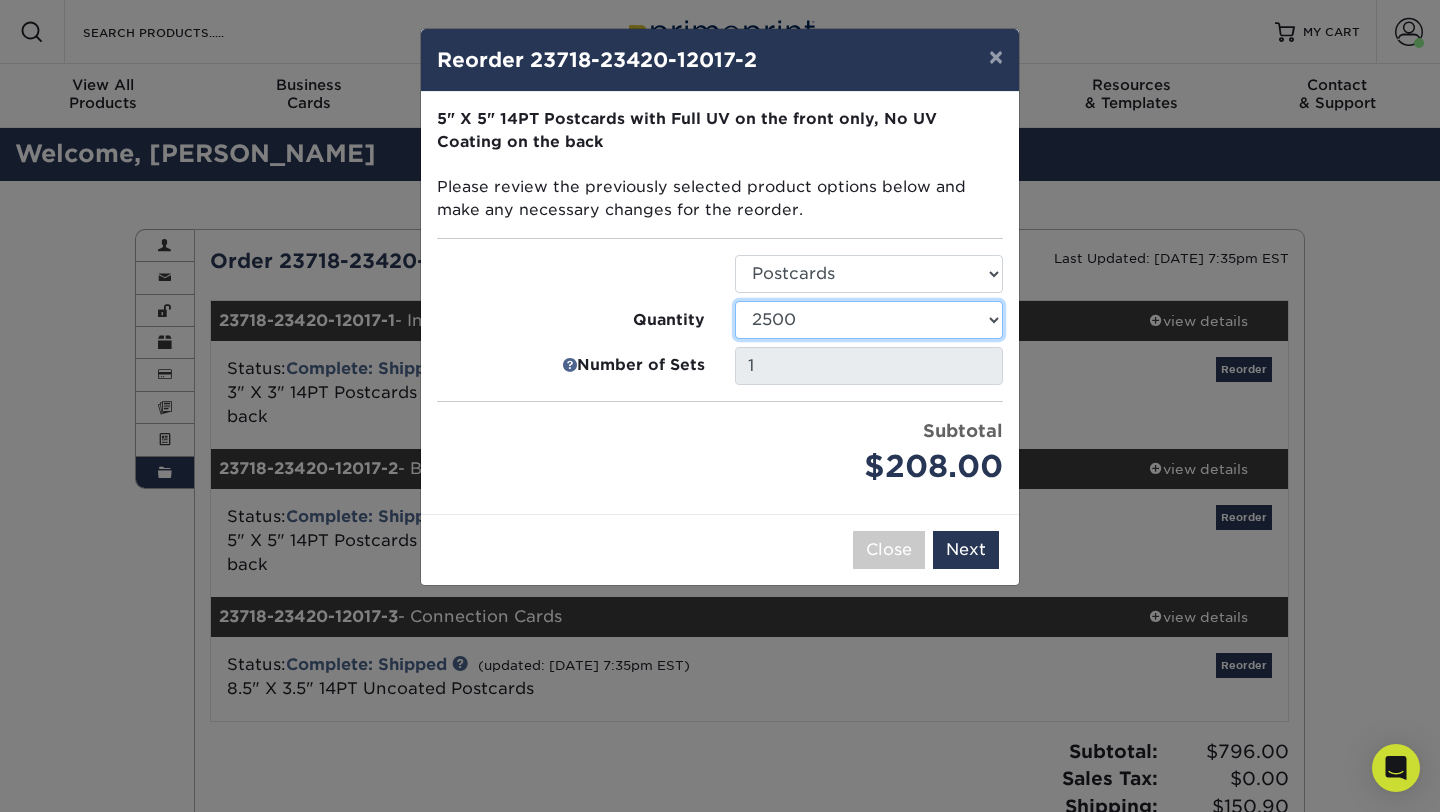 click on "100 250 500 1000 2500 5000 7500 10000 15000 20000 25000" at bounding box center [869, 320] 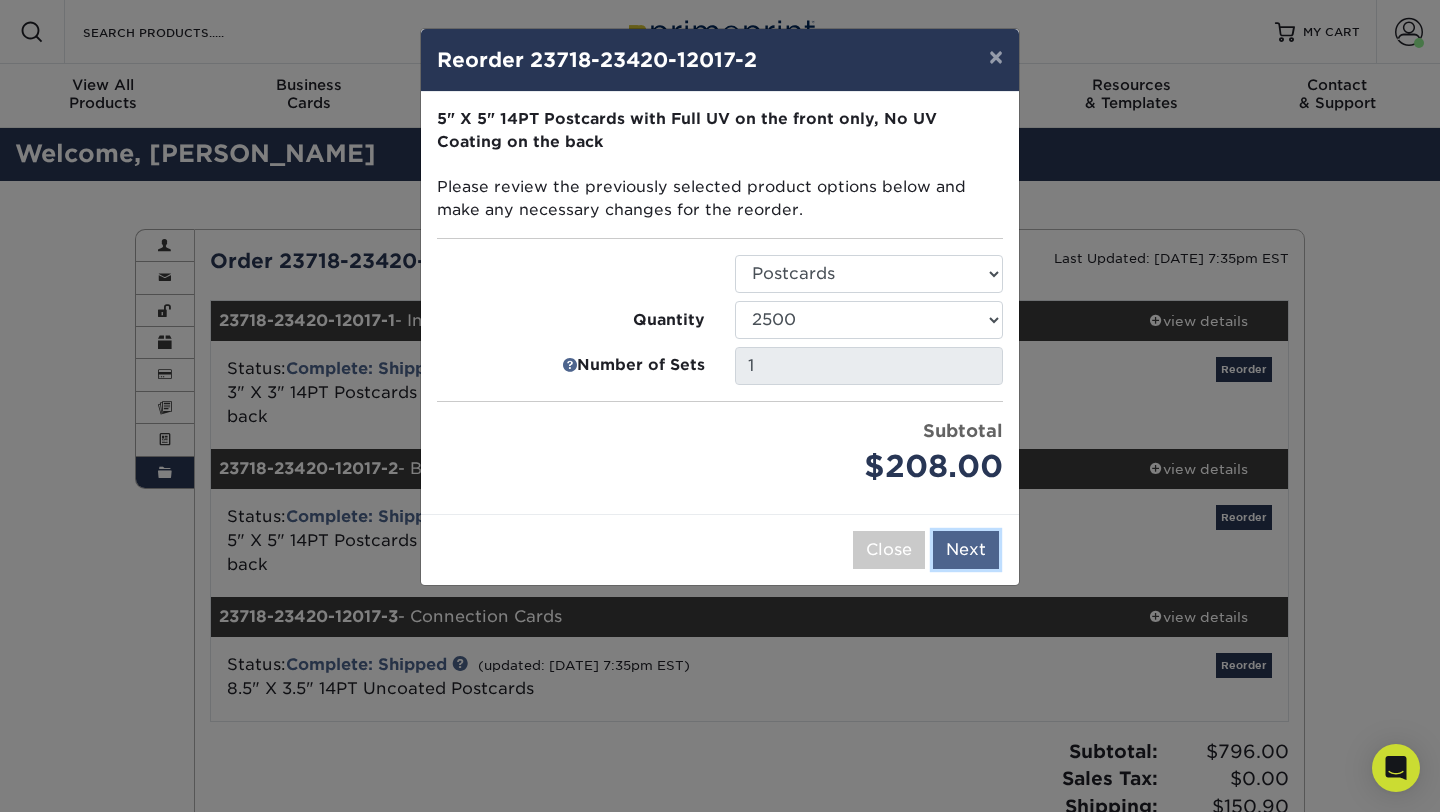 click on "Next" at bounding box center (966, 550) 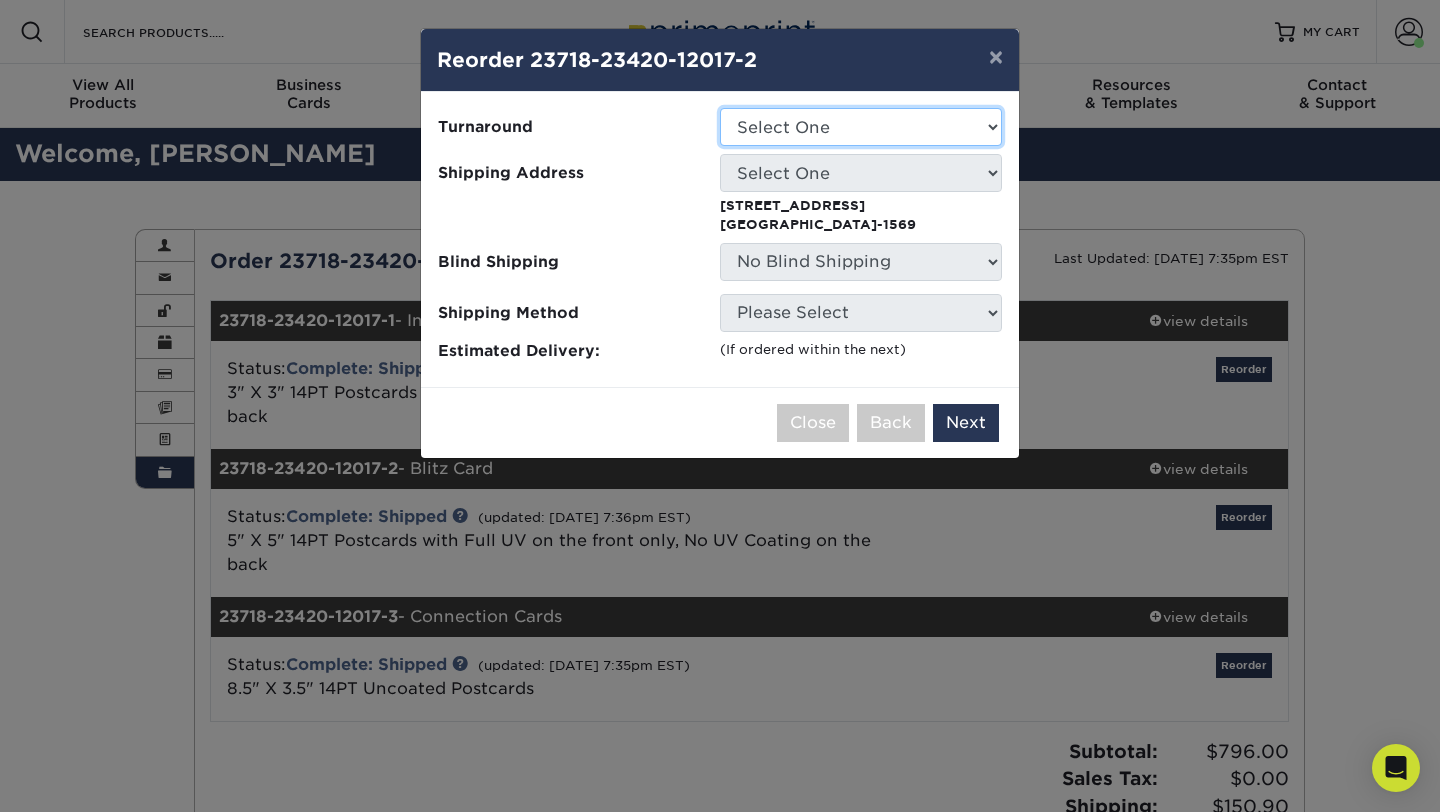 click on "Select One 2-4 Business Days 2 Day Next Business Day" at bounding box center [861, 127] 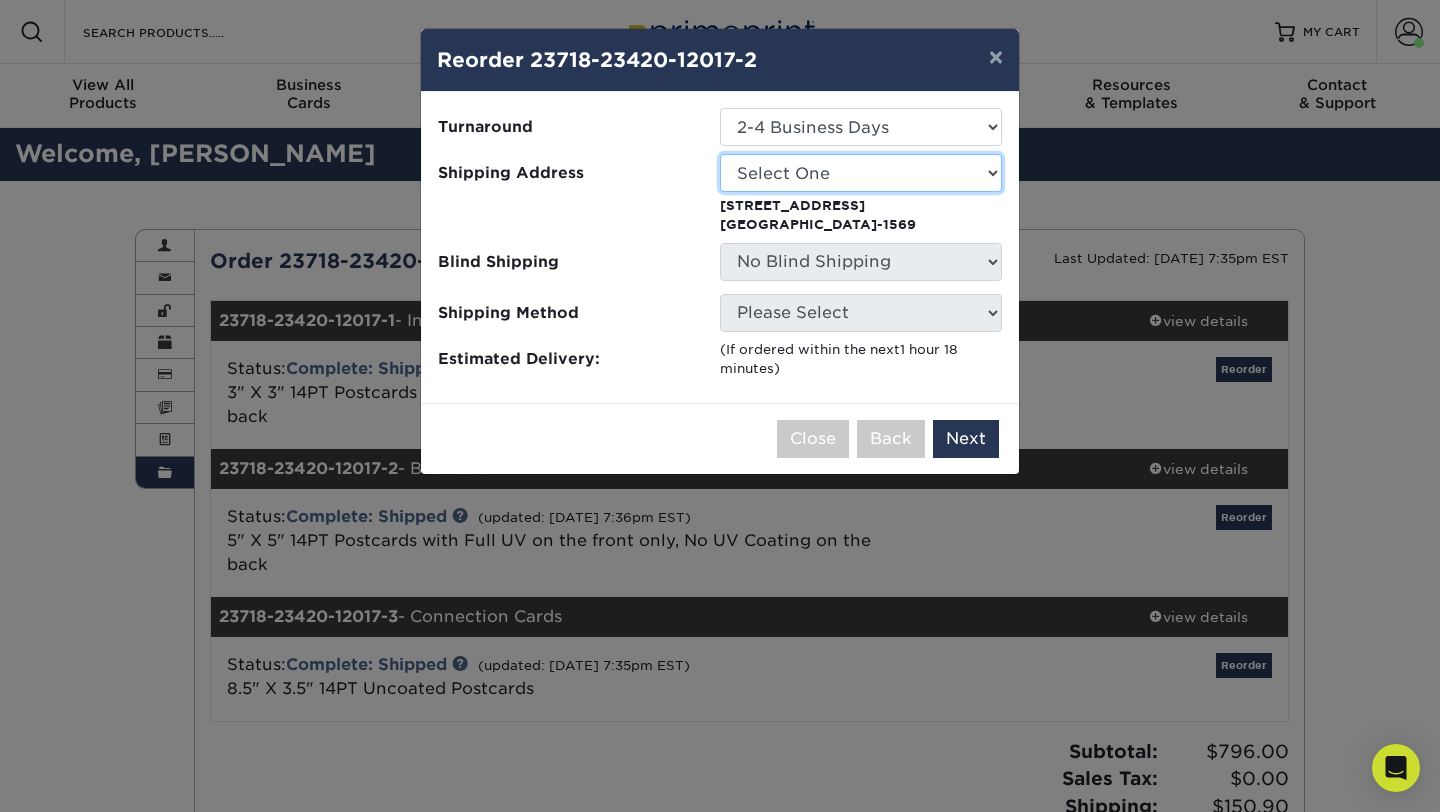 click on "Select One
Blake Apt
Blake Apt
Blake's House
Bryan's House
Lauren's House" at bounding box center [861, 173] 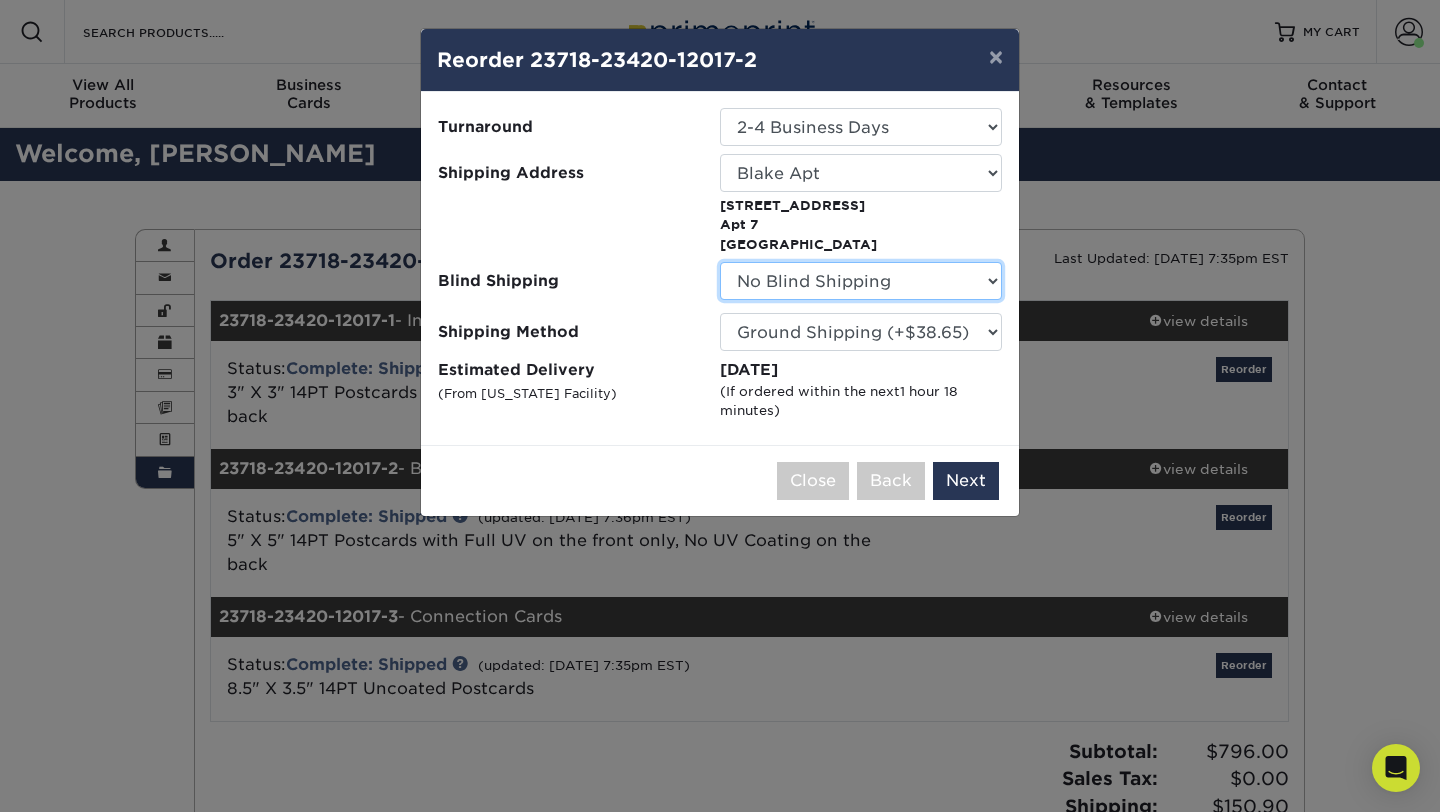 click on "No Blind Shipping
Blake Apt
Blake Apt
Blake's House
Bryan's House
Lauren's House" at bounding box center [861, 281] 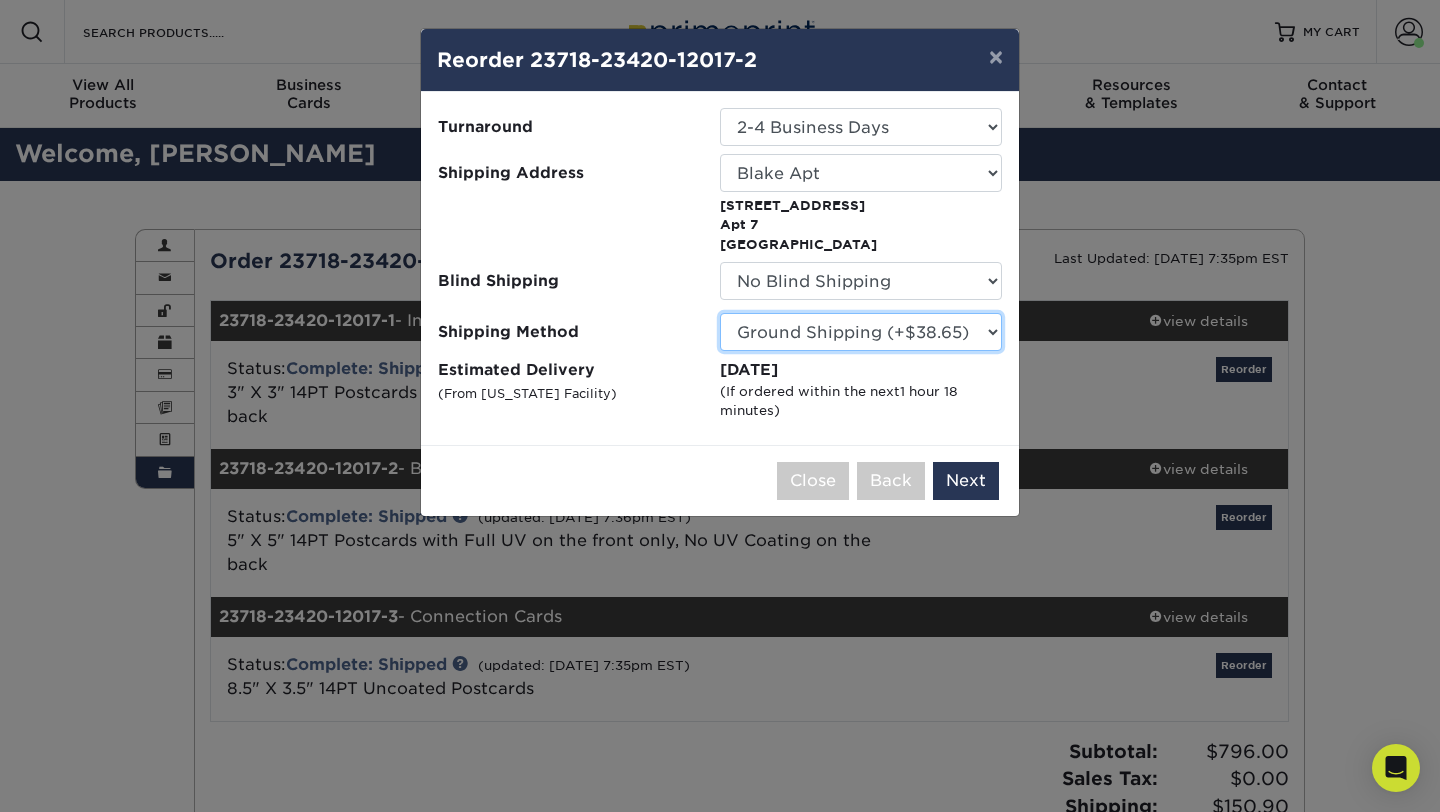 click on "Please Select Ground Shipping (+$38.65) 3 Day Shipping Service (+$49.75) 2 Day Air Shipping (+$54.98) Next Day Shipping by 5pm (+$55.12) Next Day Shipping by 12 noon (+$60.89) Next Day Air Early A.M. (+$261.84)" at bounding box center [861, 332] 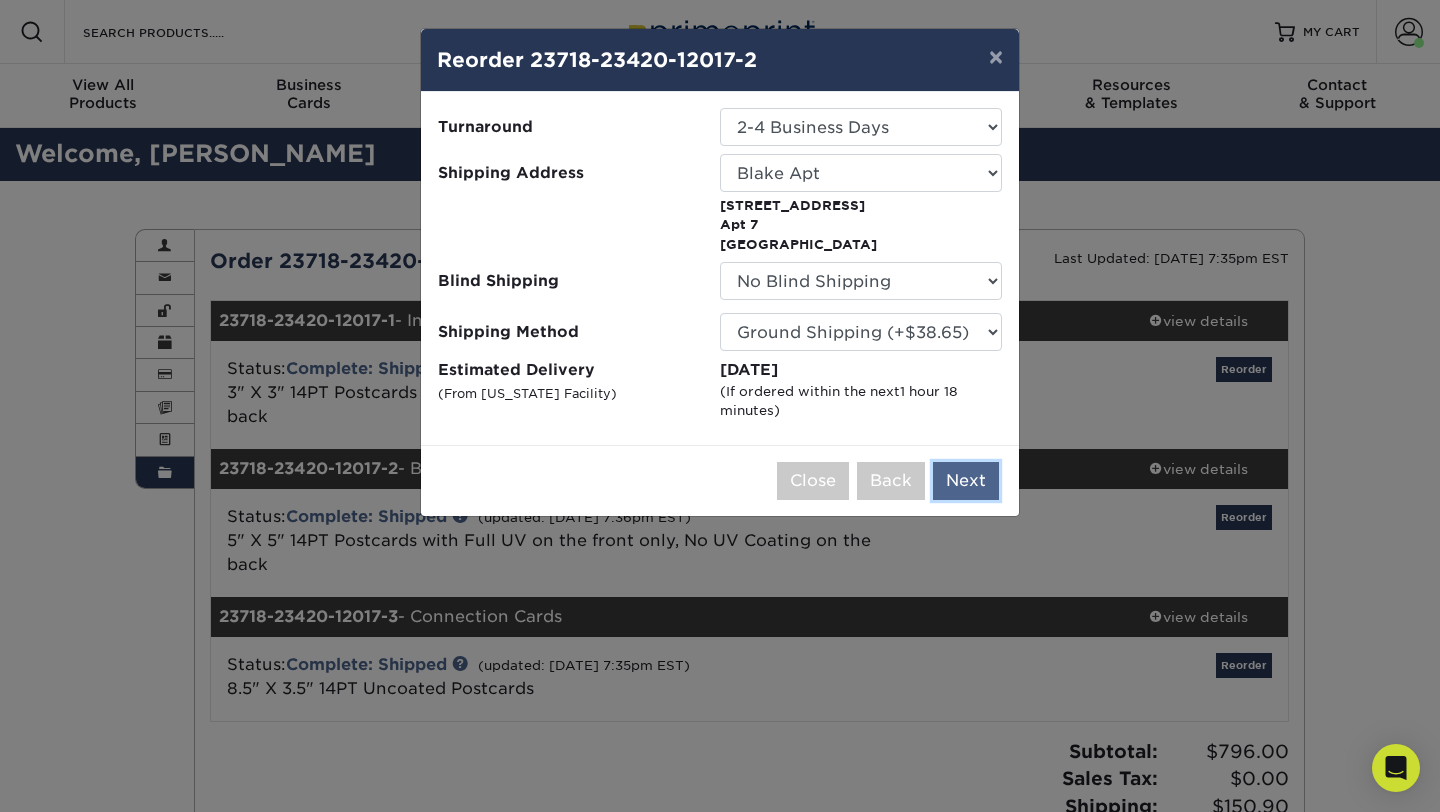 click on "Next" at bounding box center [966, 481] 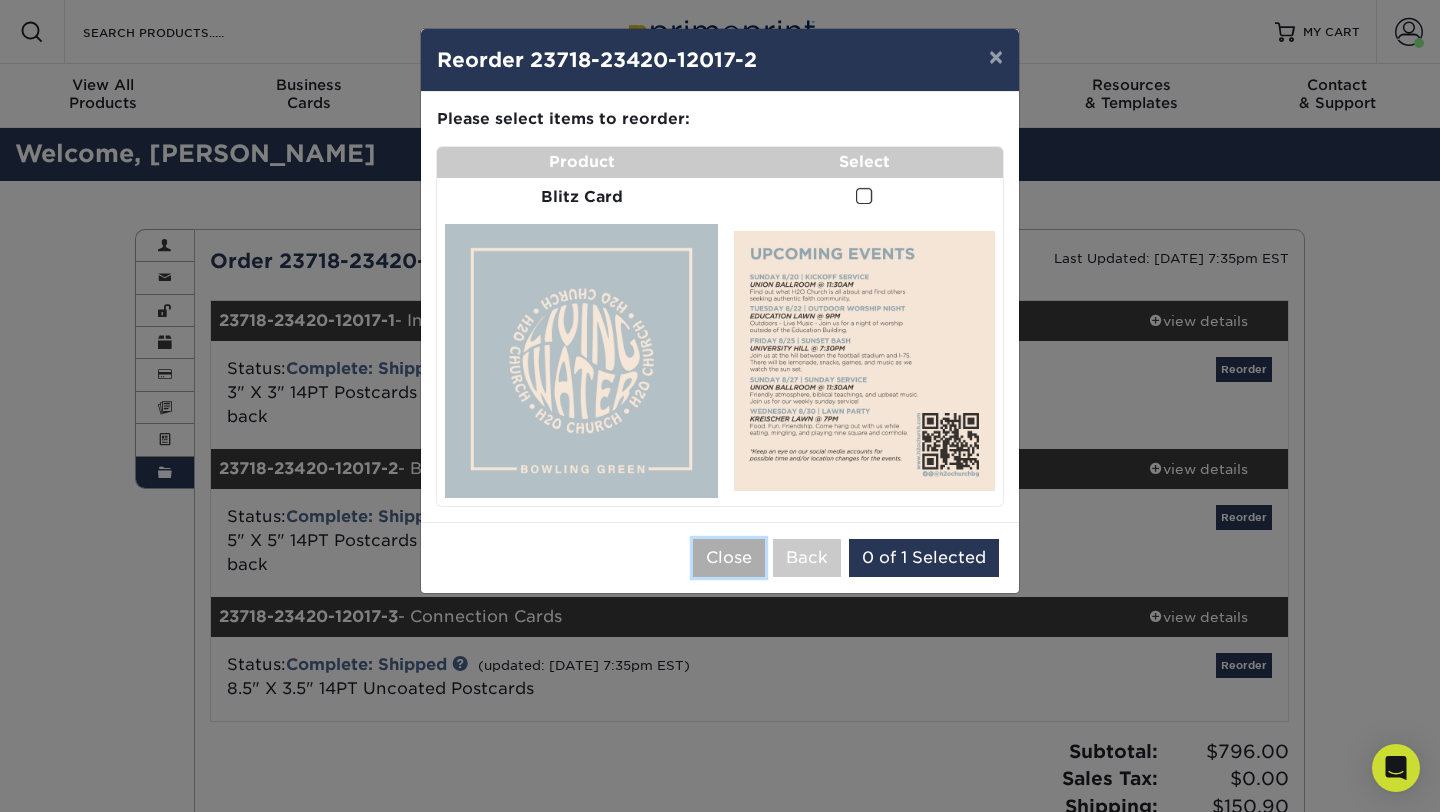 click on "Close" at bounding box center [729, 558] 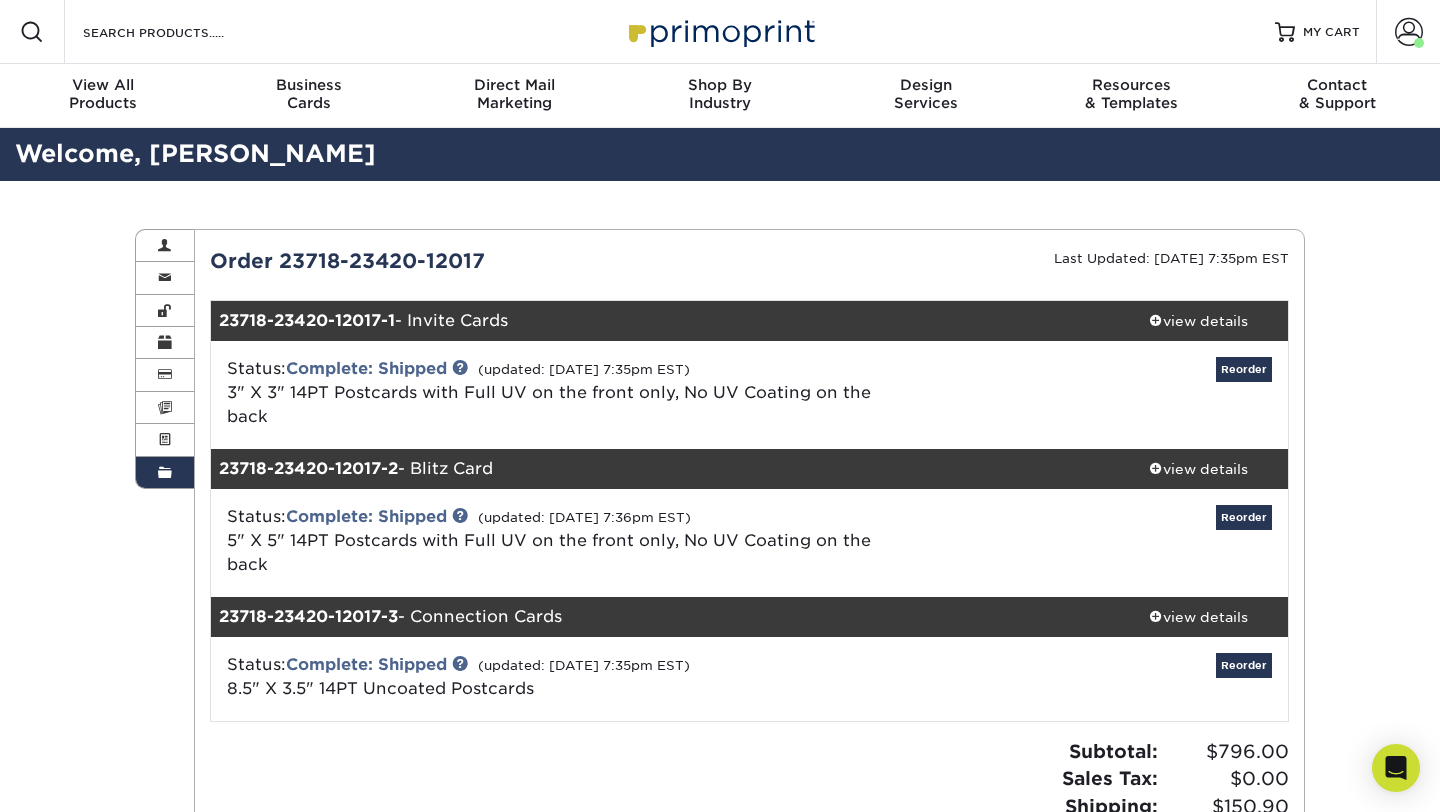 click on "Order History
Account Overview
Contact Information
Change Password
Address Book
Billing & Payment Info
." at bounding box center (720, 578) 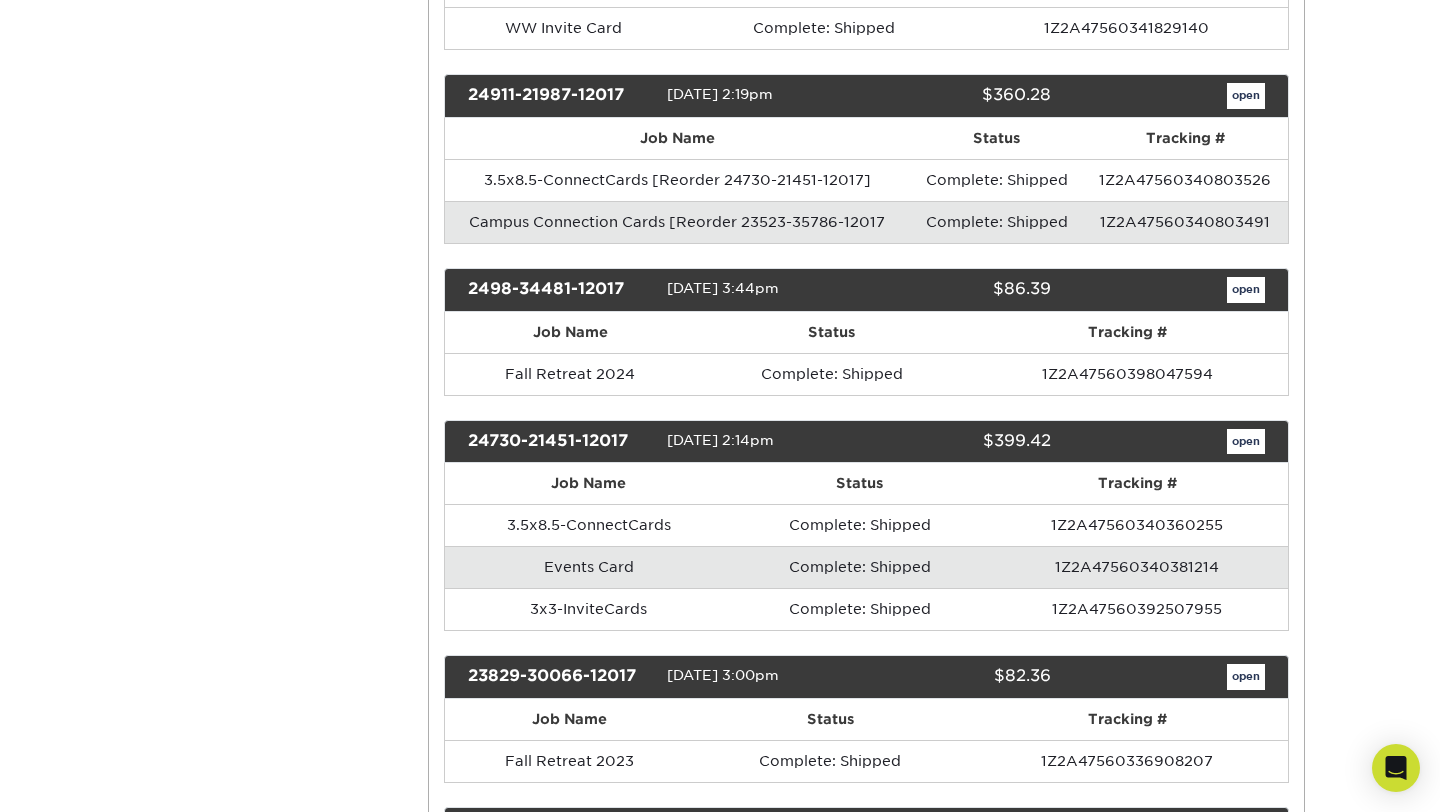 scroll, scrollTop: 582, scrollLeft: 0, axis: vertical 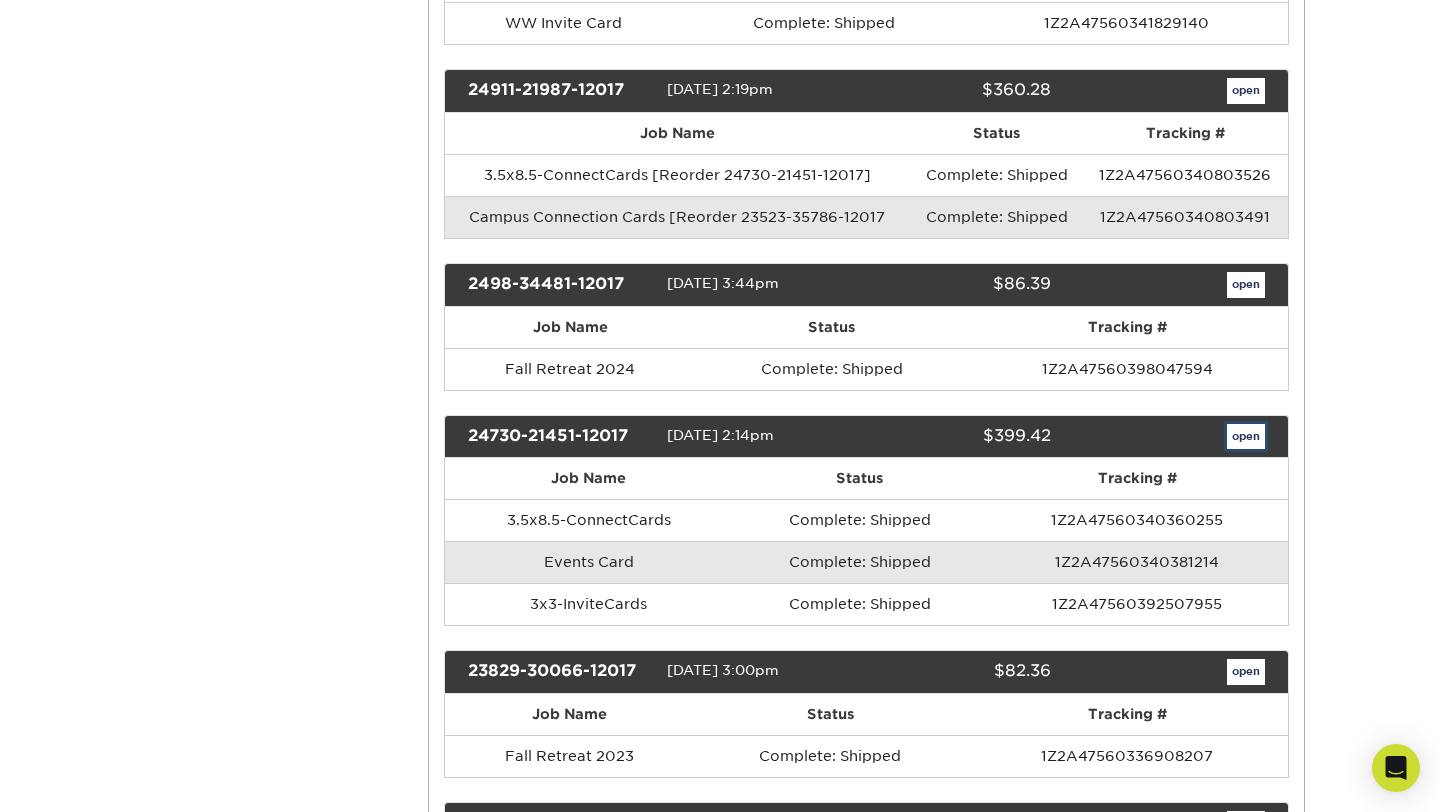 click on "open" at bounding box center (1246, 437) 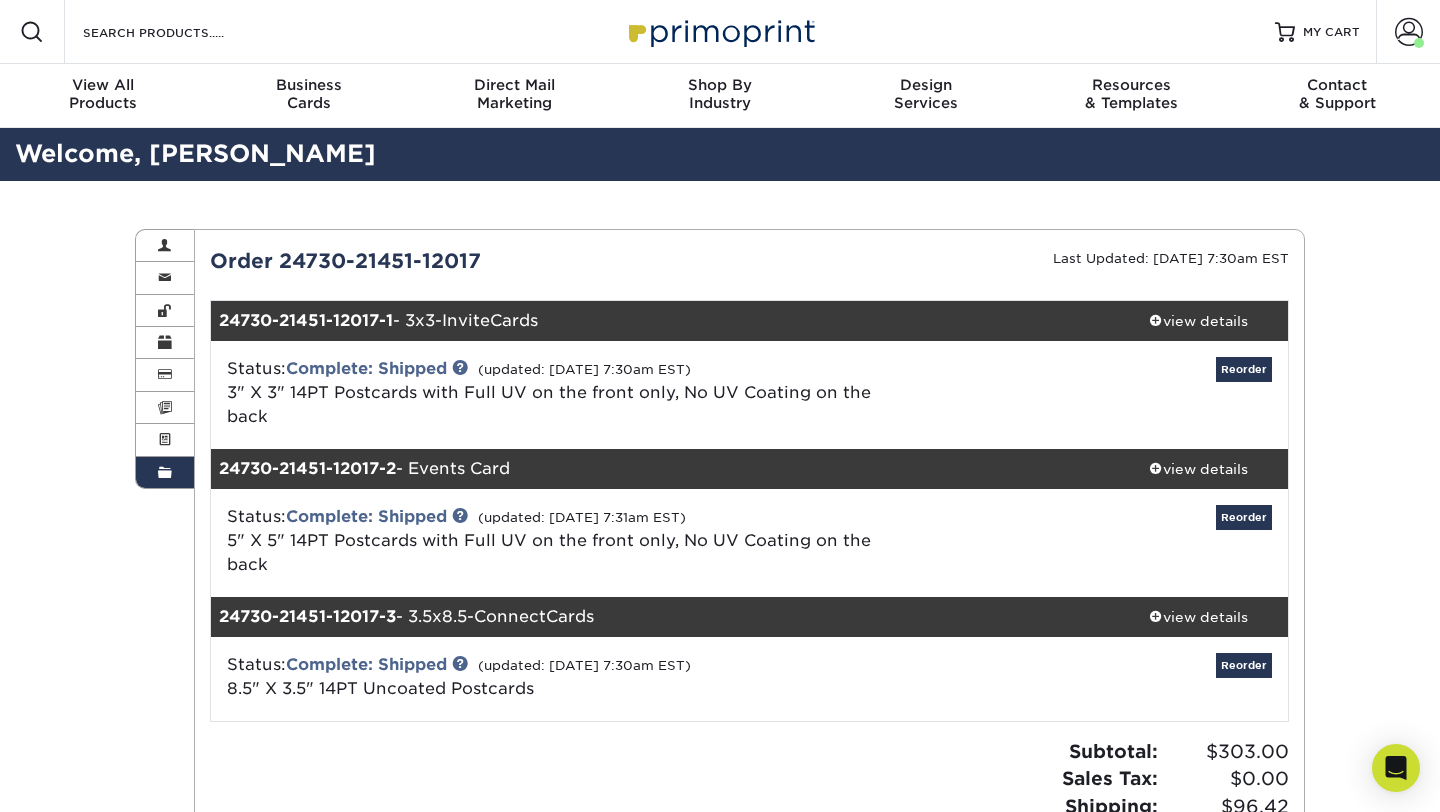 click on "Reorder" at bounding box center [1108, 543] 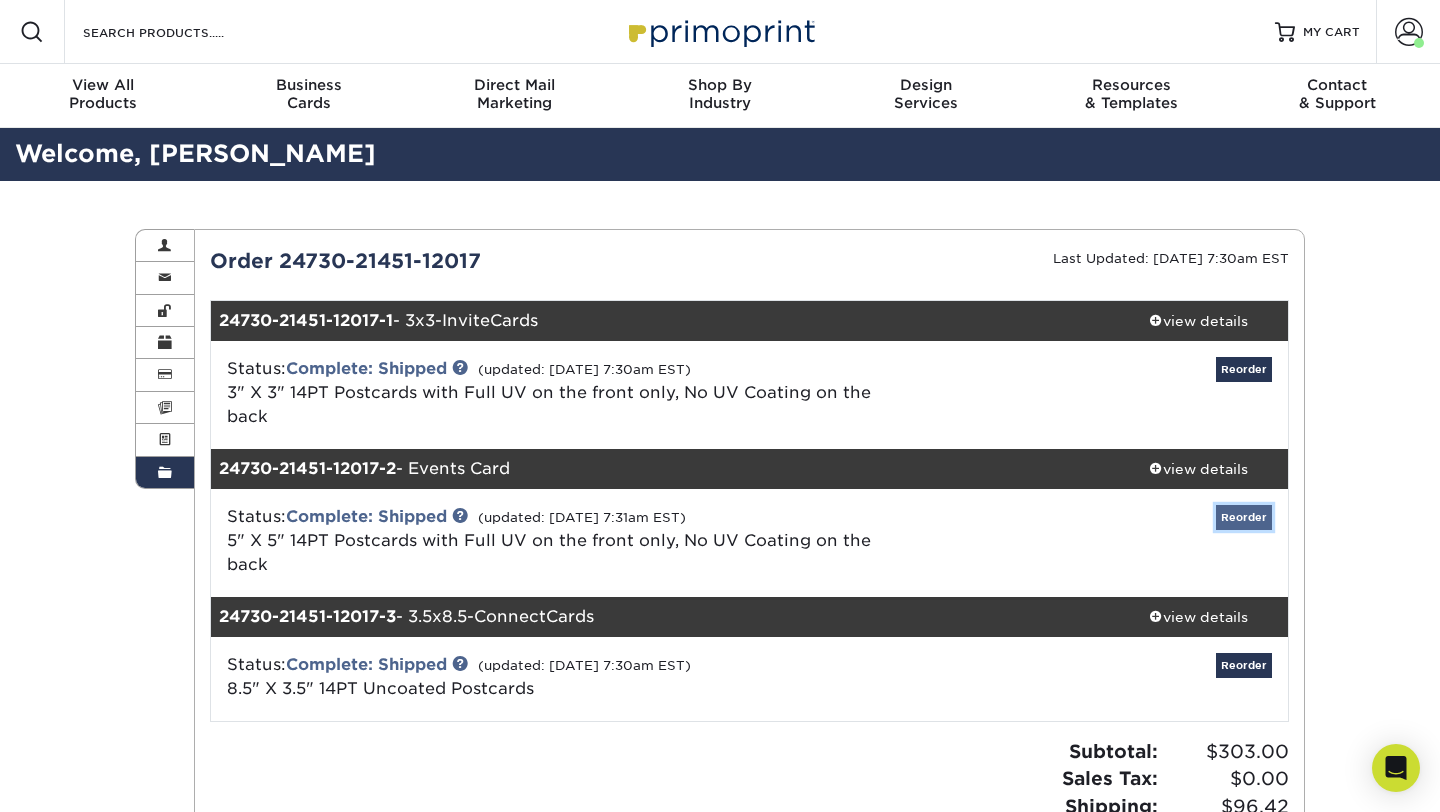 click on "Reorder" at bounding box center [1244, 517] 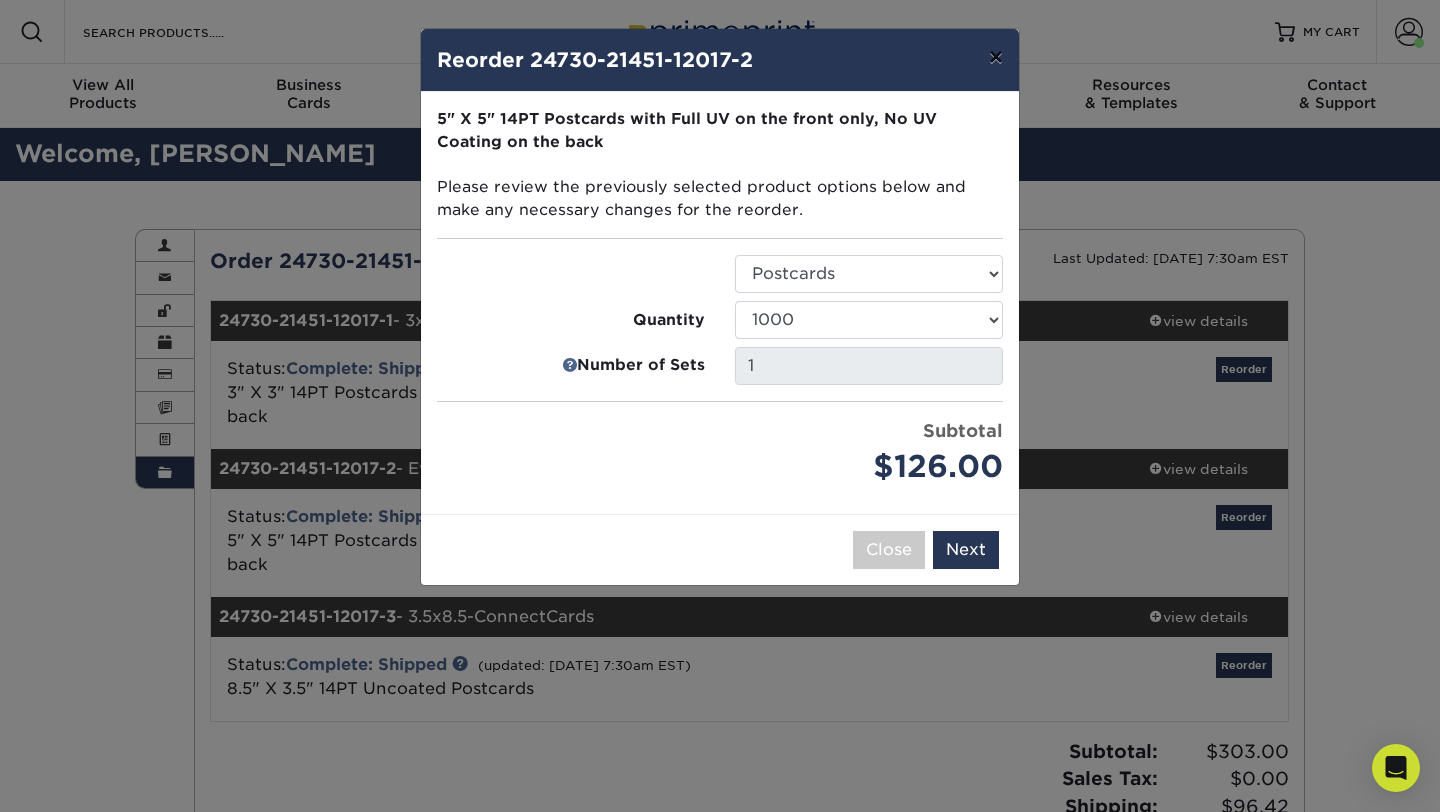 click on "×" at bounding box center [996, 57] 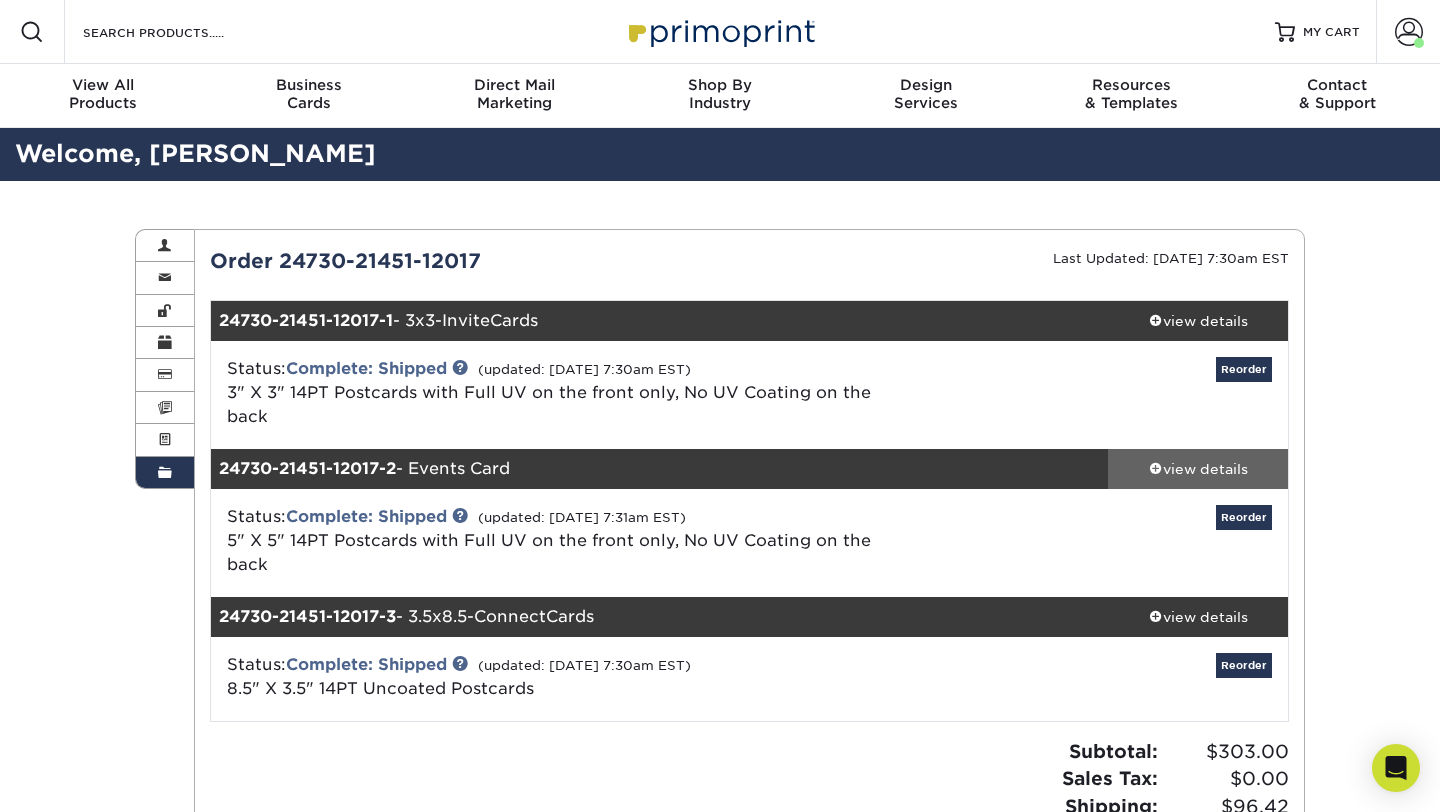 click on "view details" at bounding box center (1198, 469) 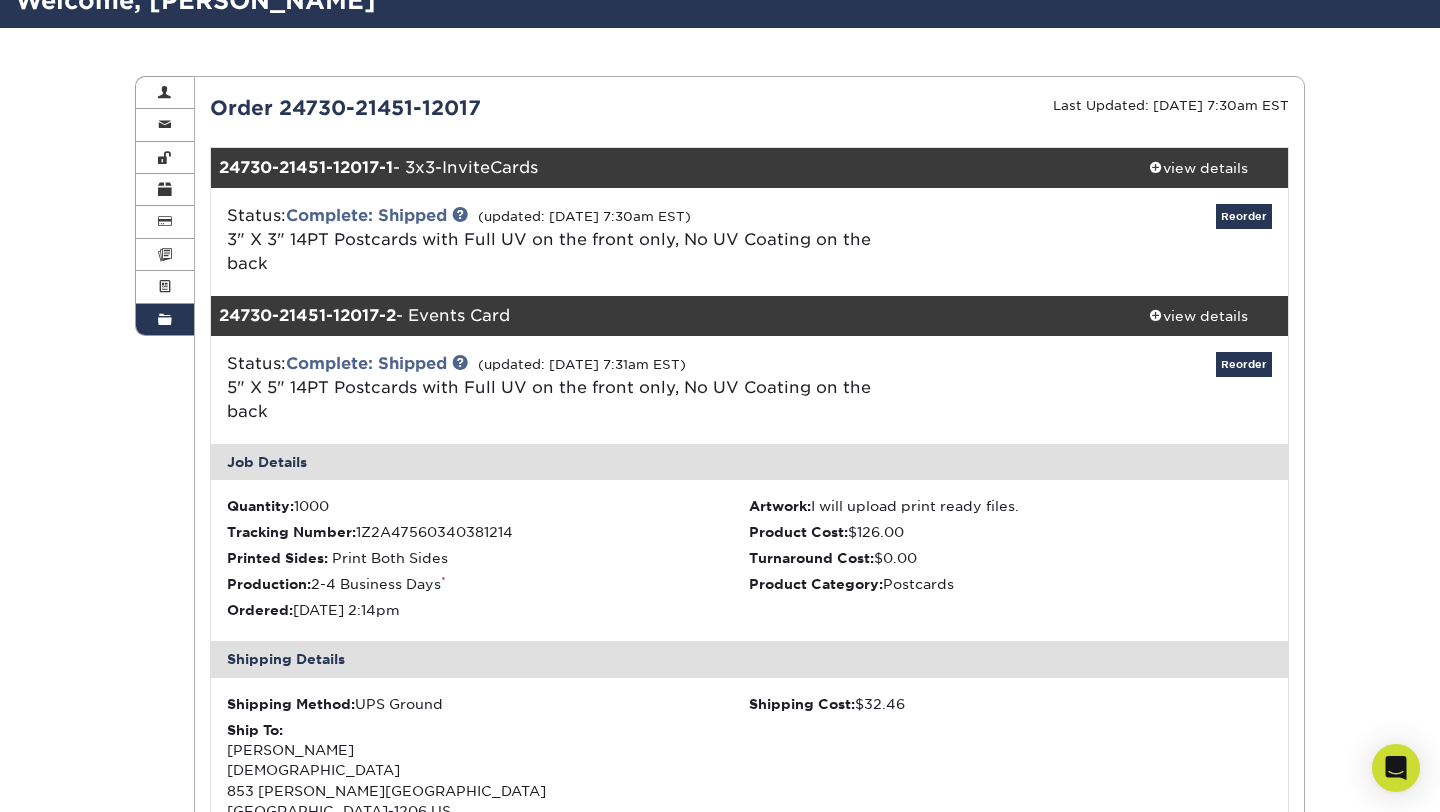 scroll, scrollTop: 0, scrollLeft: 0, axis: both 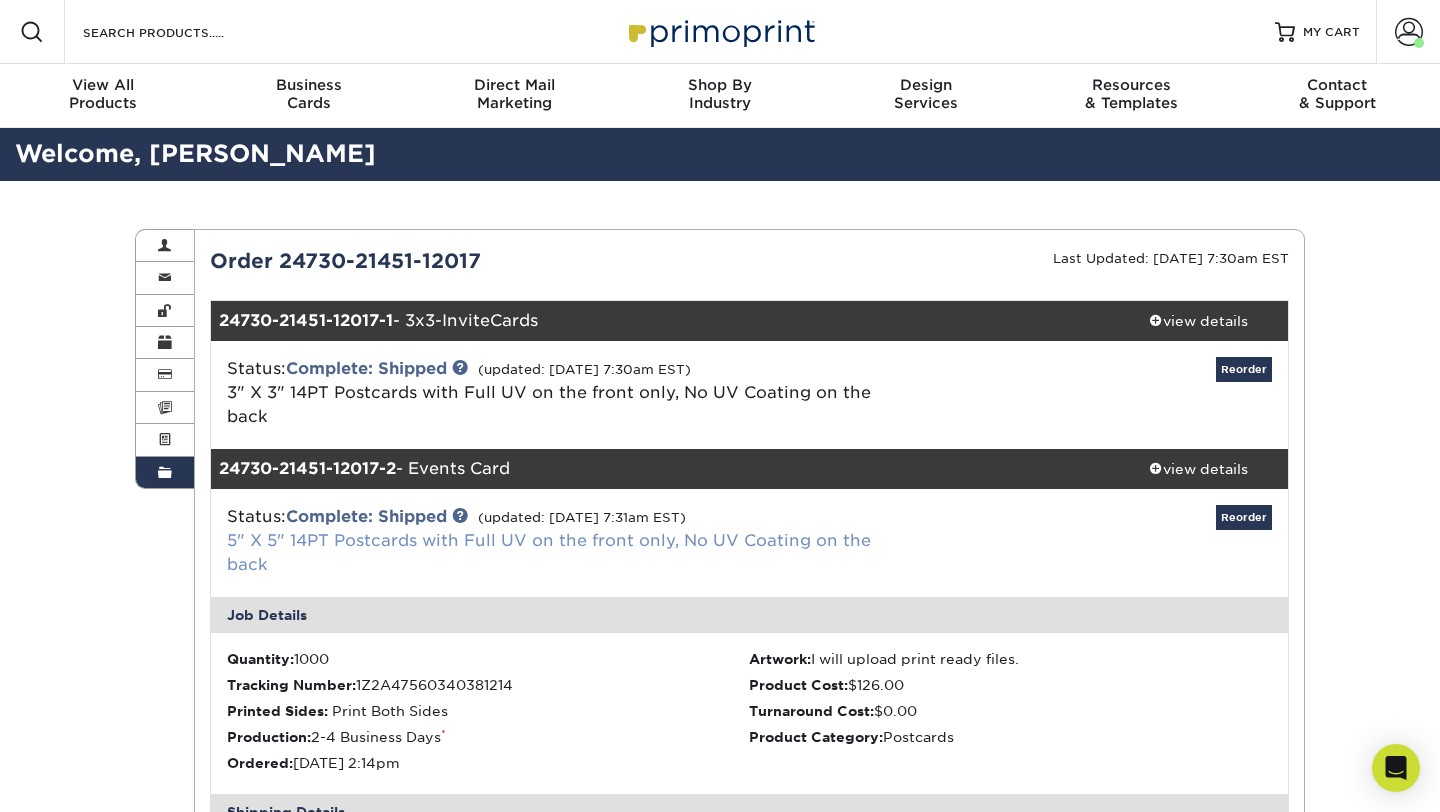 click on "5" X 5" 14PT Postcards  with Full UV on the front only, No UV Coating on the back" at bounding box center (549, 552) 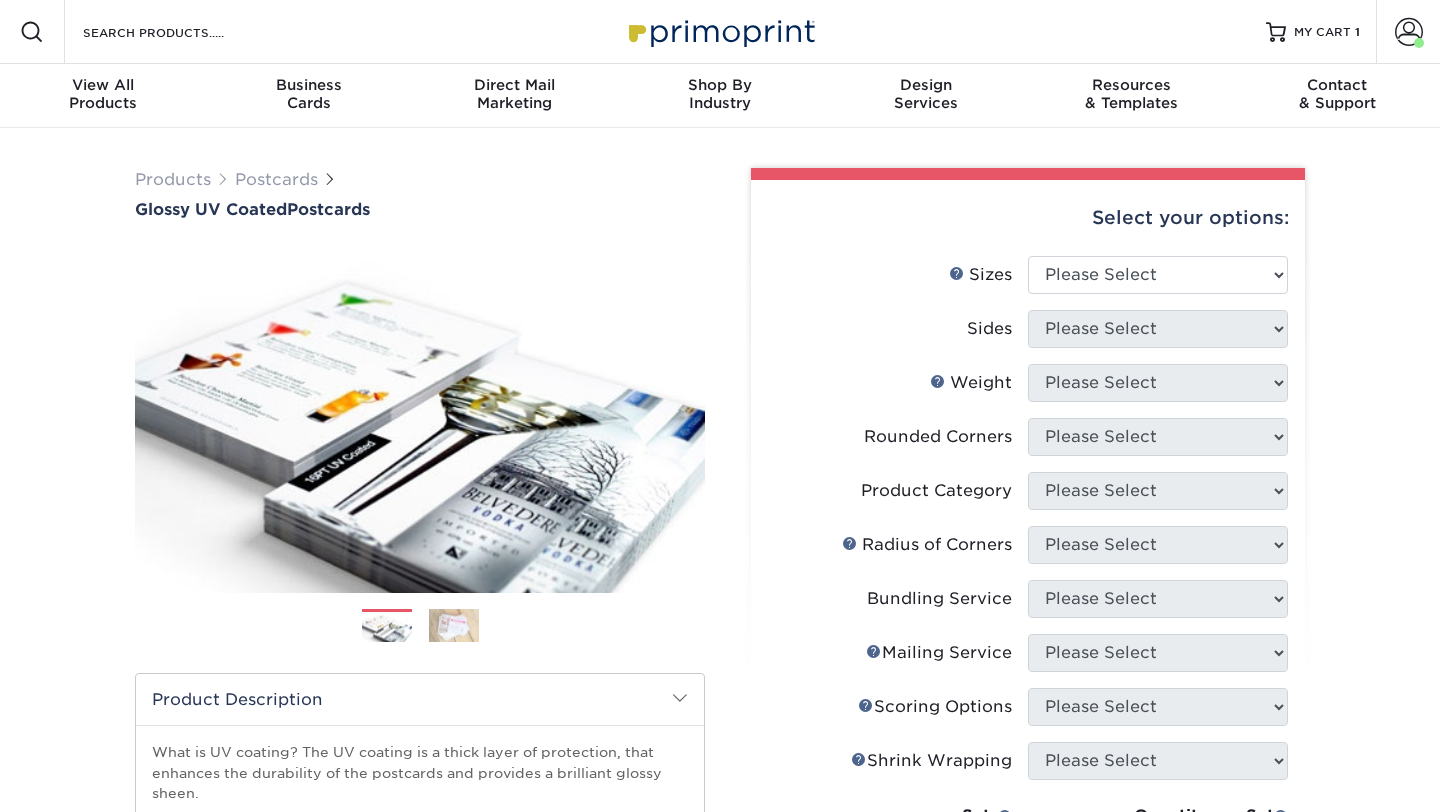 scroll, scrollTop: 0, scrollLeft: 0, axis: both 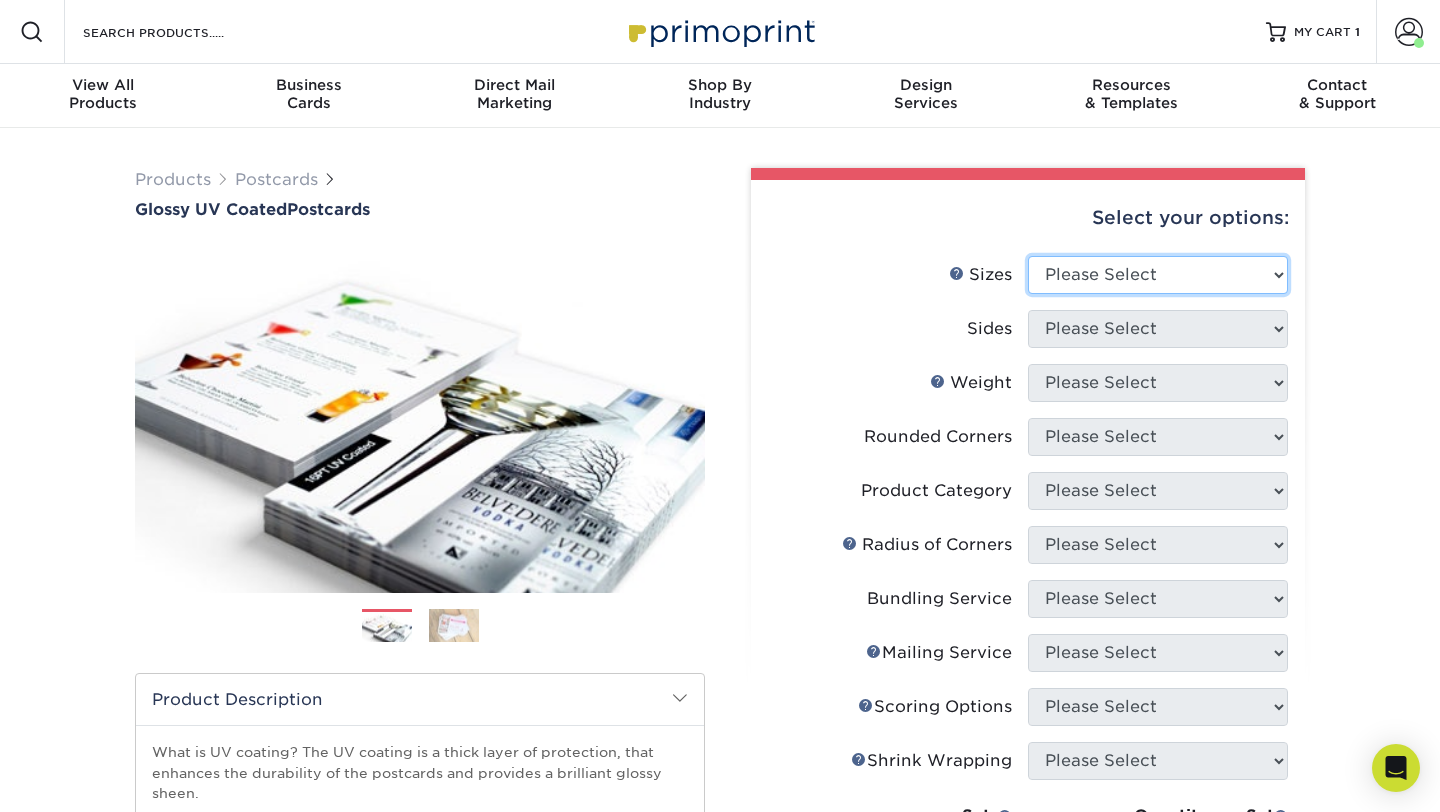 click on "Please Select
1.5" x 7"
2" x 4"
2" x 6"
2" x 7"
2" x 8"
2.12" x 5.5"
2.12" x 5.5"
2.125" x 5.5"
2.5" x 8"" at bounding box center (1158, 275) 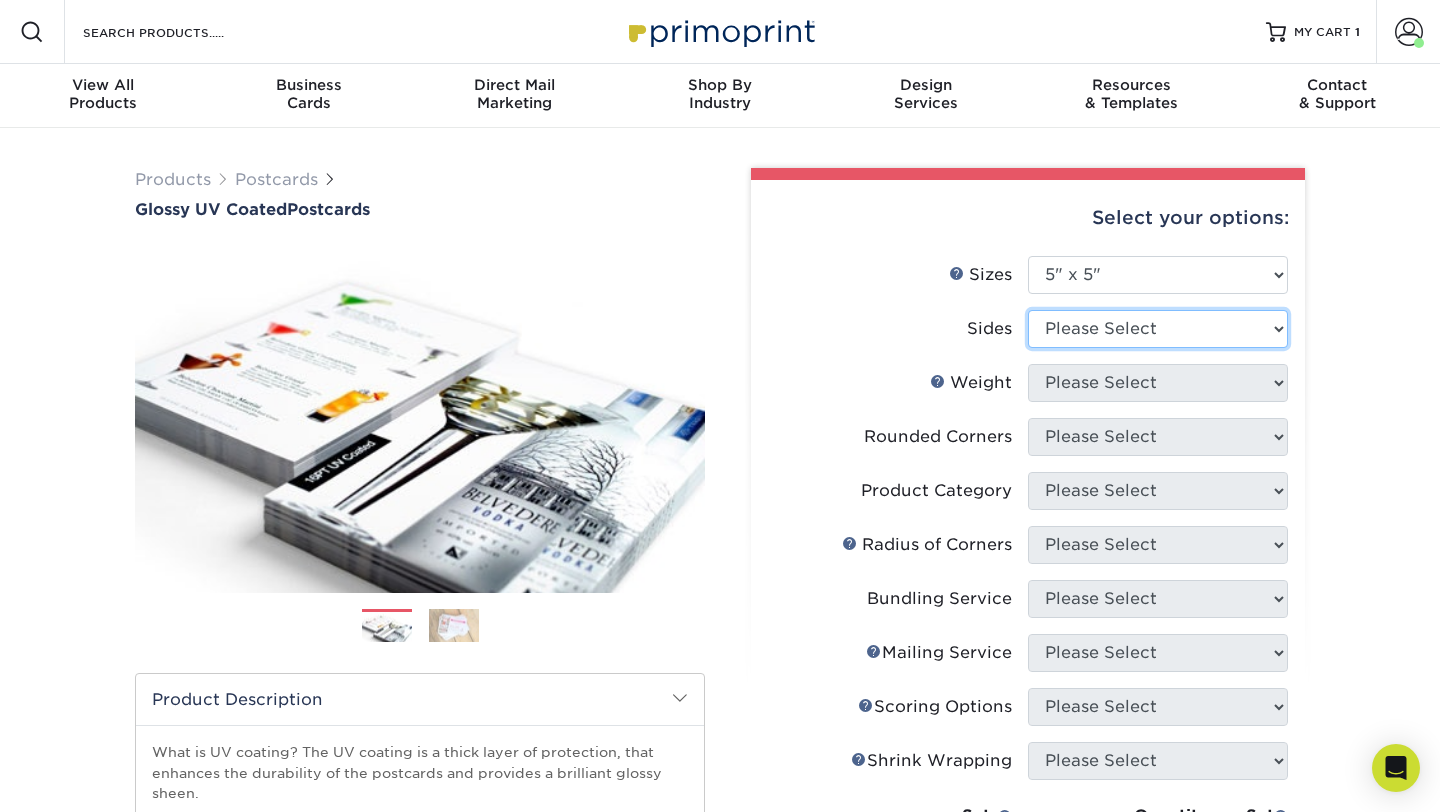 click on "Please Select Print Both Sides Print Front Only" at bounding box center (1158, 329) 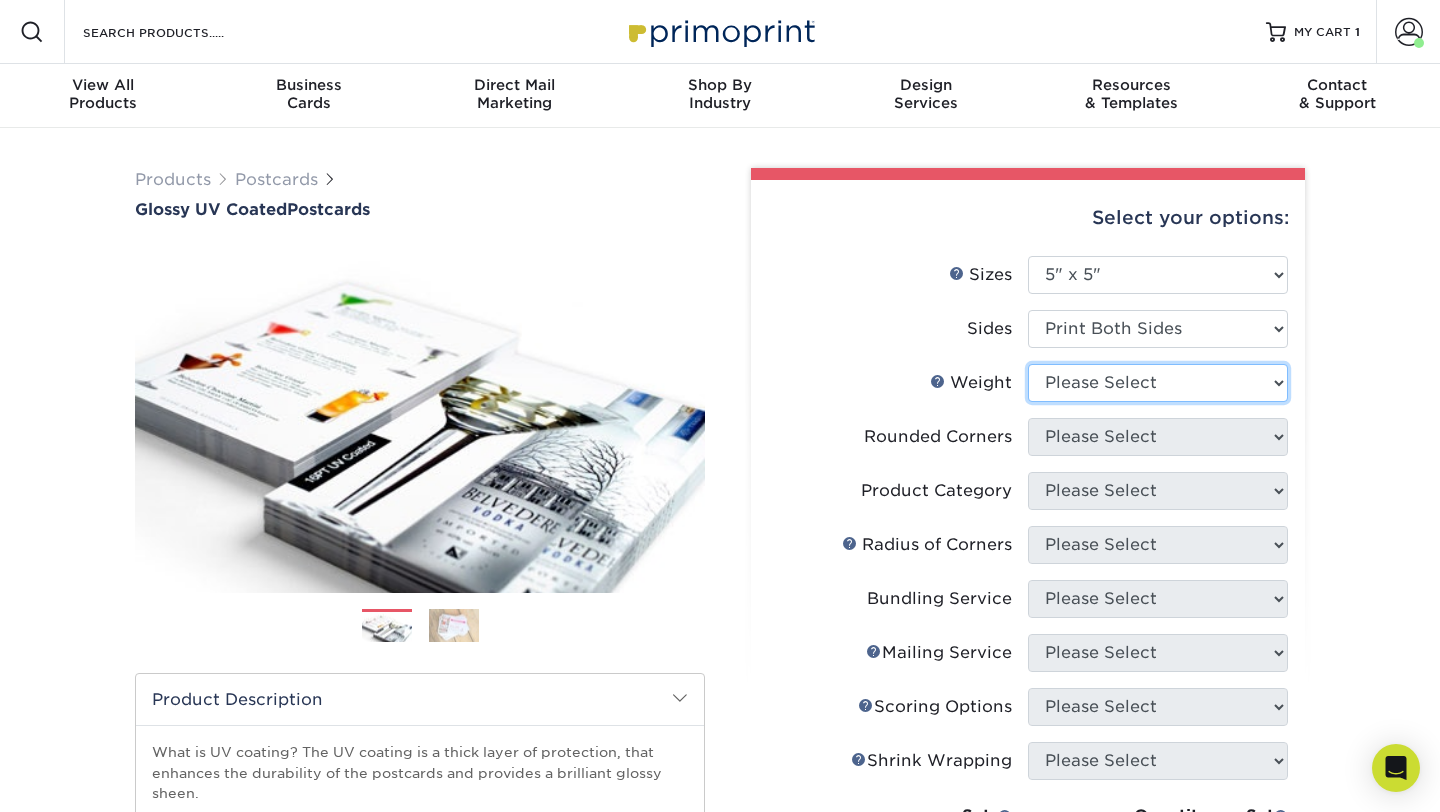 click on "Please Select 16PT 14PT" at bounding box center [1158, 383] 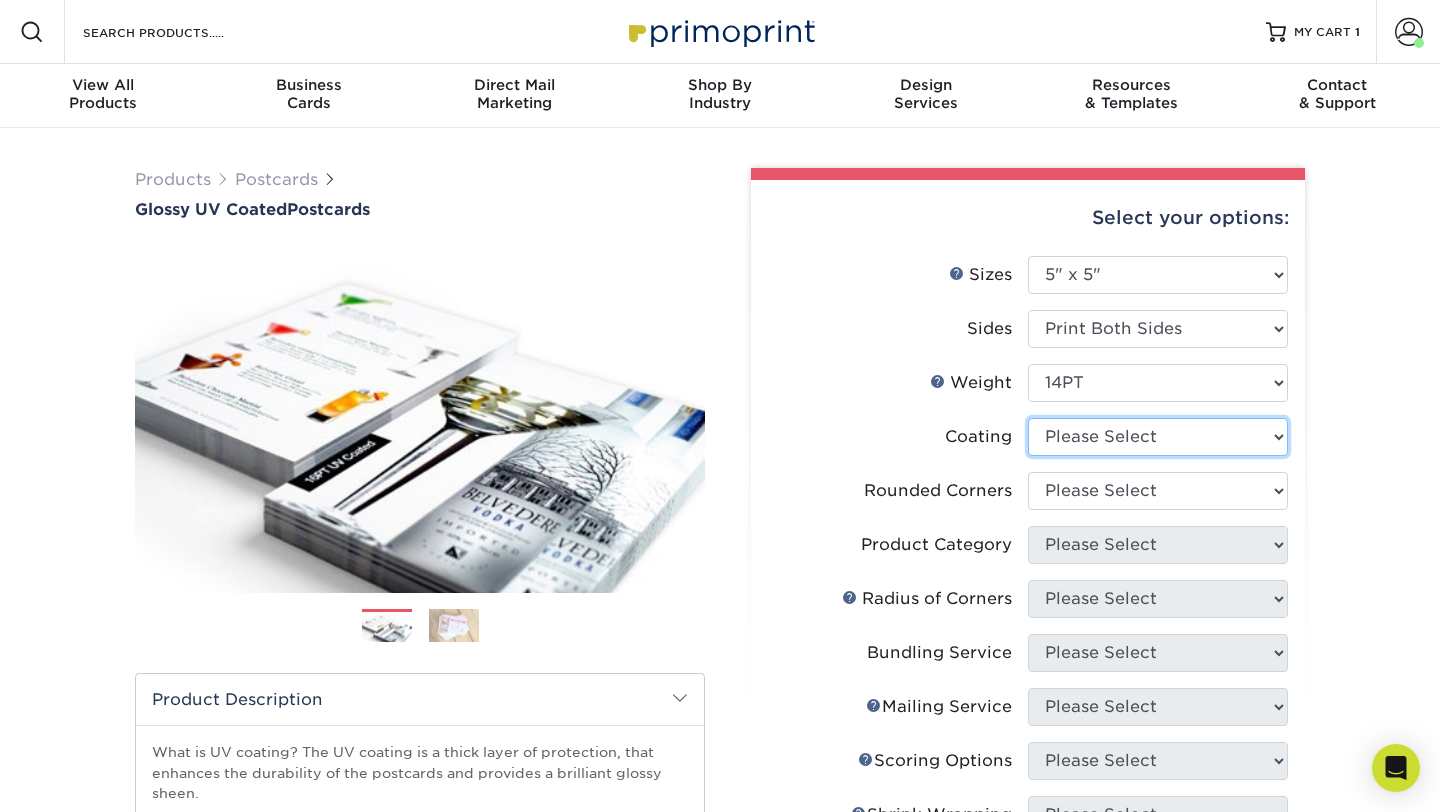 click at bounding box center [1158, 437] 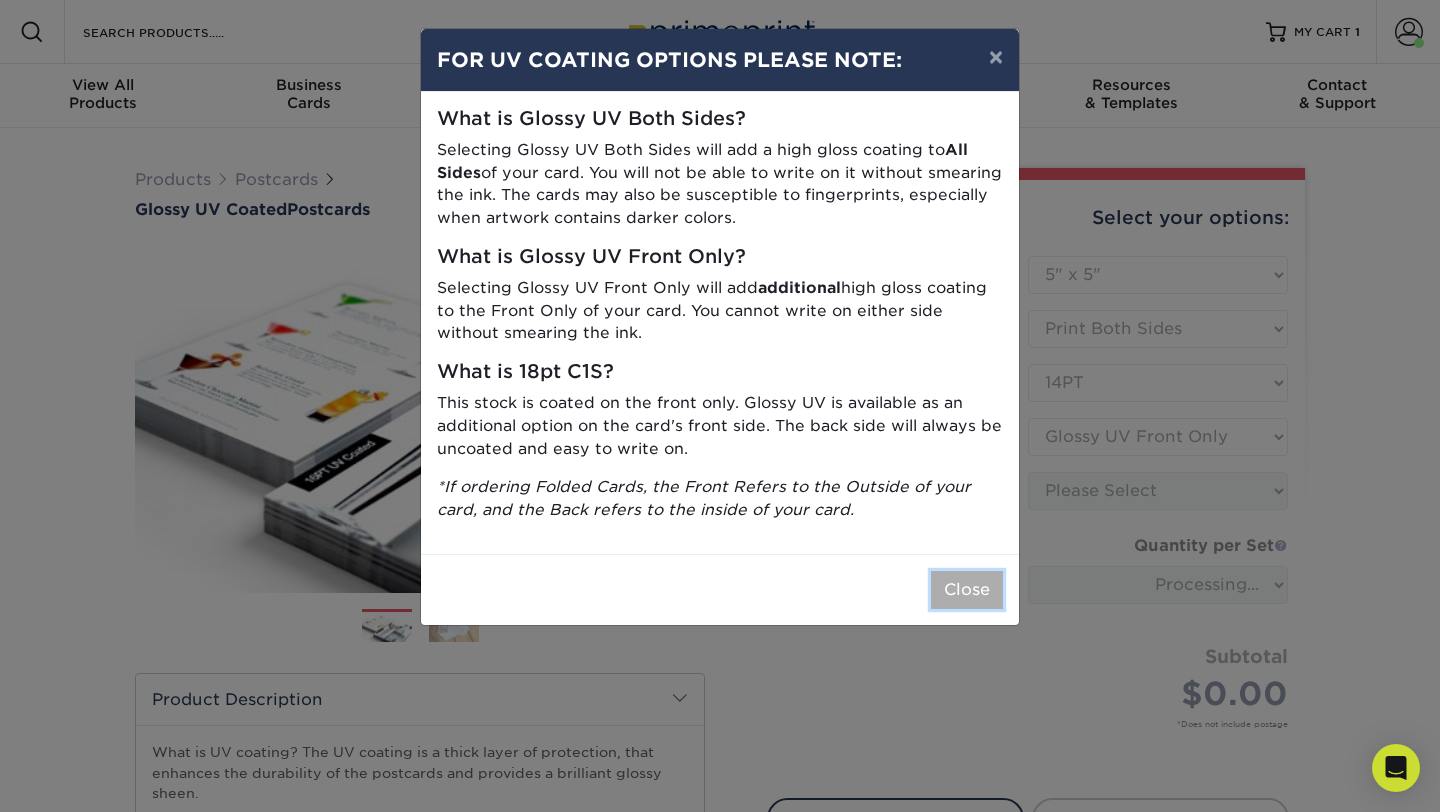click on "Close" at bounding box center (967, 590) 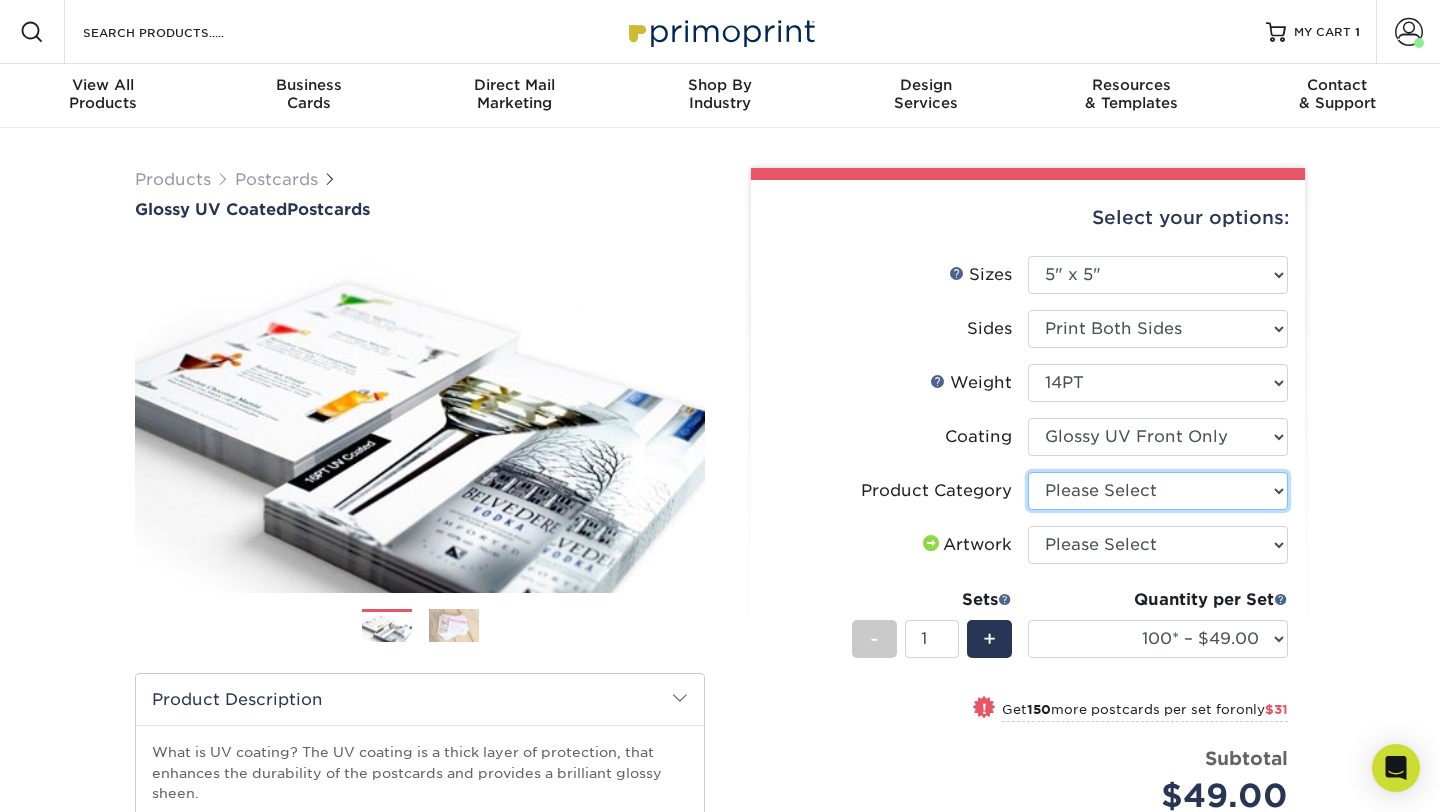 click on "Please Select Postcards" at bounding box center (1158, 491) 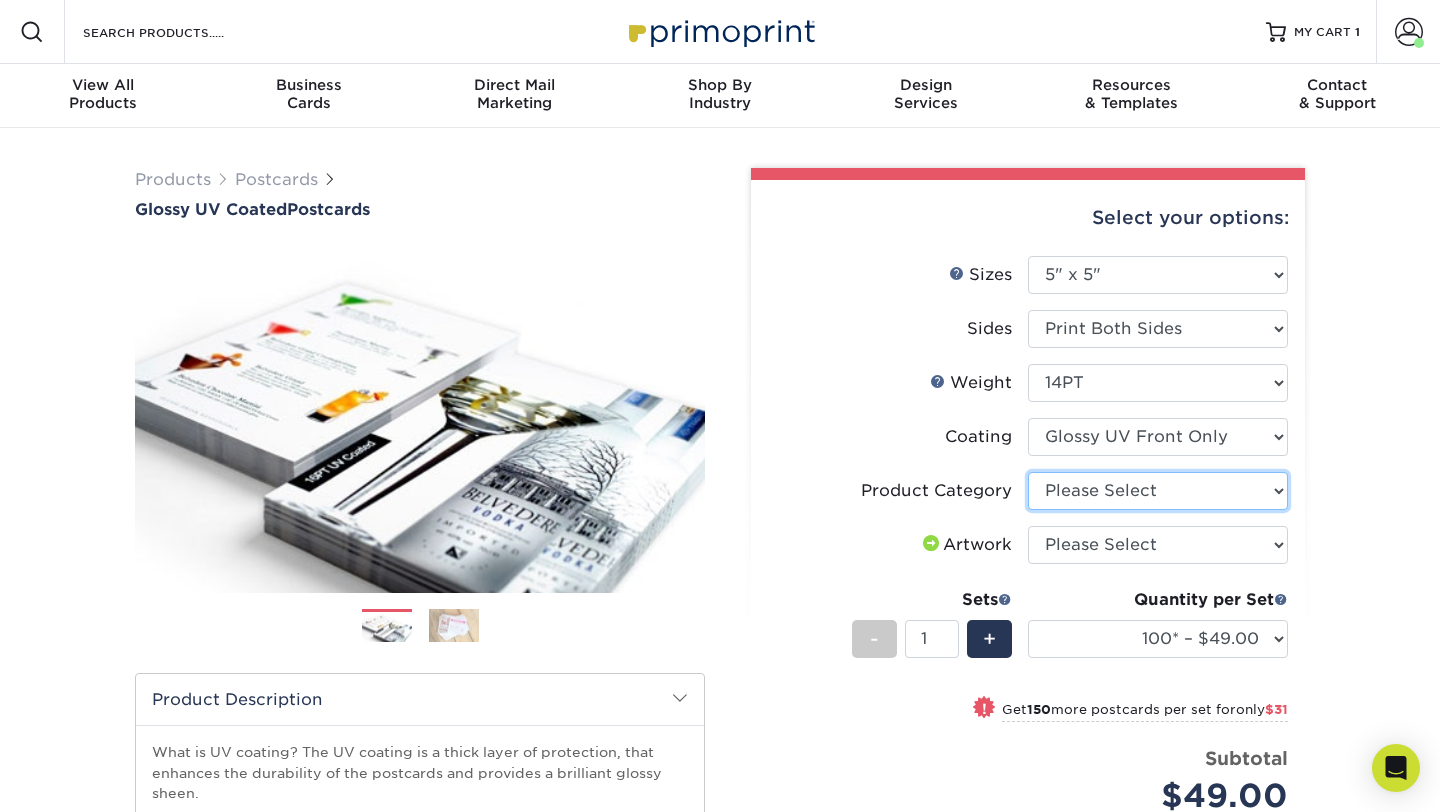 select on "9b7272e0-d6c8-4c3c-8e97-d3a1bcdab858" 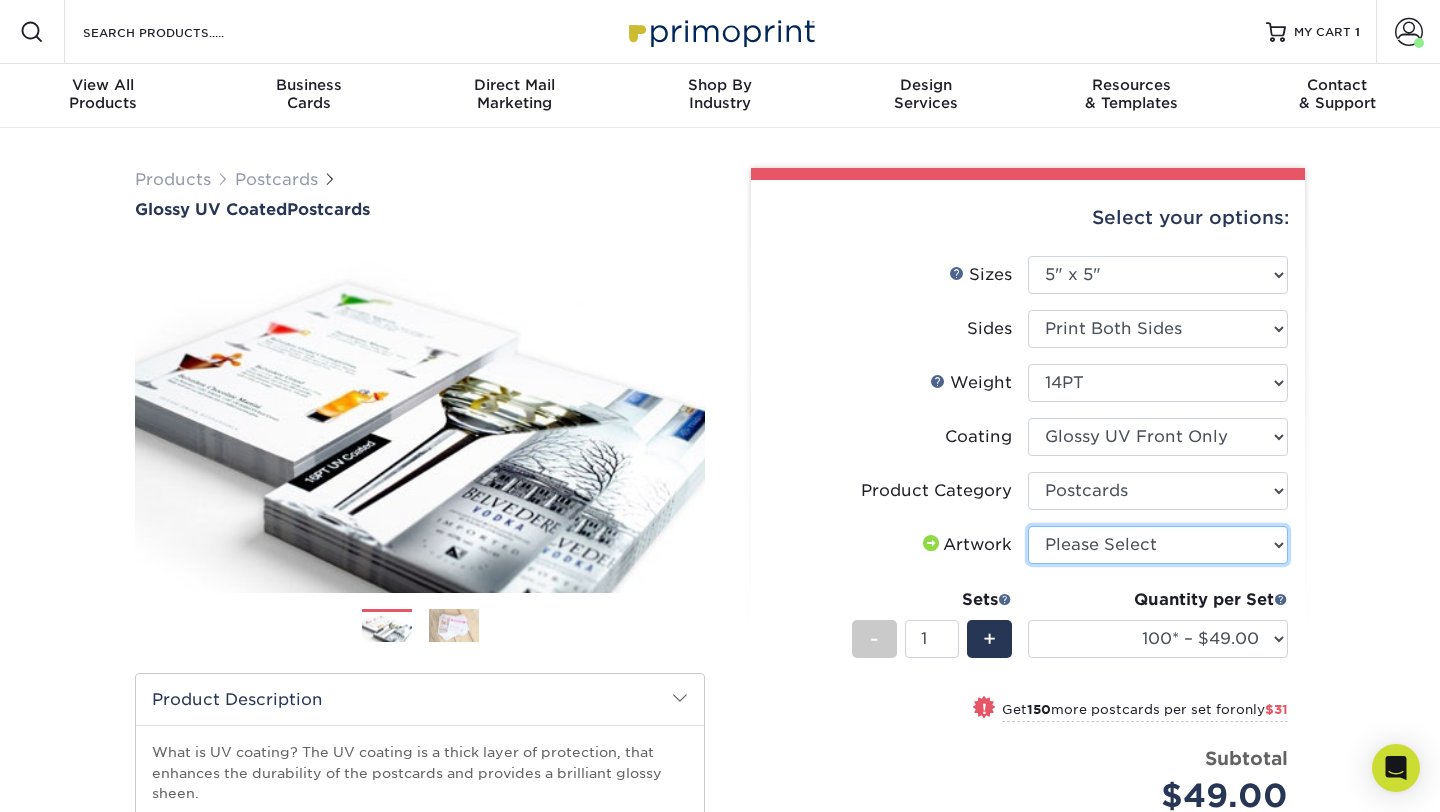 click on "Please Select I will upload files I need a design - $150" at bounding box center [1158, 545] 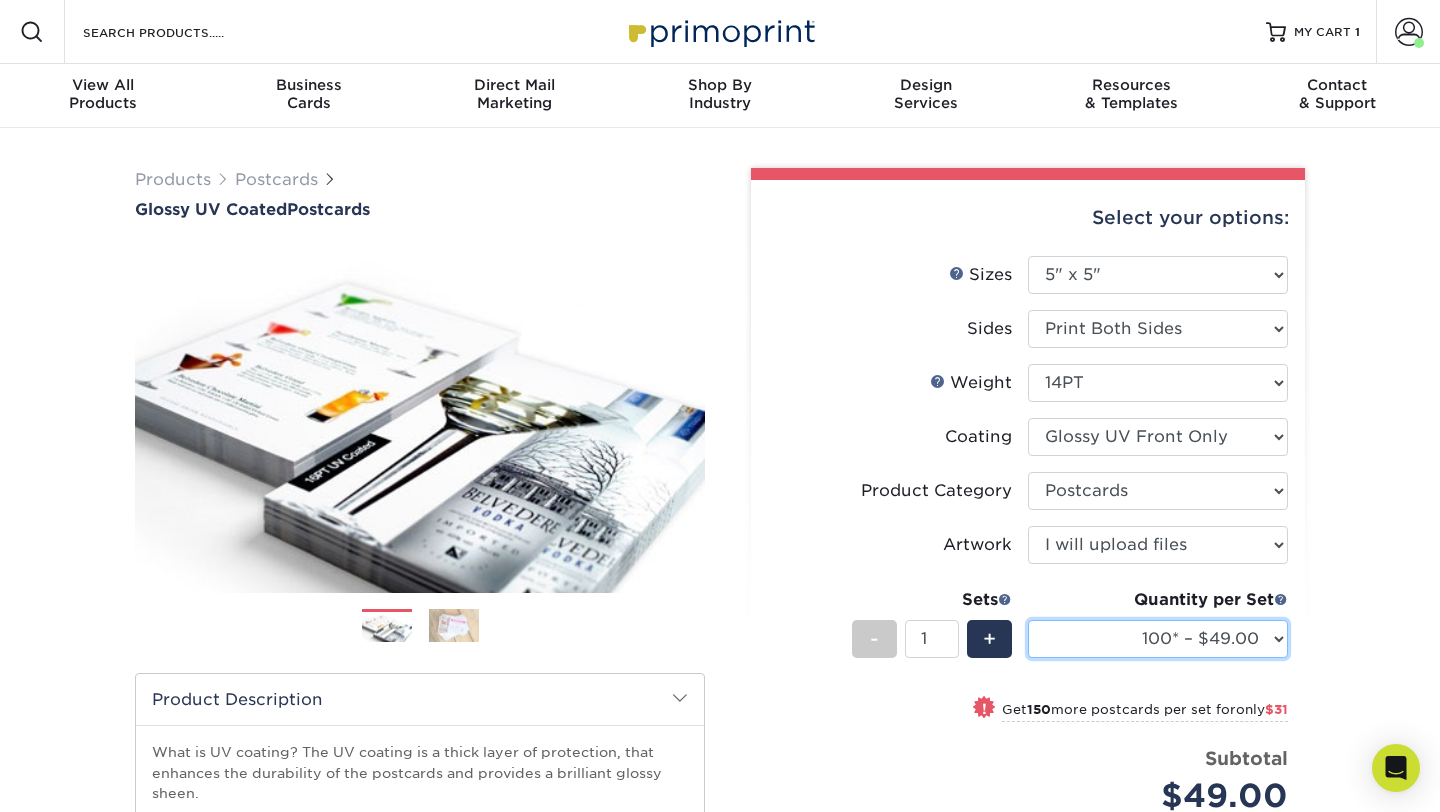 click on "100* – $49.00 250* – $80.00 500 – $109.00 1000 – $126.00 2500 – $208.00 5000 – $324.00 7500 – $508.00 10000 – $619.00 15000 – $913.00 20000 – $1206.00 25000 – $1497.00" at bounding box center [1158, 639] 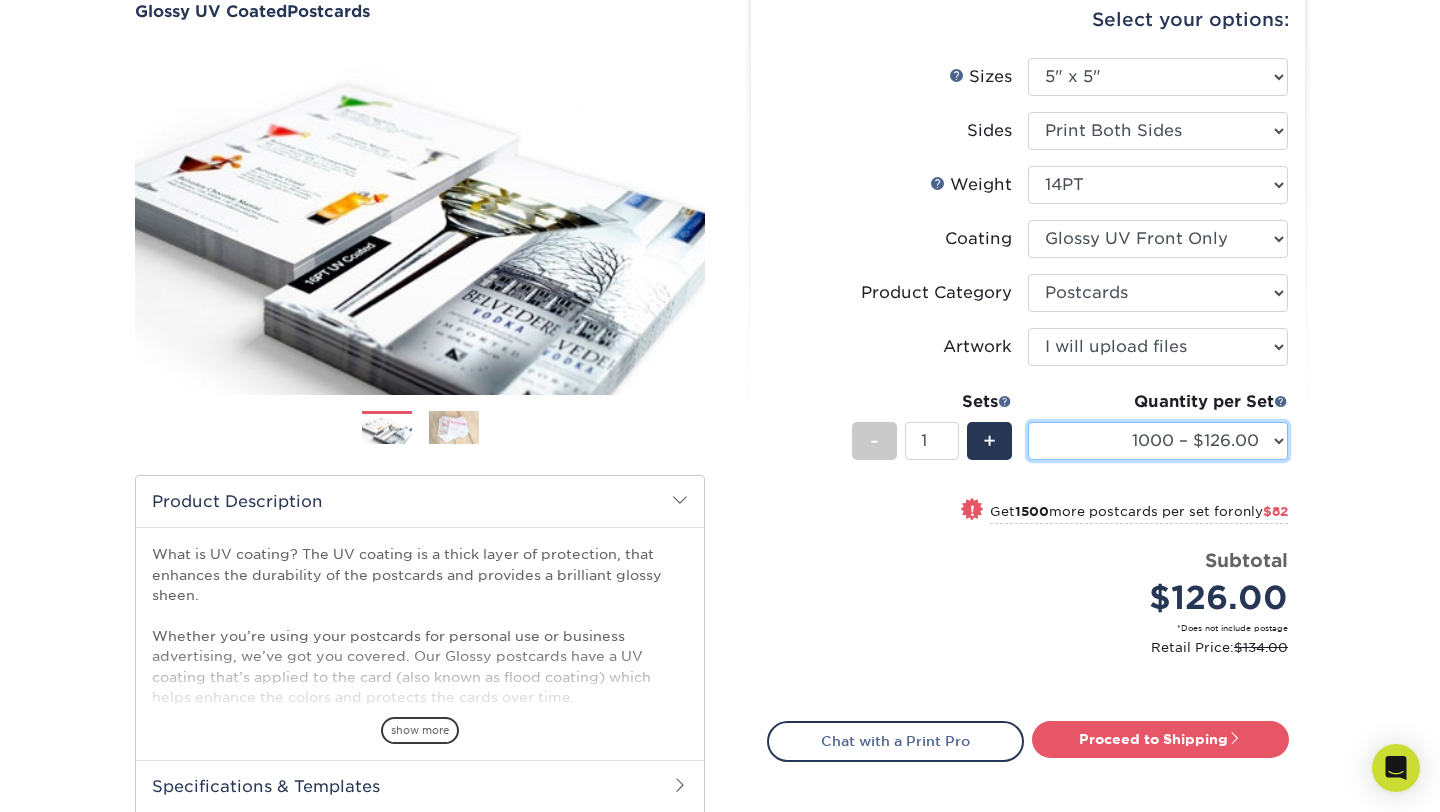 scroll, scrollTop: 208, scrollLeft: 0, axis: vertical 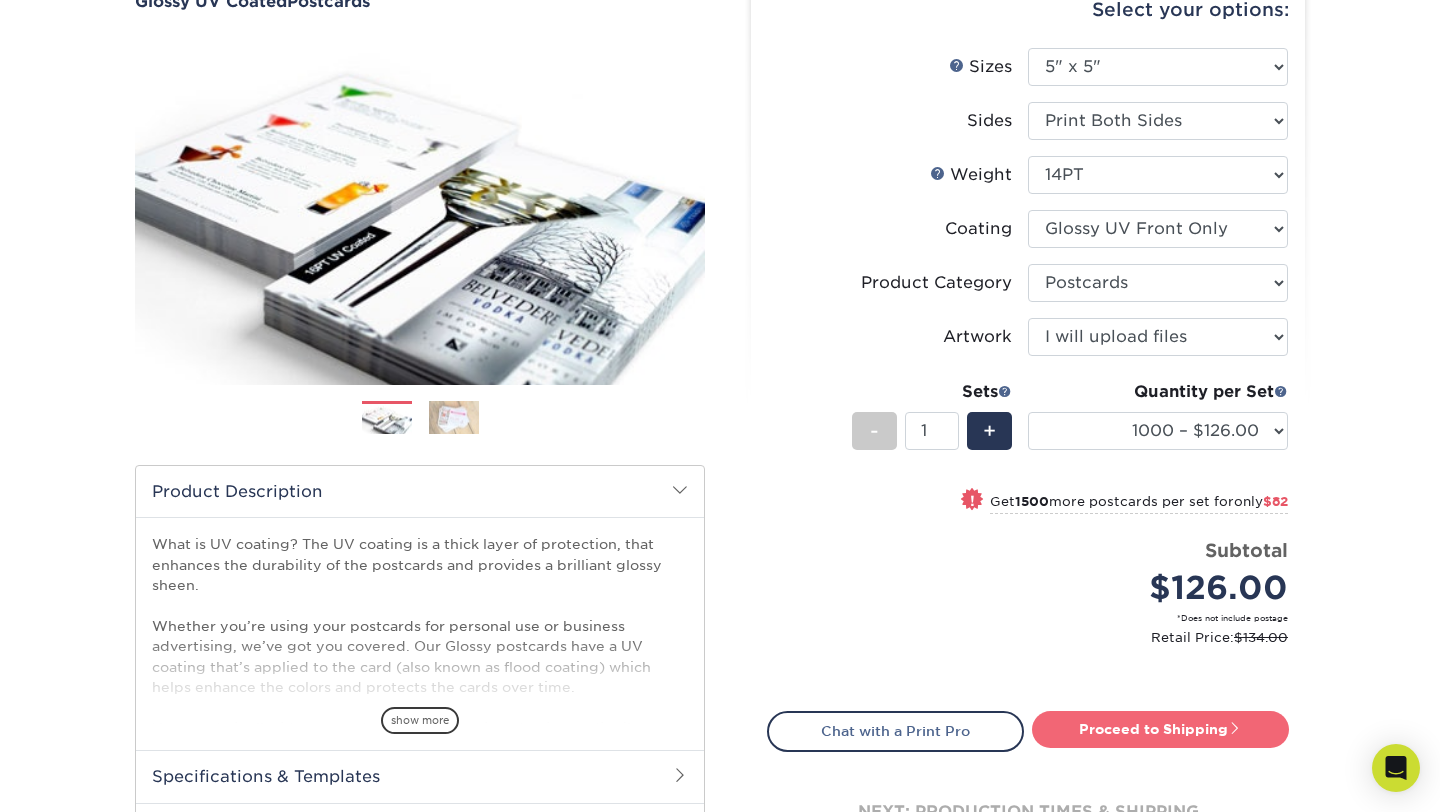 click on "Proceed to Shipping" at bounding box center [1160, 729] 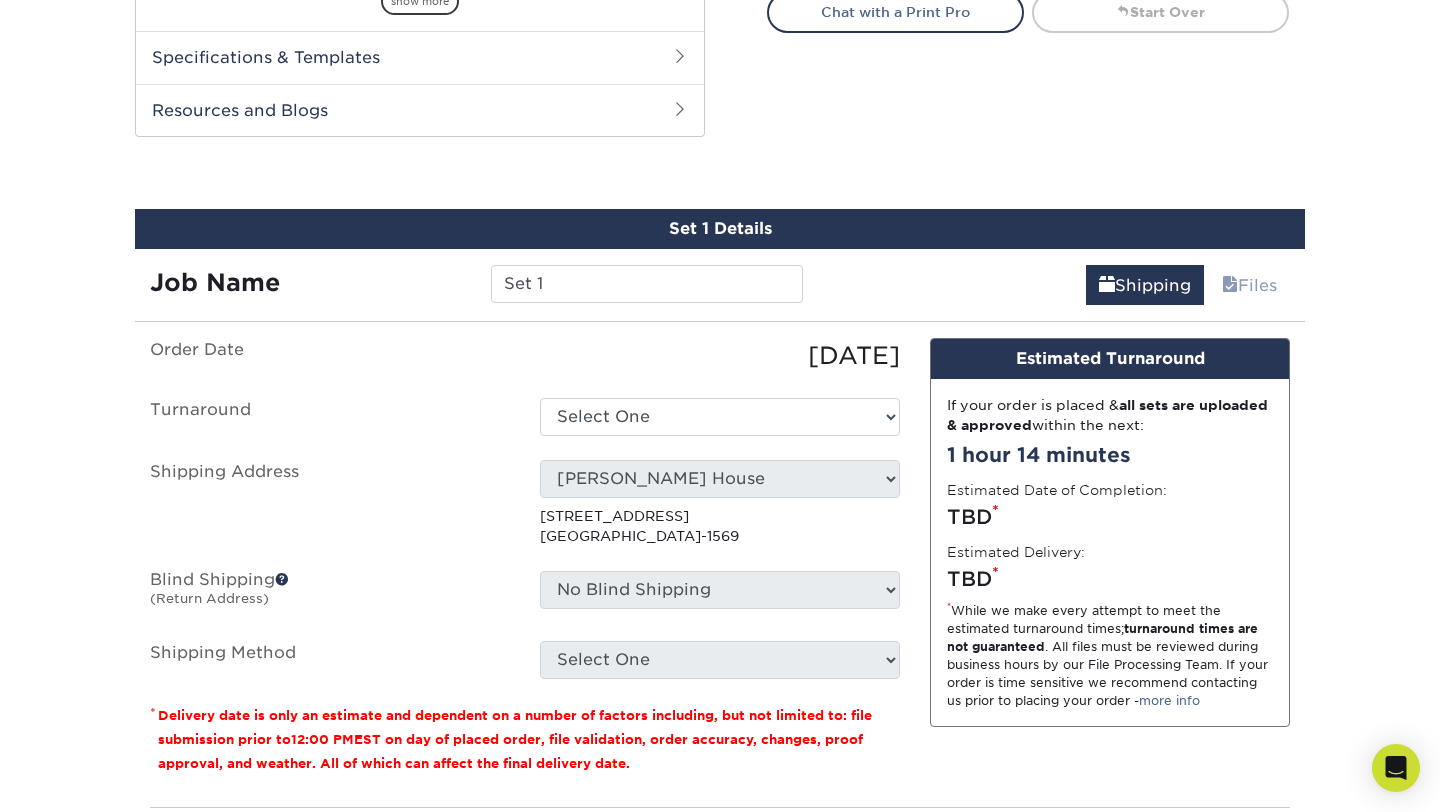 scroll, scrollTop: 973, scrollLeft: 0, axis: vertical 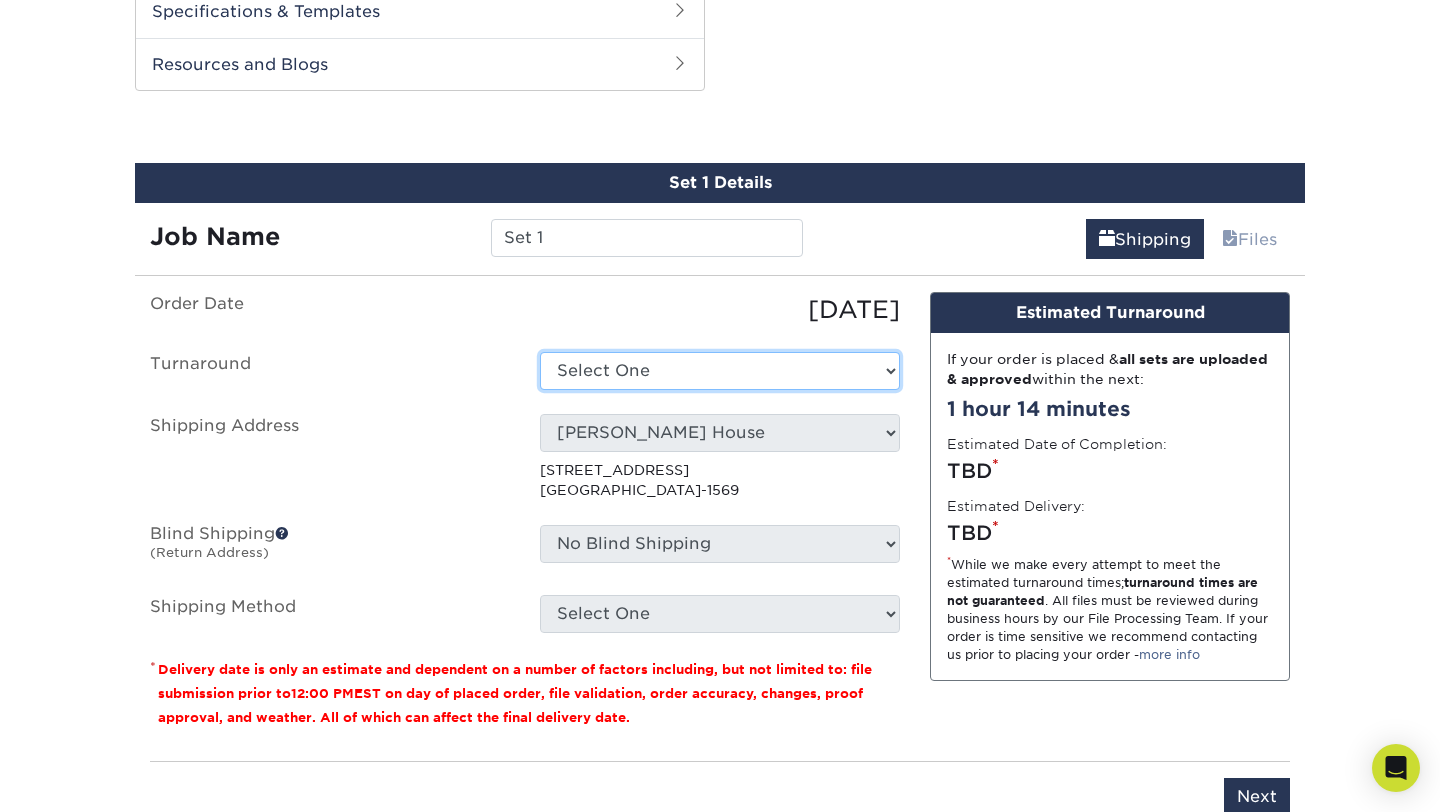 click on "Select One 2-4 Business Days 2 Day Next Business Day" at bounding box center [720, 371] 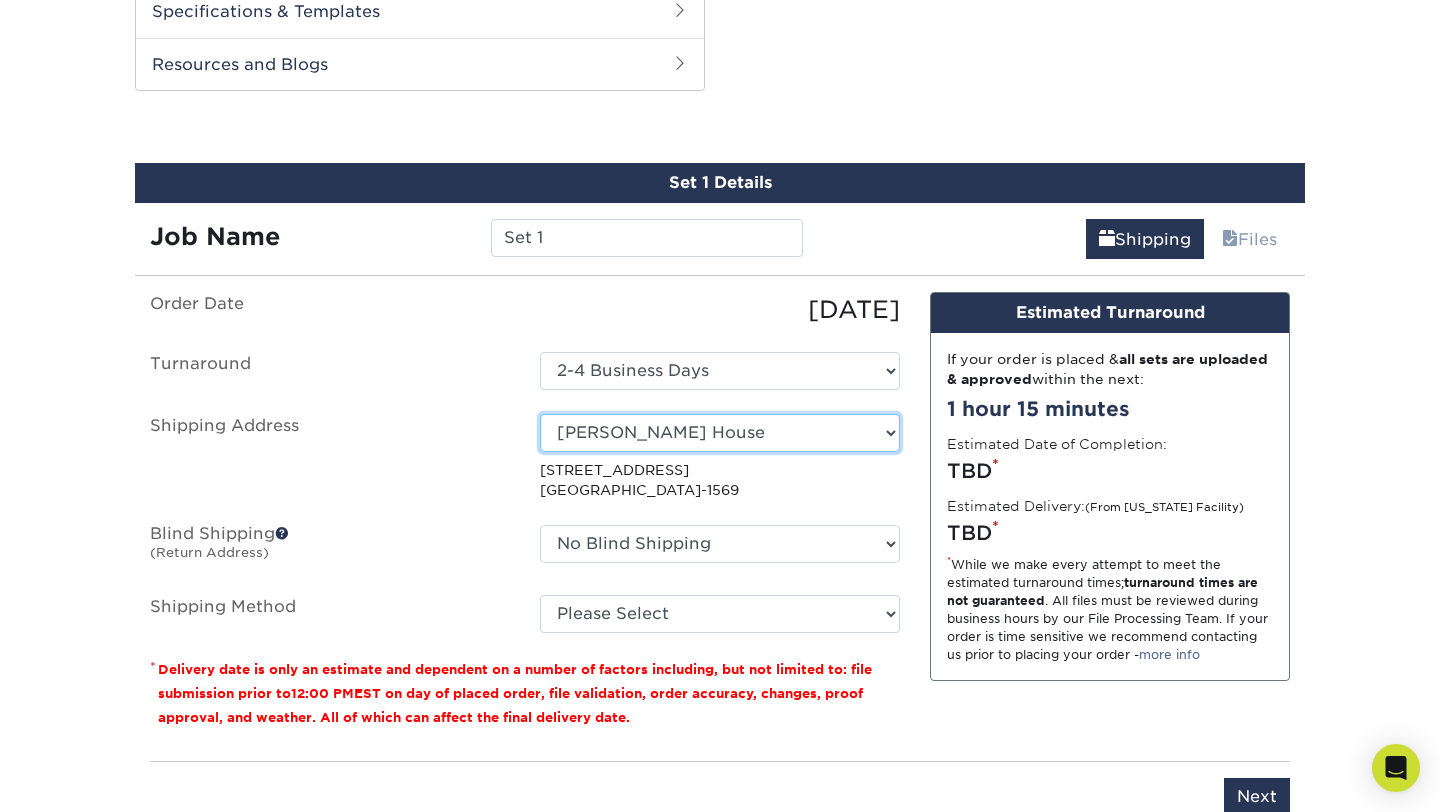 click on "Select One
Blake Apt
Blake Apt
Blake's House
Bryan's House
Lauren's House
+ Add New Address" at bounding box center [720, 433] 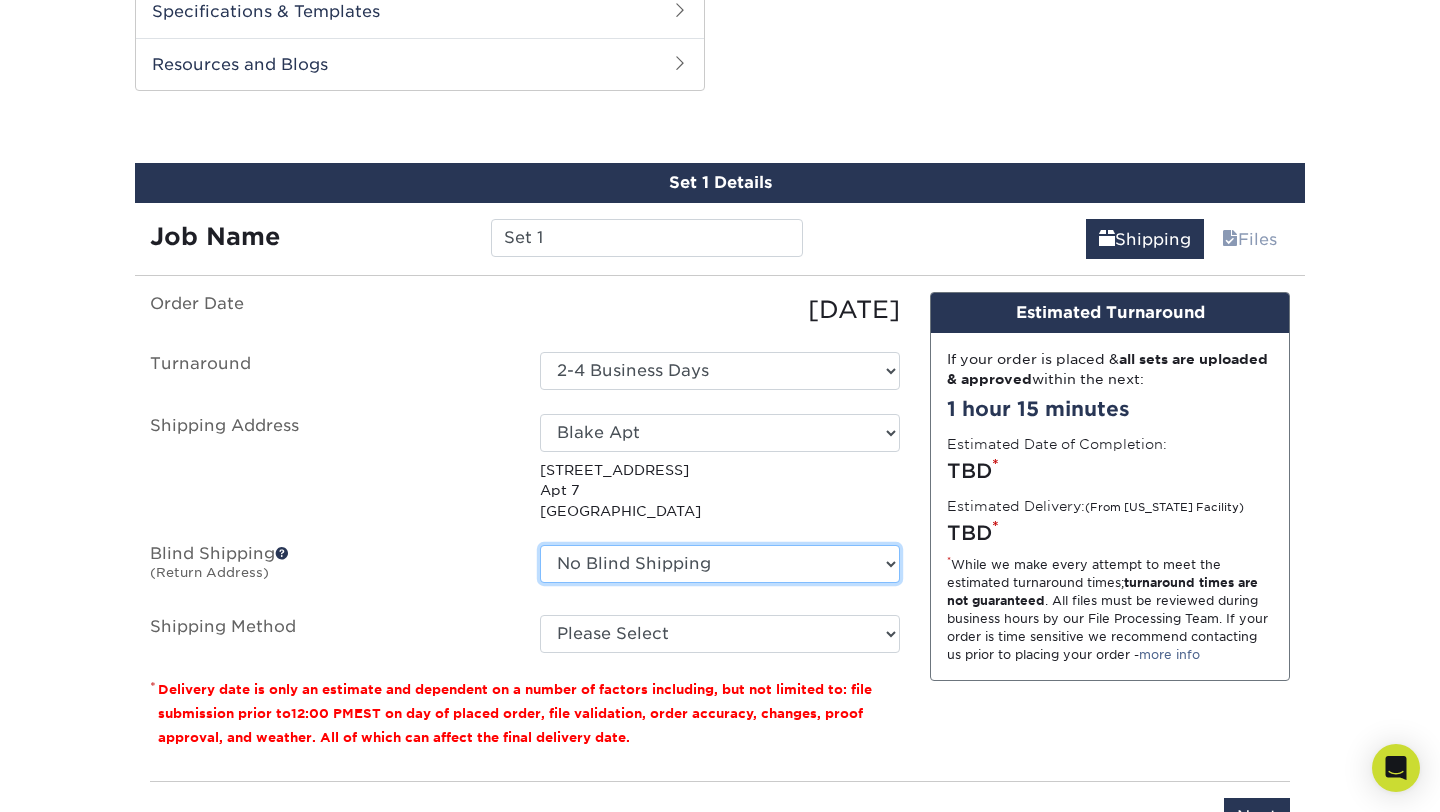 click on "No Blind Shipping
Blake Apt
Blake Apt
Blake's House
Bryan's House
Lauren's House
+ Add New Address" at bounding box center [720, 564] 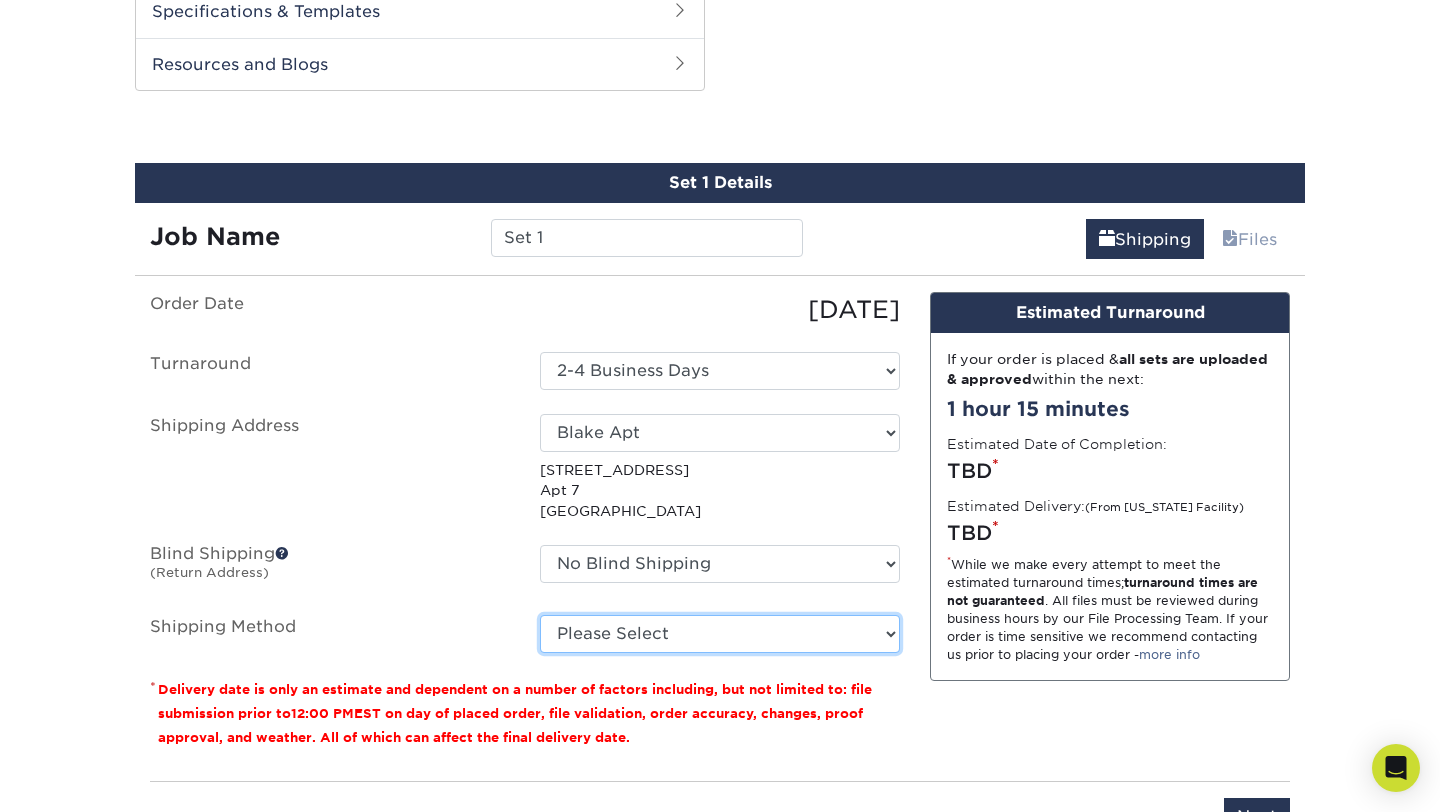 click on "Please Select Ground Shipping (+$35.60) 3 Day Shipping Service (+$41.51) 2 Day Air Shipping (+$42.28) Next Day Shipping by 5pm (+$45.19) Next Day Shipping by 12 noon (+$49.52) Next Day Air Early A.M. (+$204.89)" at bounding box center [720, 634] 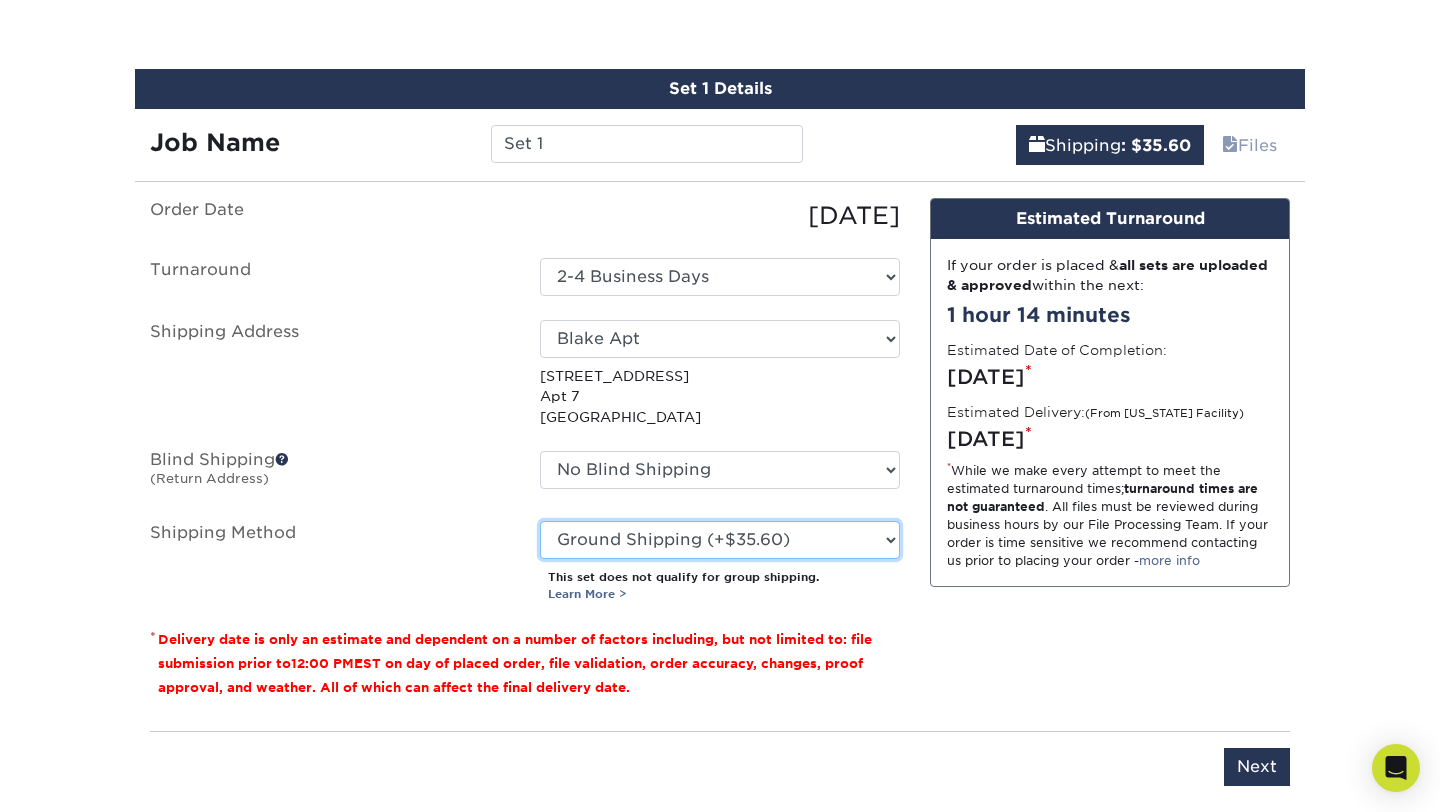 scroll, scrollTop: 1076, scrollLeft: 0, axis: vertical 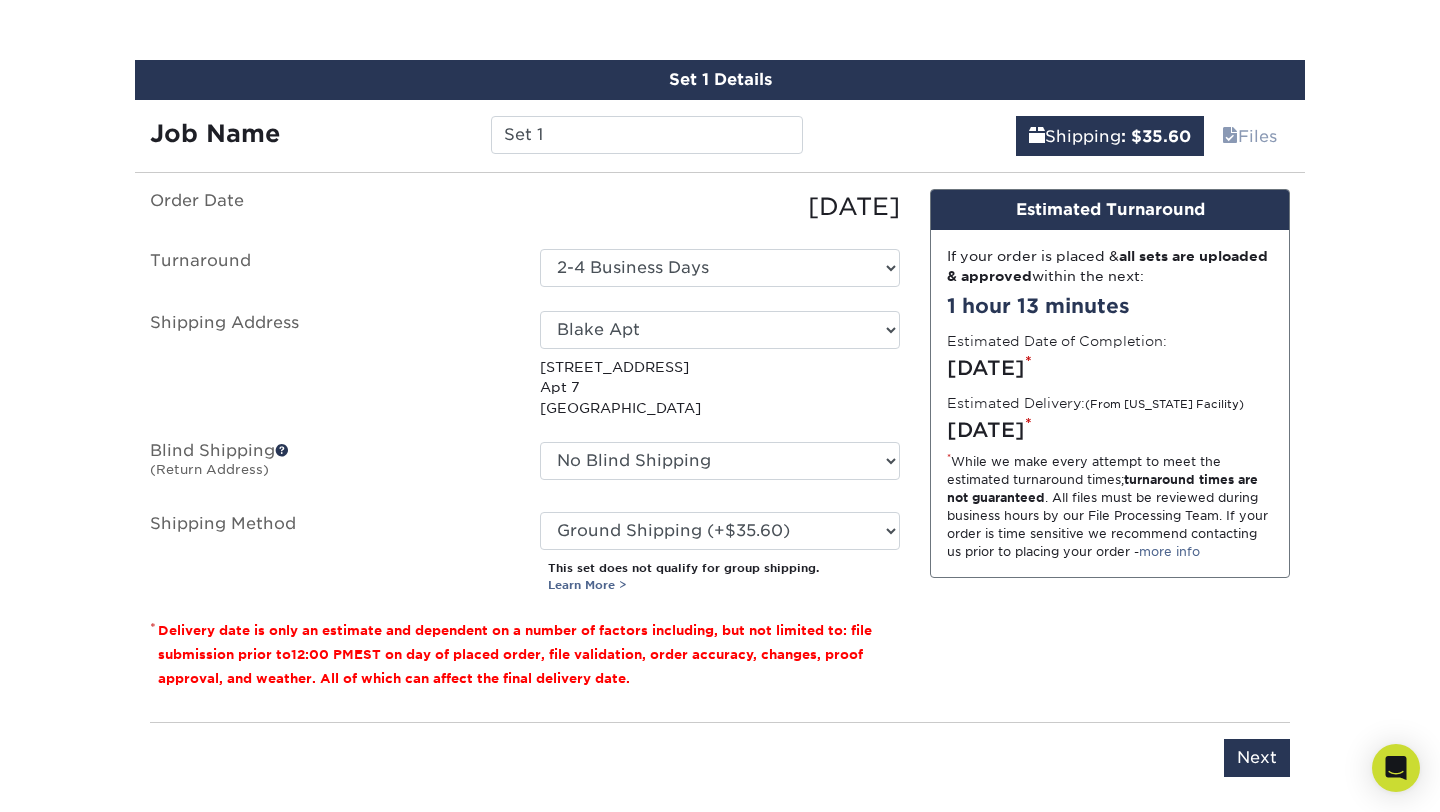 click on "This set does not qualify for group shipping. Learn More >" at bounding box center [724, 577] 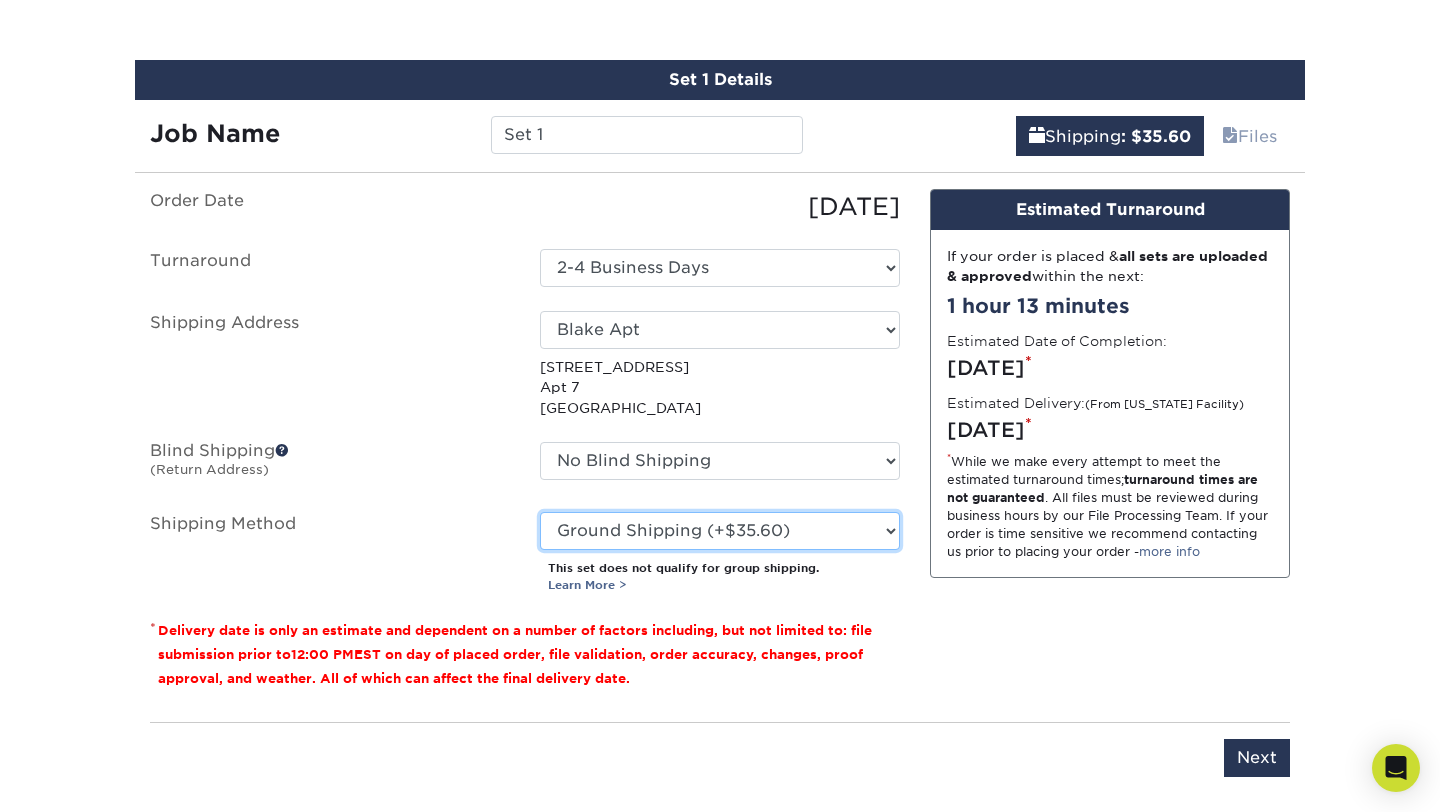 click on "Please Select Ground Shipping (+$35.60) 3 Day Shipping Service (+$41.51) 2 Day Air Shipping (+$42.28) Next Day Shipping by 5pm (+$45.19) Next Day Shipping by 12 noon (+$49.52) Next Day Air Early A.M. (+$204.89)" at bounding box center (720, 531) 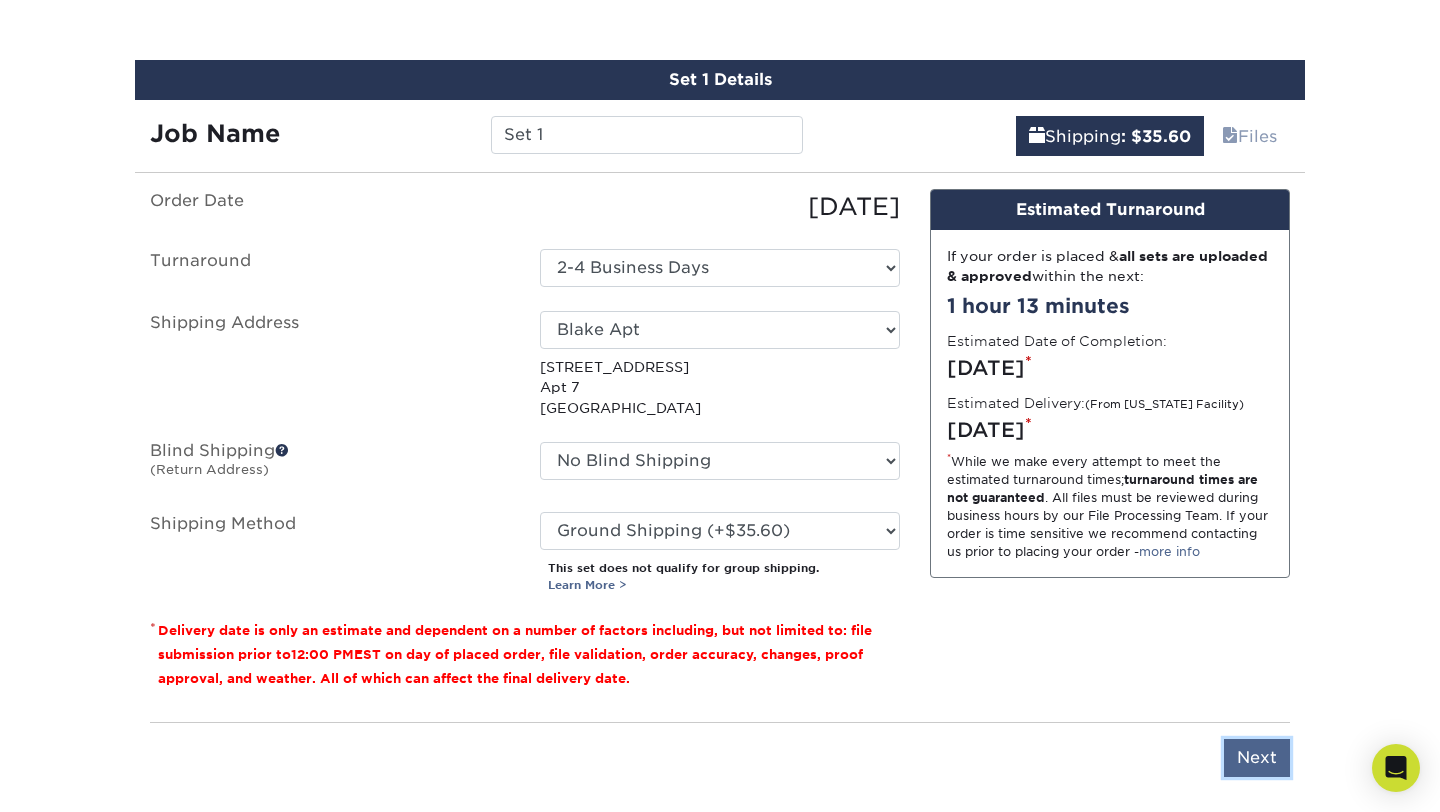 click on "Next" at bounding box center (1257, 758) 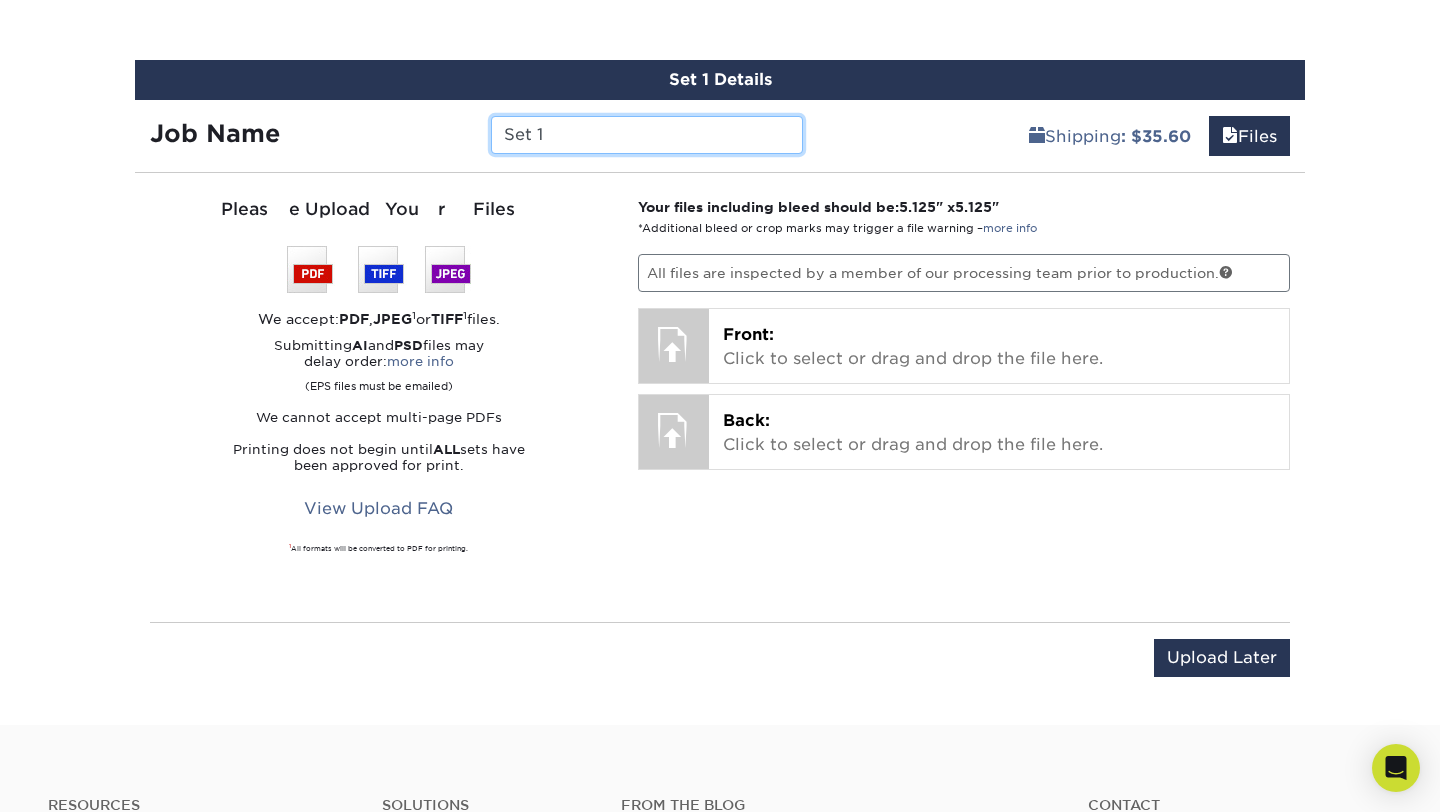 click on "Set 1" at bounding box center (646, 135) 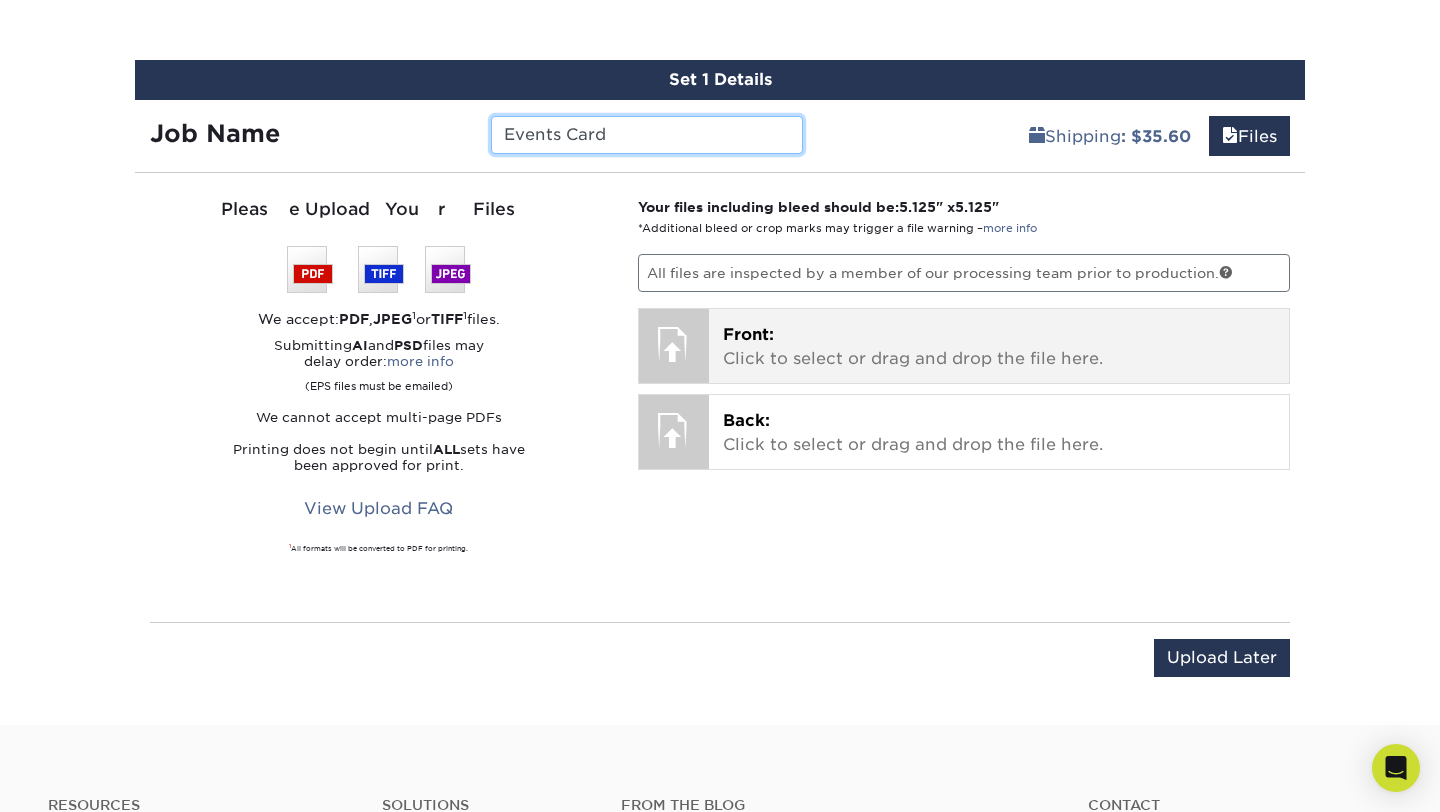 type on "Events Card" 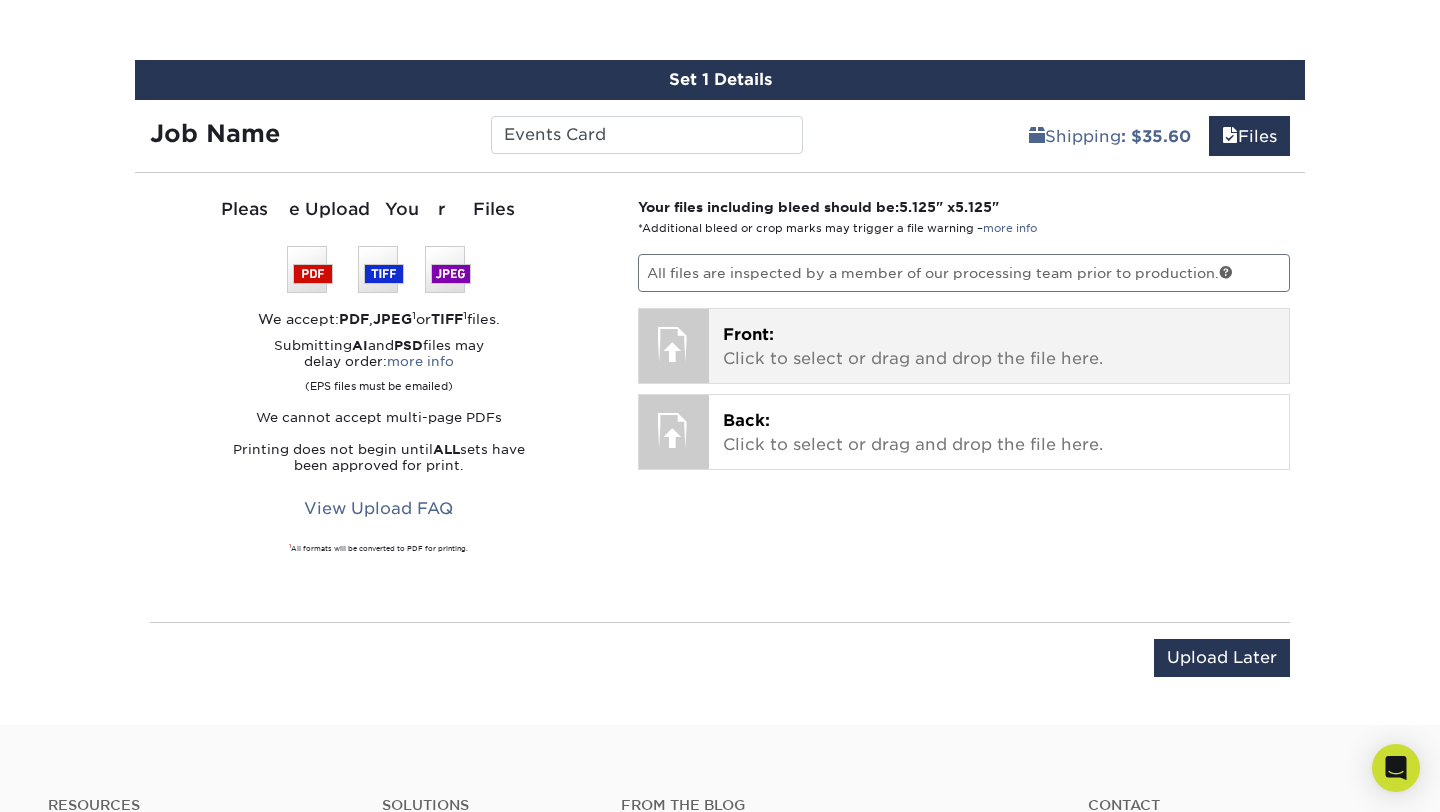 click on "Front: Click to select or drag and drop the file here." at bounding box center (999, 347) 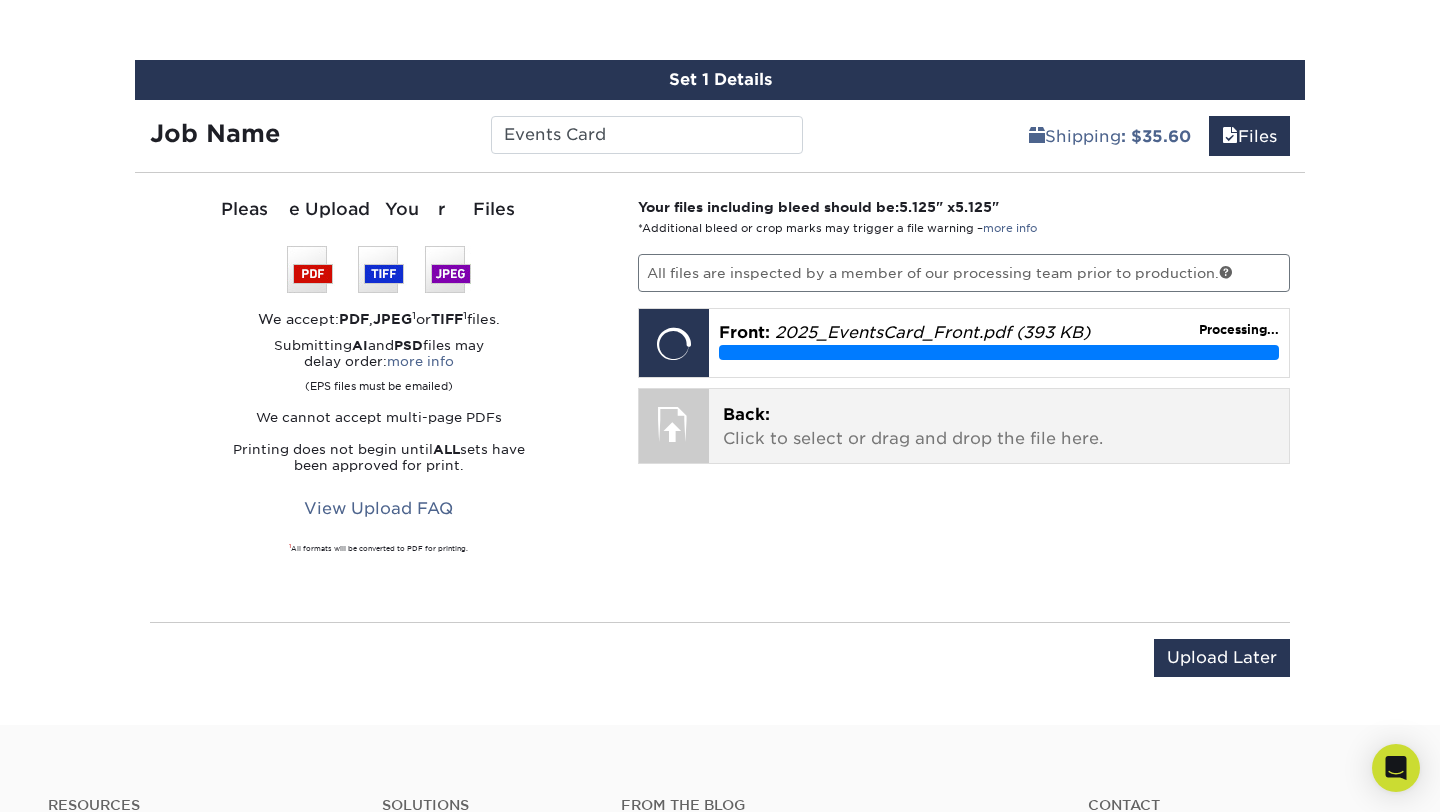 click on "Back: Click to select or drag and drop the file here." at bounding box center (999, 427) 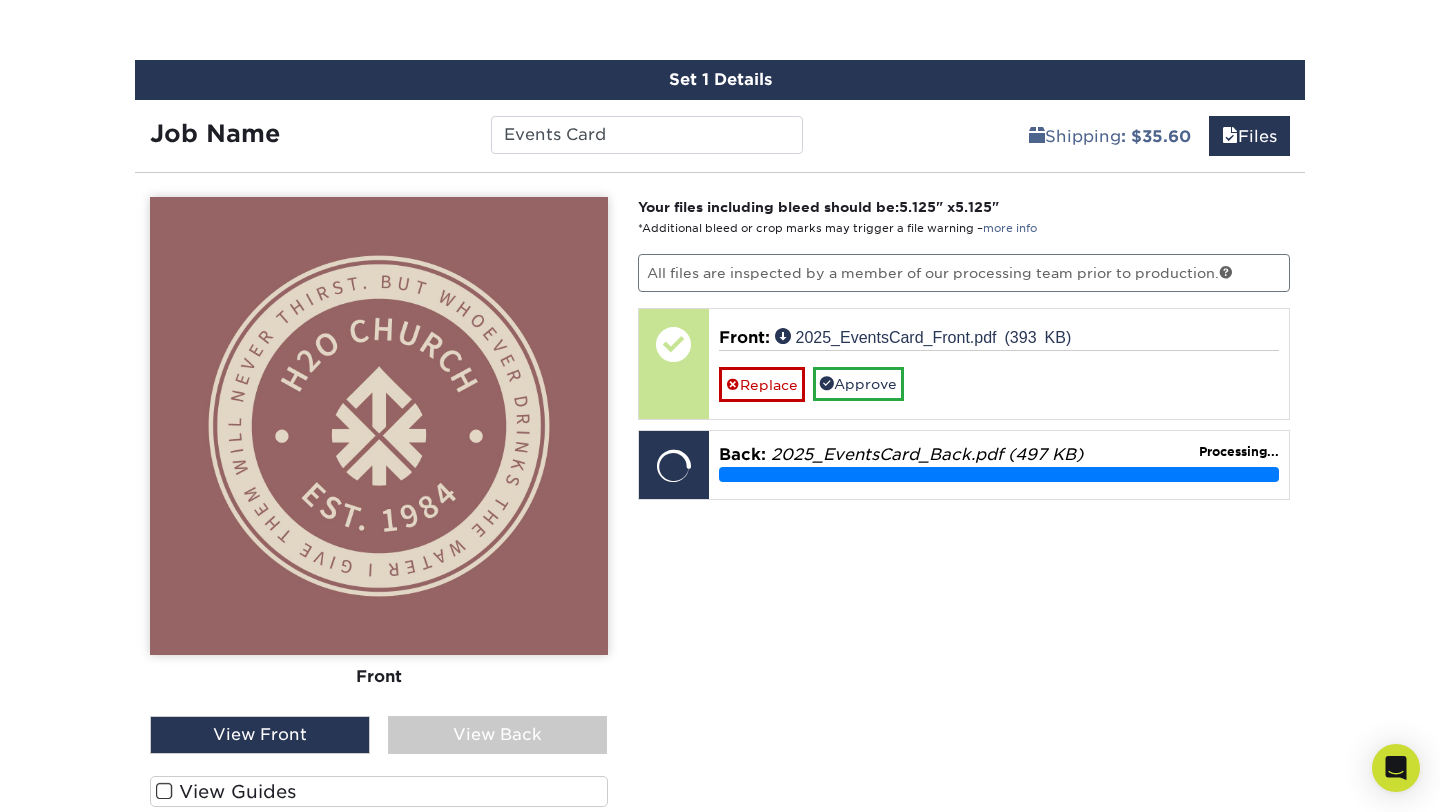 click on "View Back" at bounding box center (498, 735) 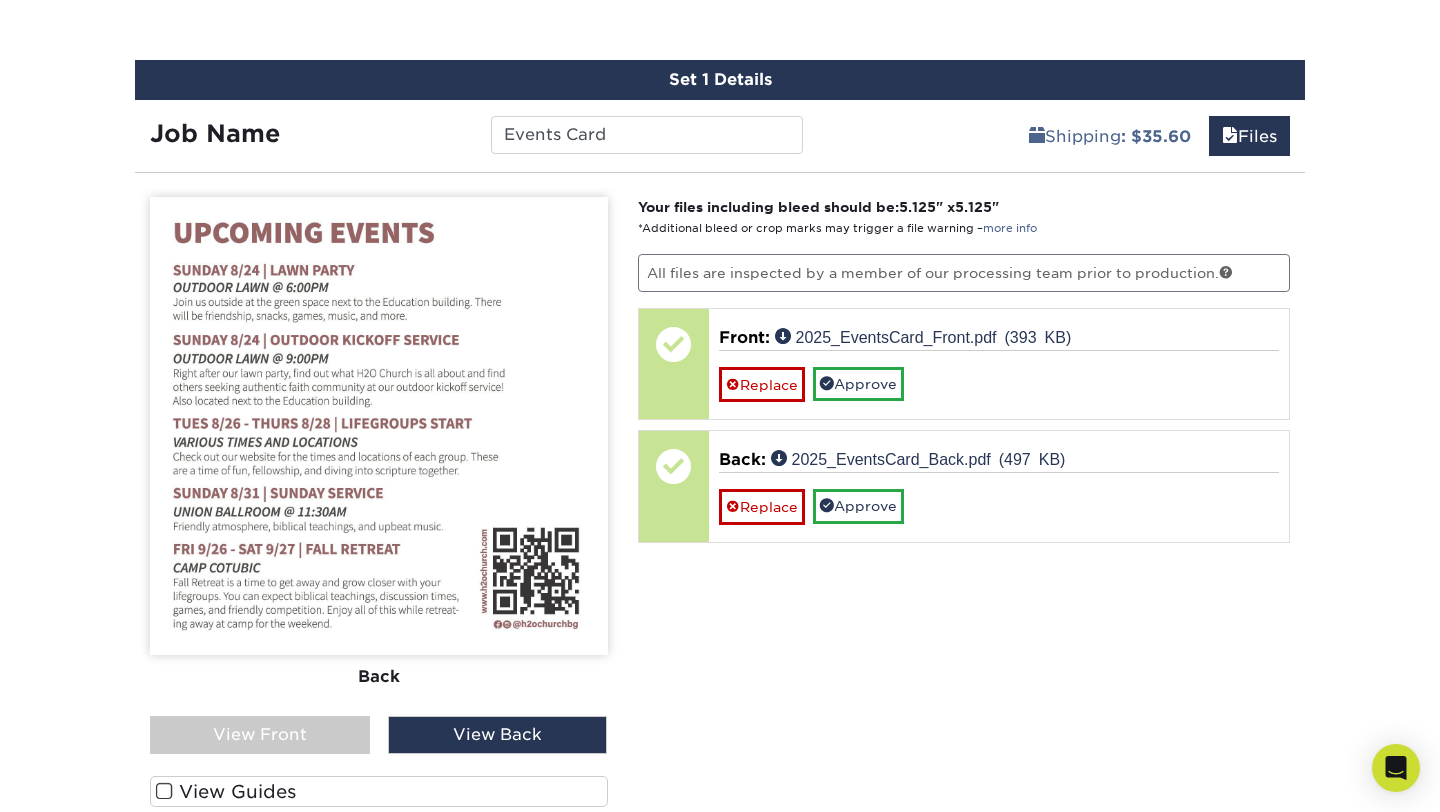 click on "View Front" at bounding box center (260, 735) 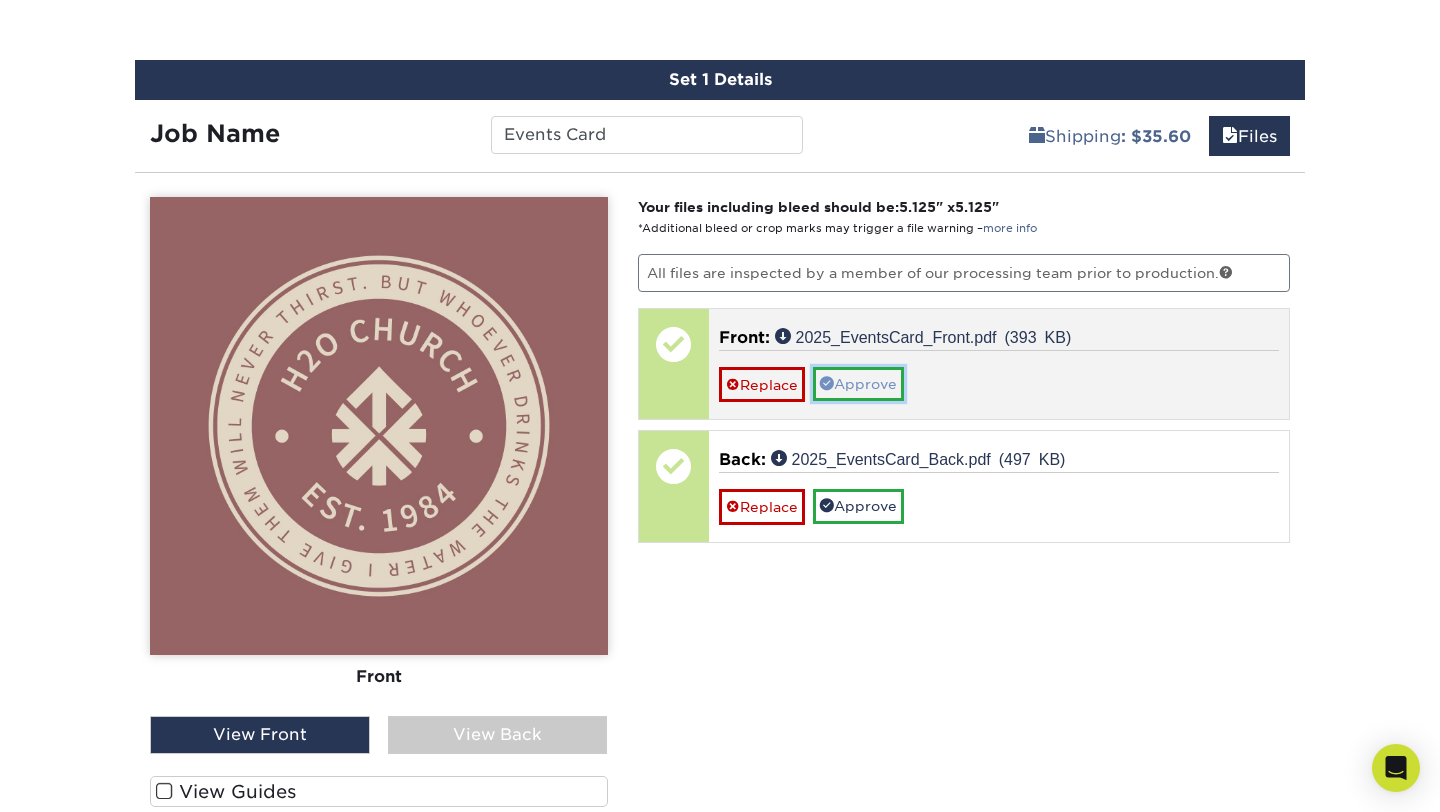 click on "Approve" at bounding box center (858, 384) 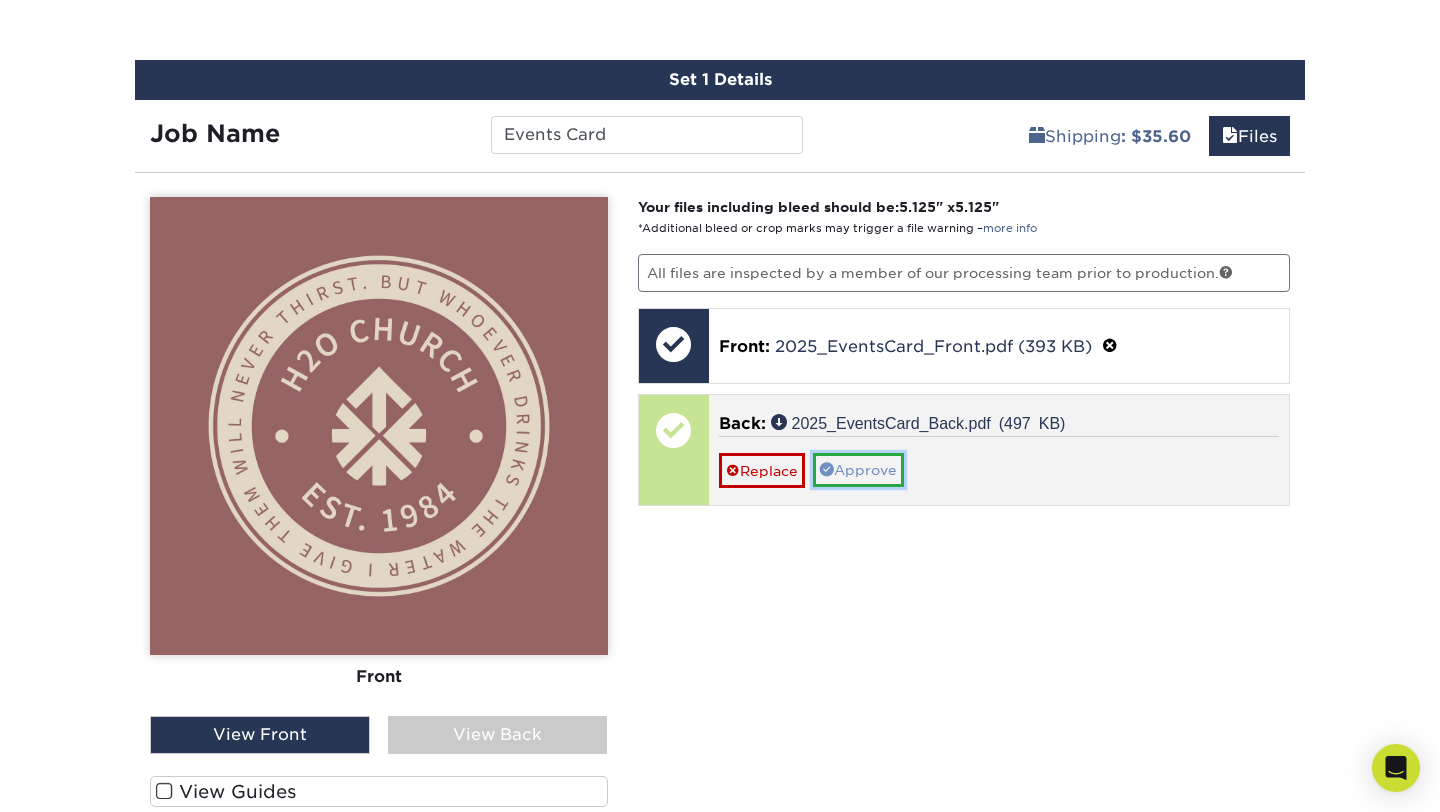 click on "Approve" at bounding box center (858, 470) 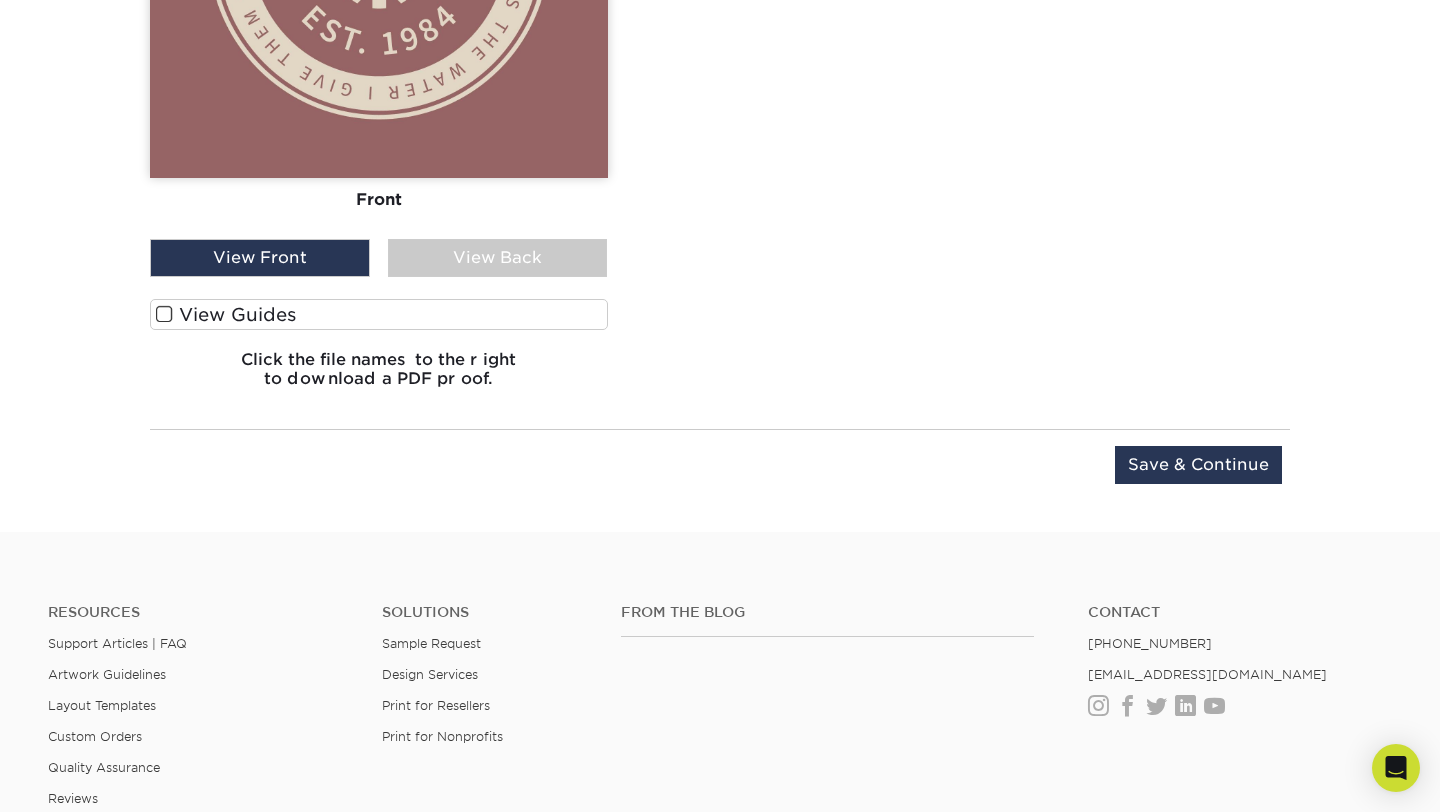 scroll, scrollTop: 1561, scrollLeft: 0, axis: vertical 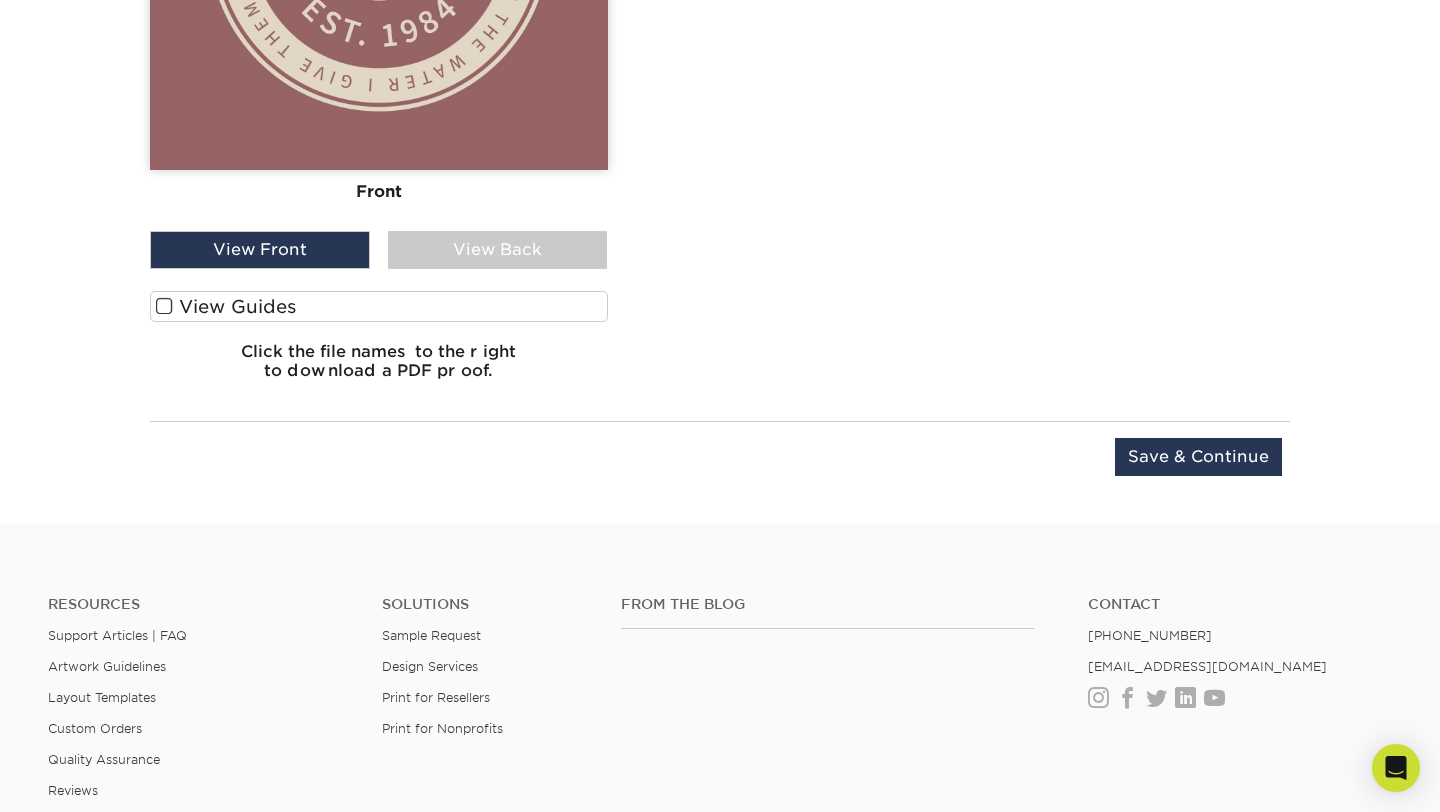 click at bounding box center (164, 306) 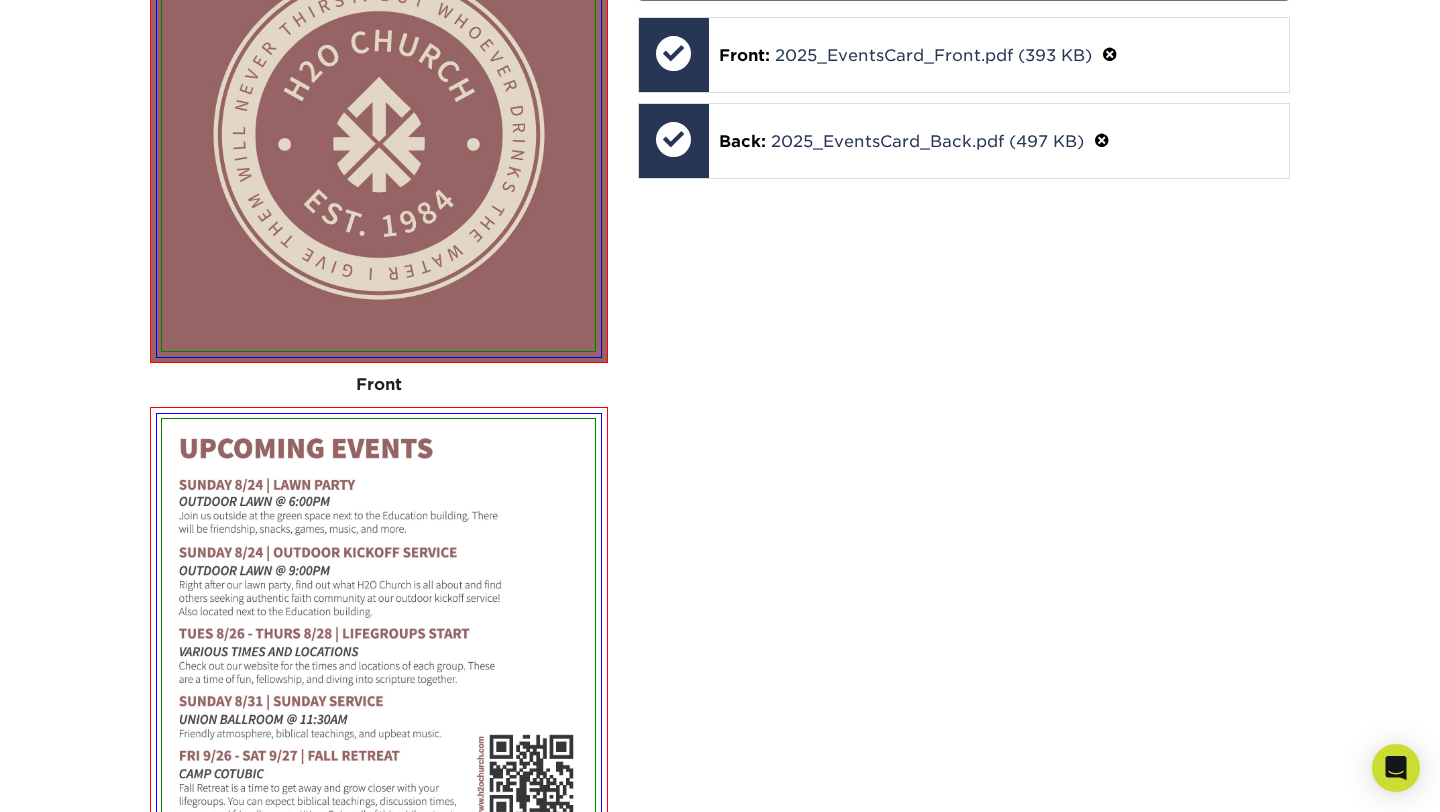 scroll, scrollTop: 1366, scrollLeft: 0, axis: vertical 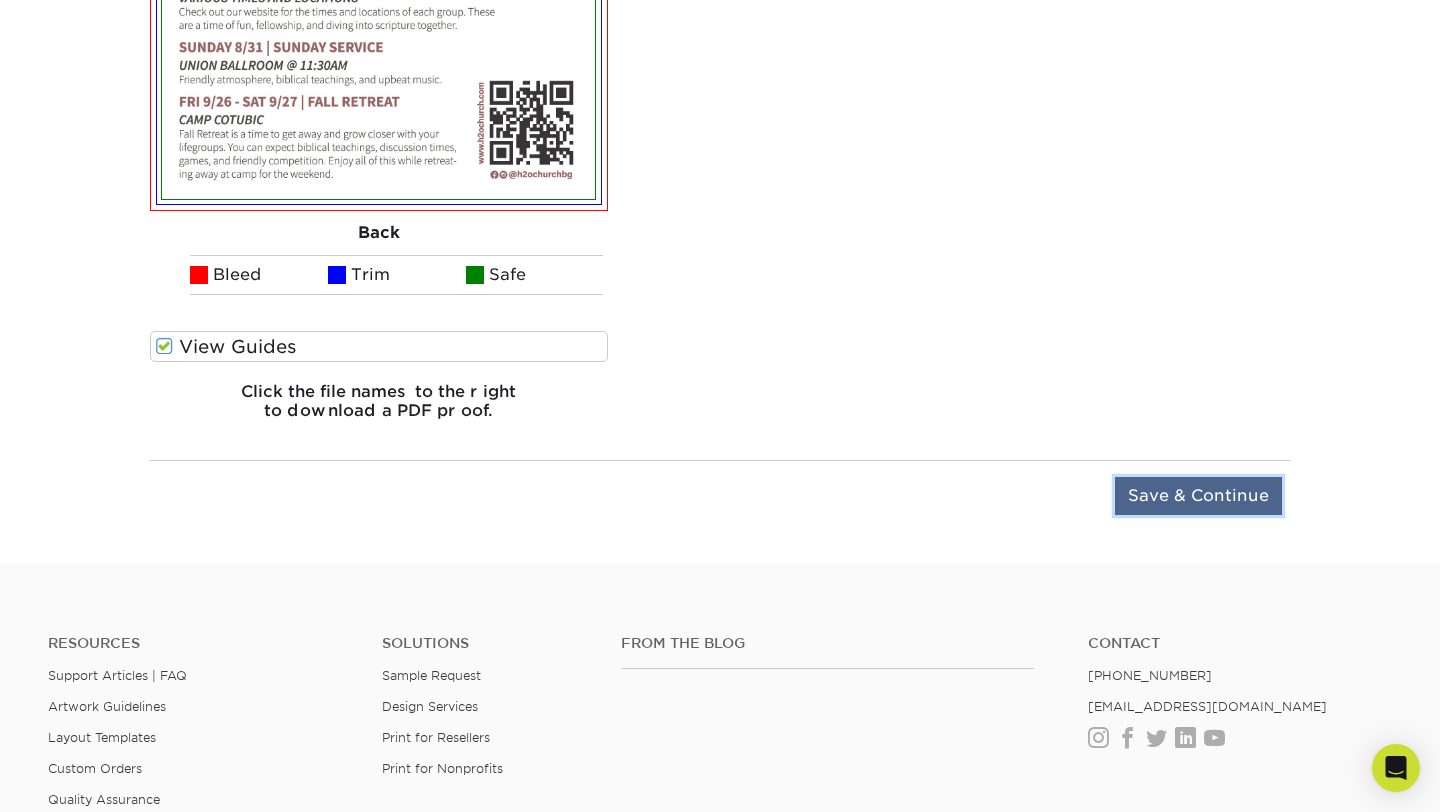 click on "Save & Continue" at bounding box center [1198, 496] 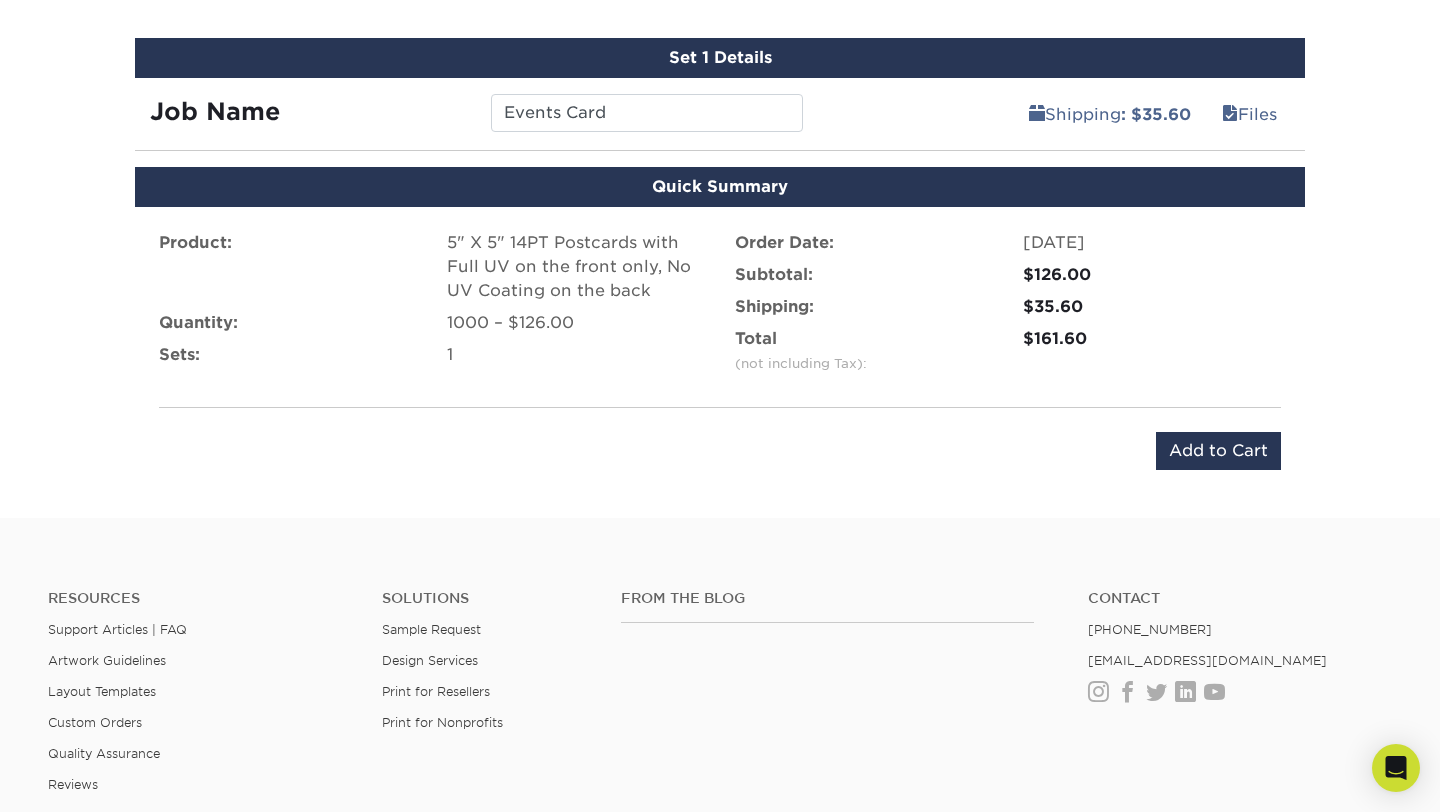 scroll, scrollTop: 1123, scrollLeft: 0, axis: vertical 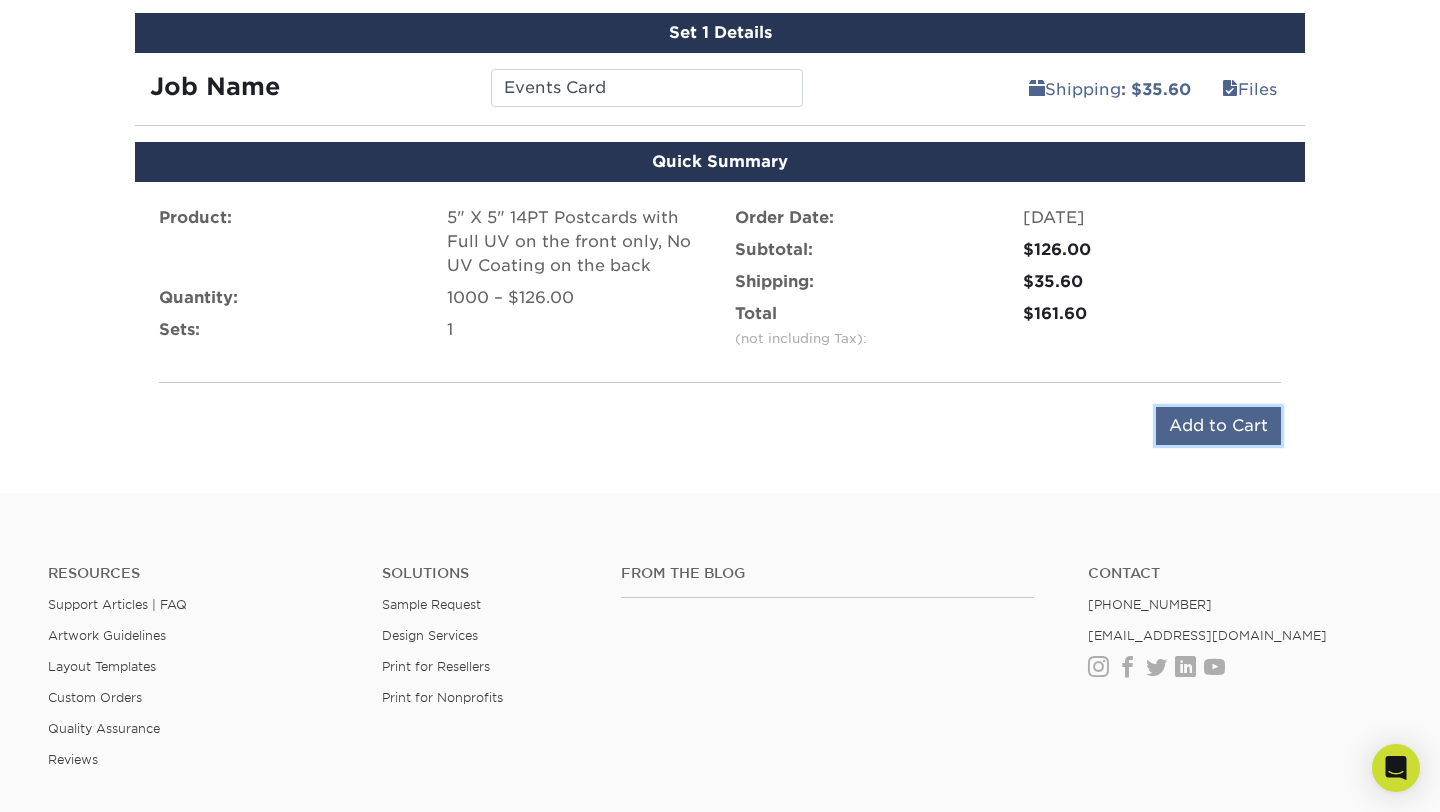 click on "Add to Cart" at bounding box center [1218, 426] 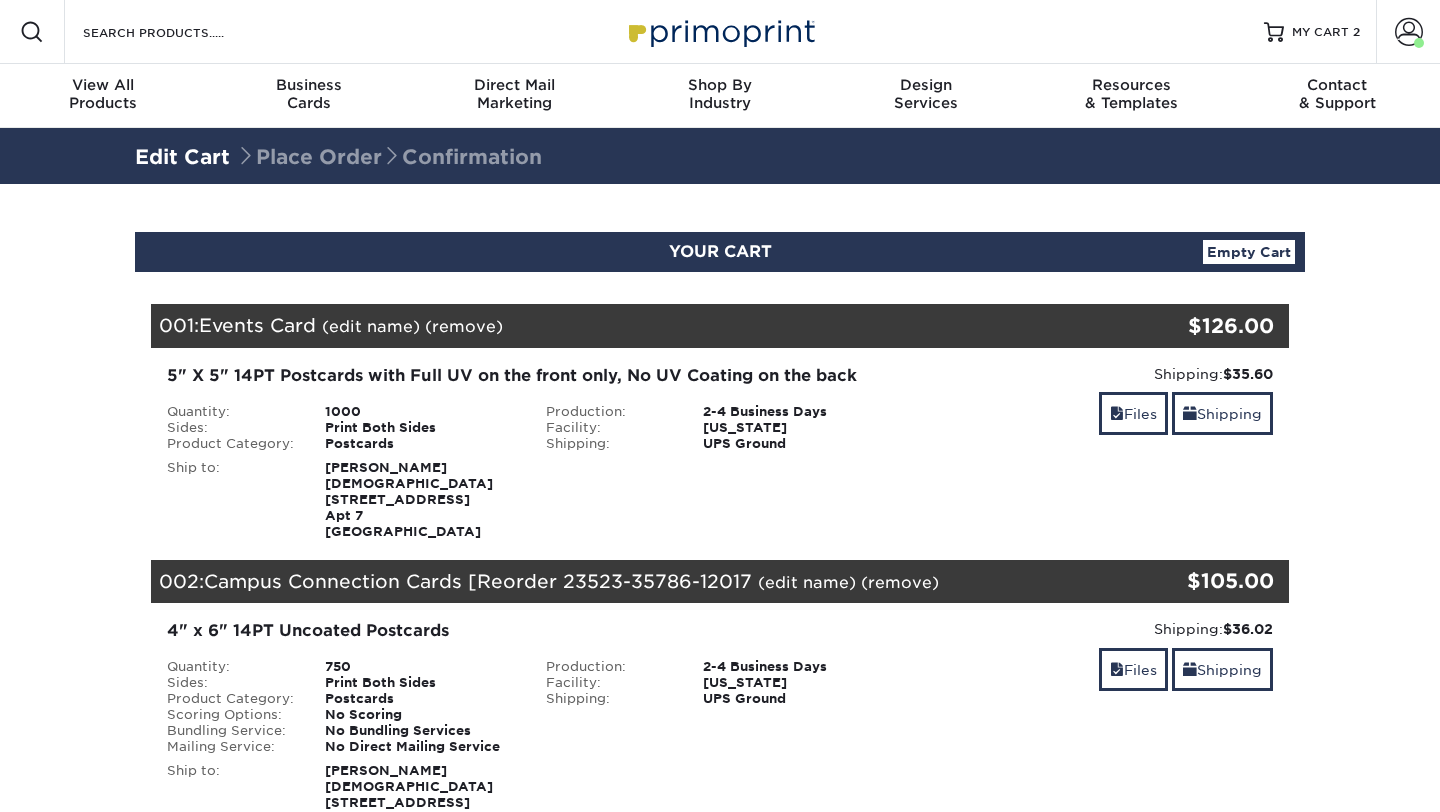 scroll, scrollTop: 0, scrollLeft: 0, axis: both 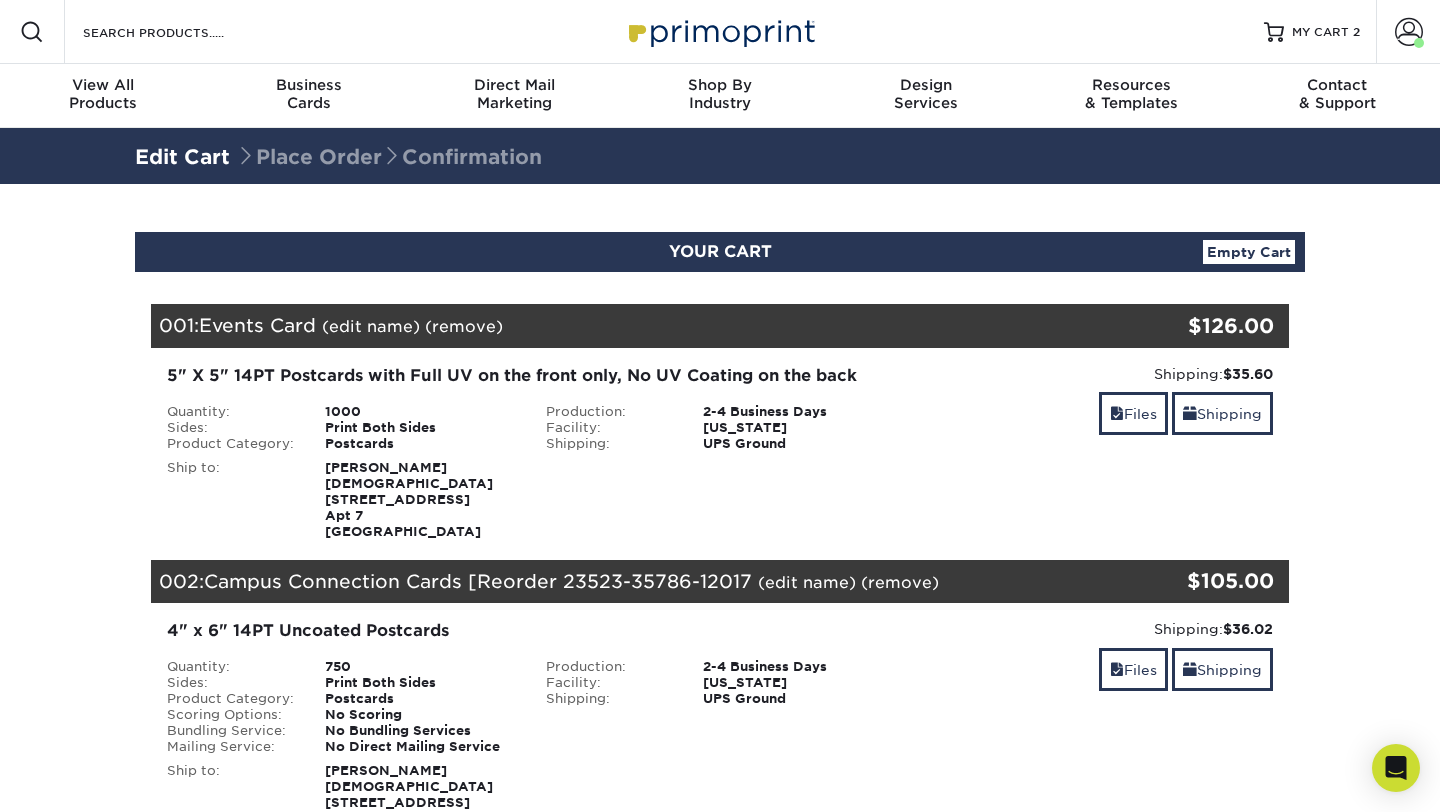 click on "(edit name)" at bounding box center [807, 582] 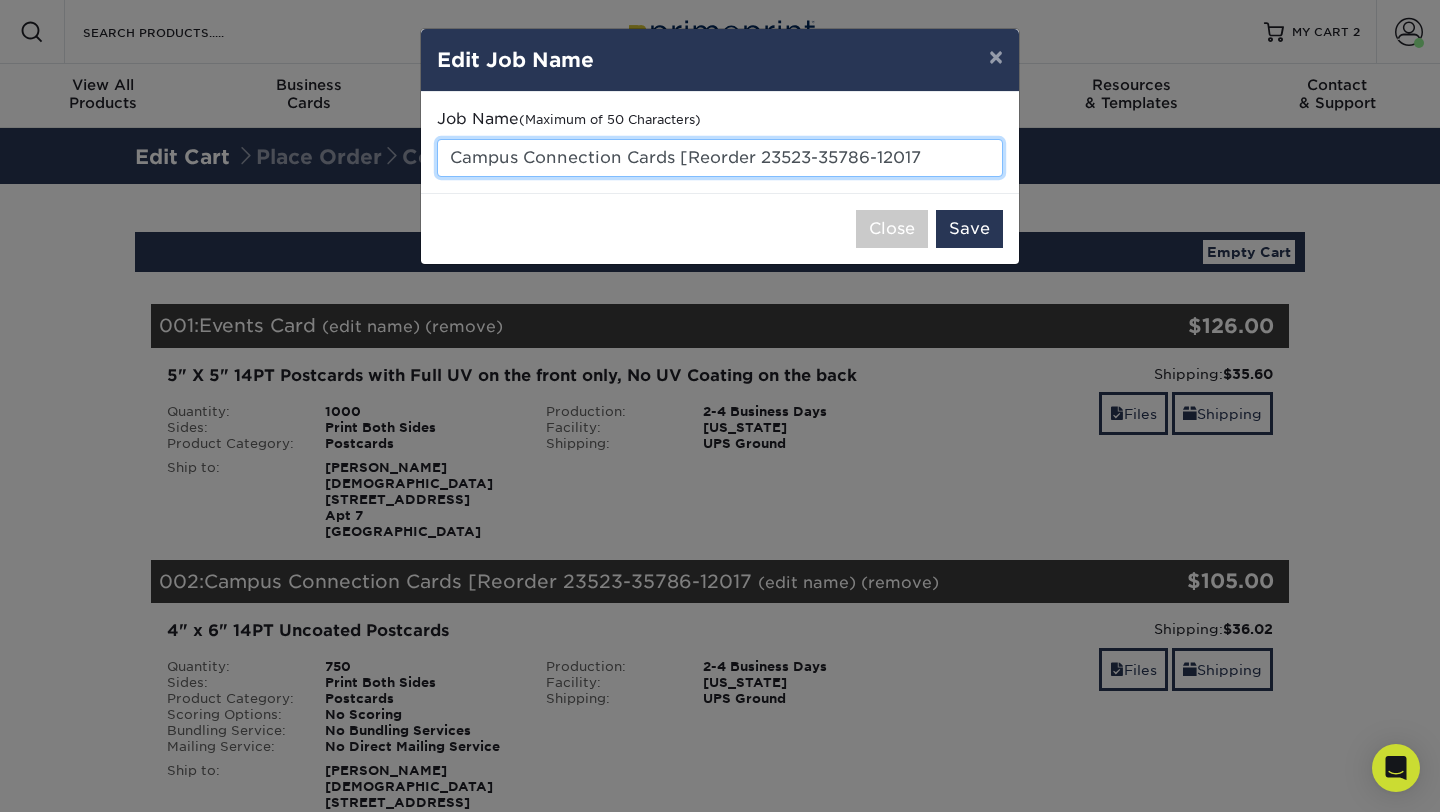 drag, startPoint x: 677, startPoint y: 159, endPoint x: 957, endPoint y: 166, distance: 280.0875 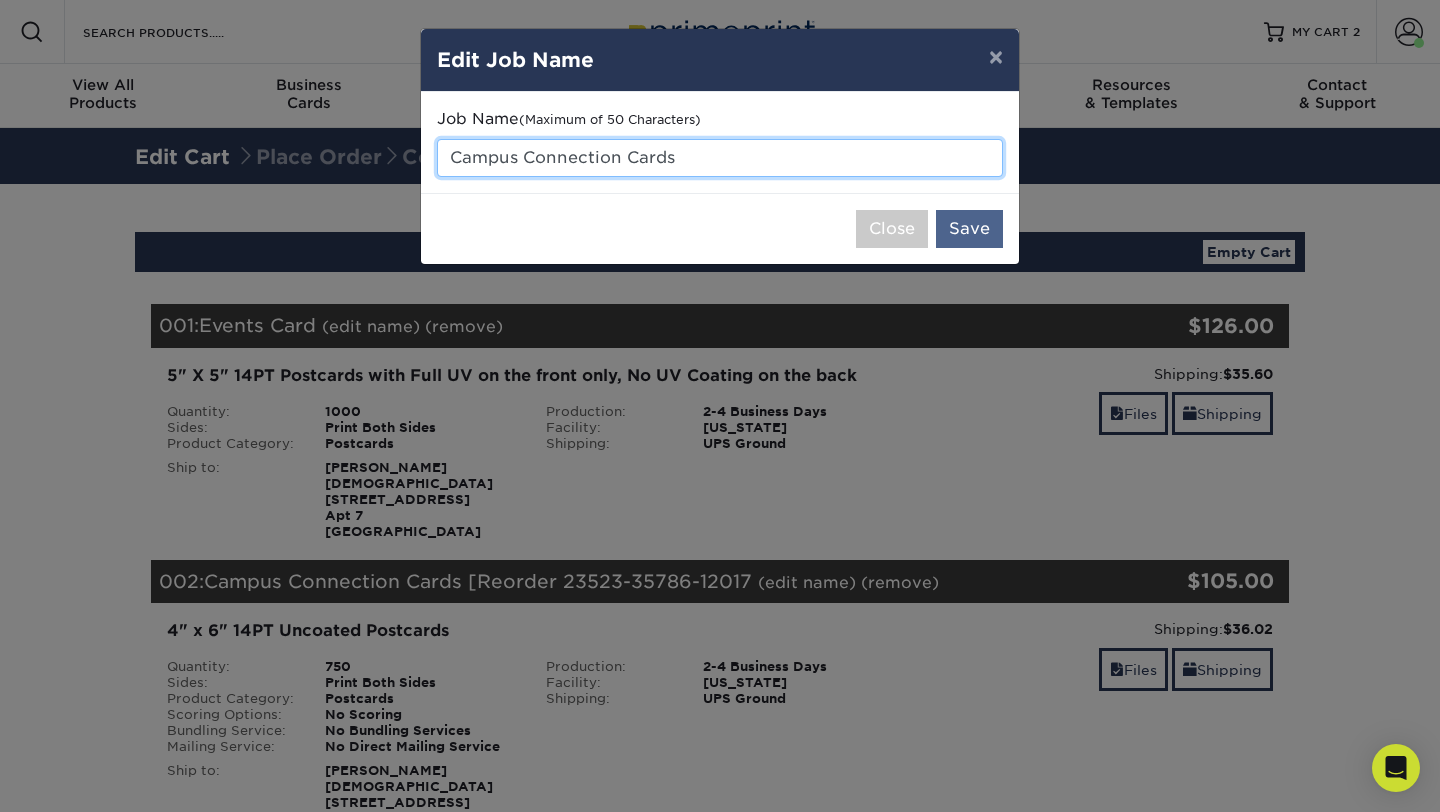 type on "Campus Connection Cards" 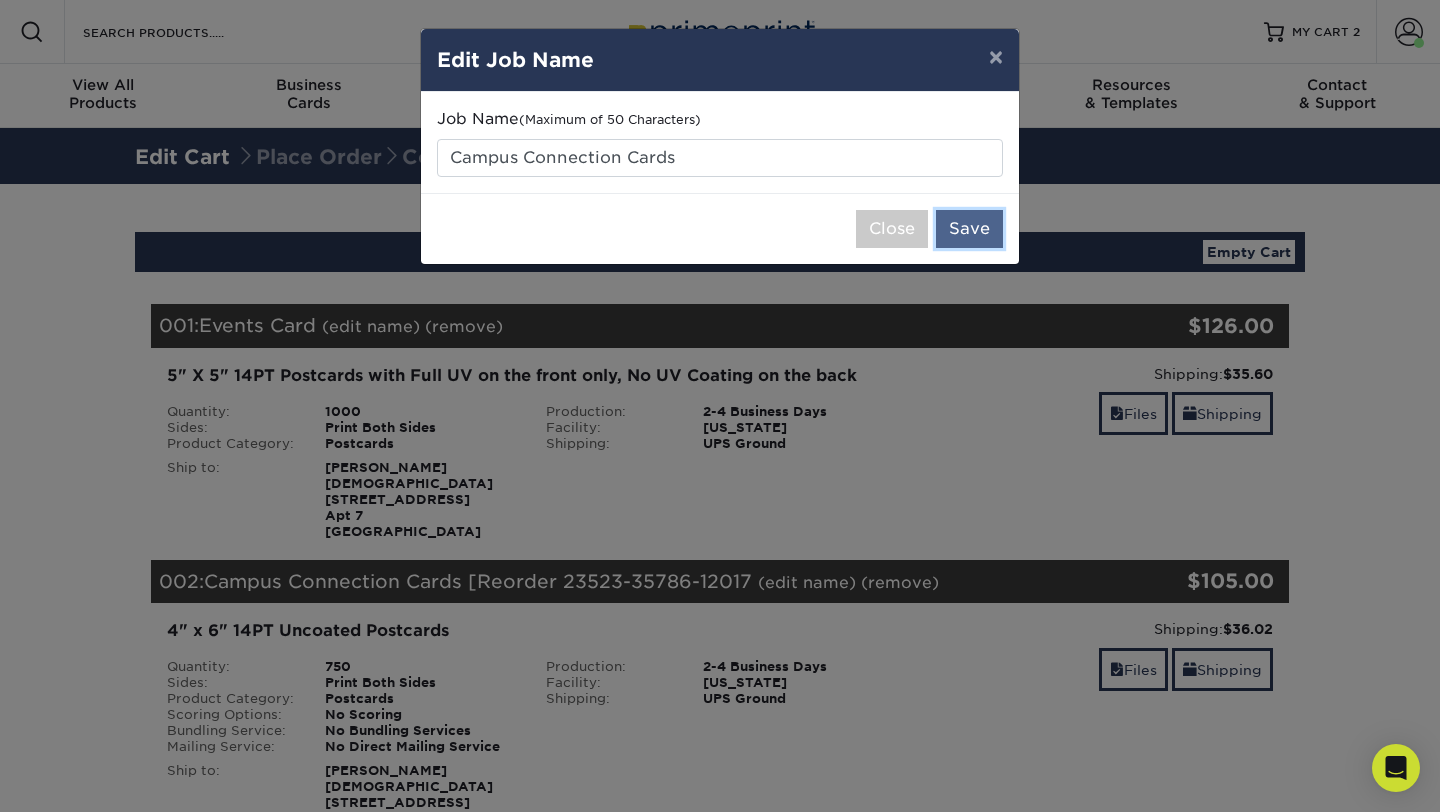 click on "Save" at bounding box center [969, 229] 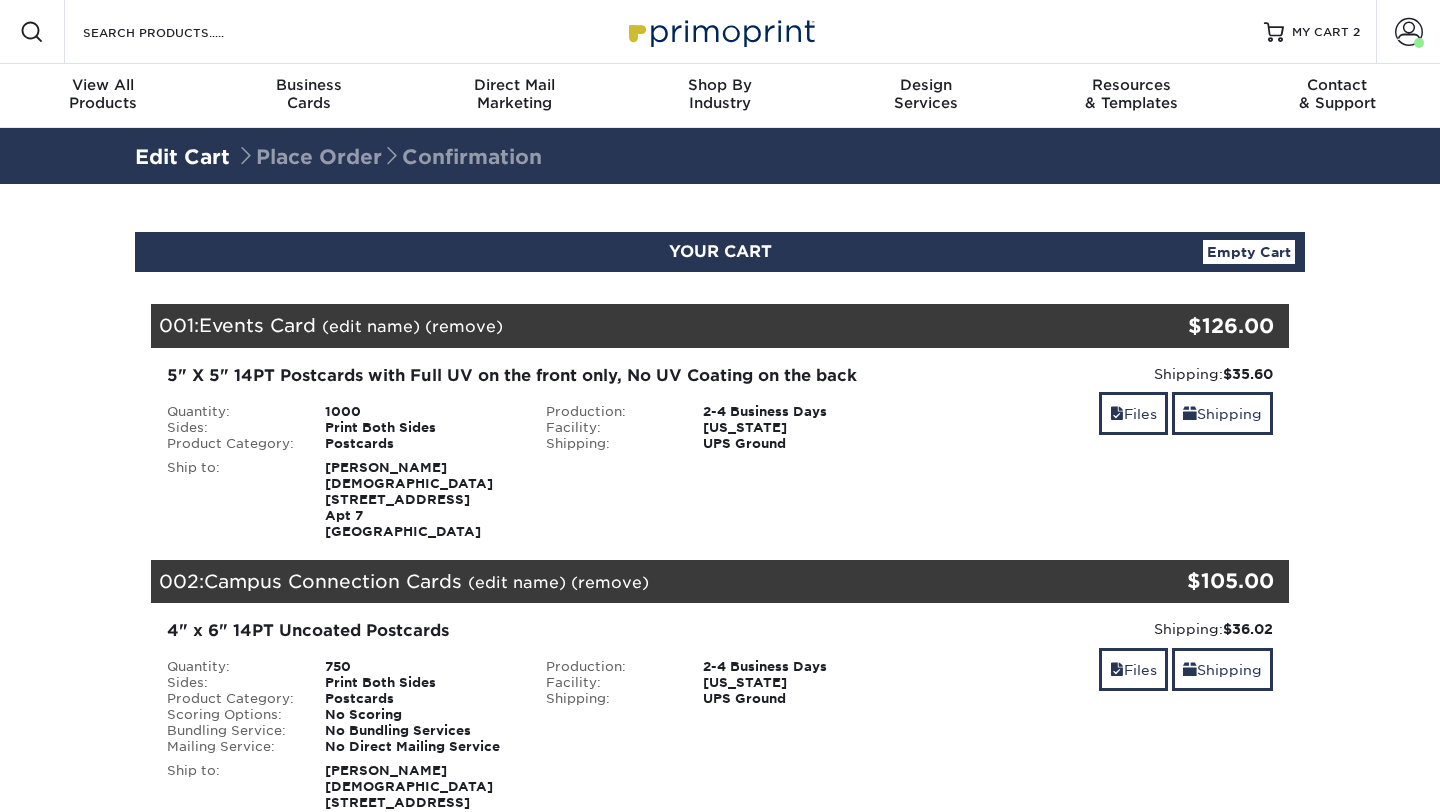 scroll, scrollTop: 0, scrollLeft: 0, axis: both 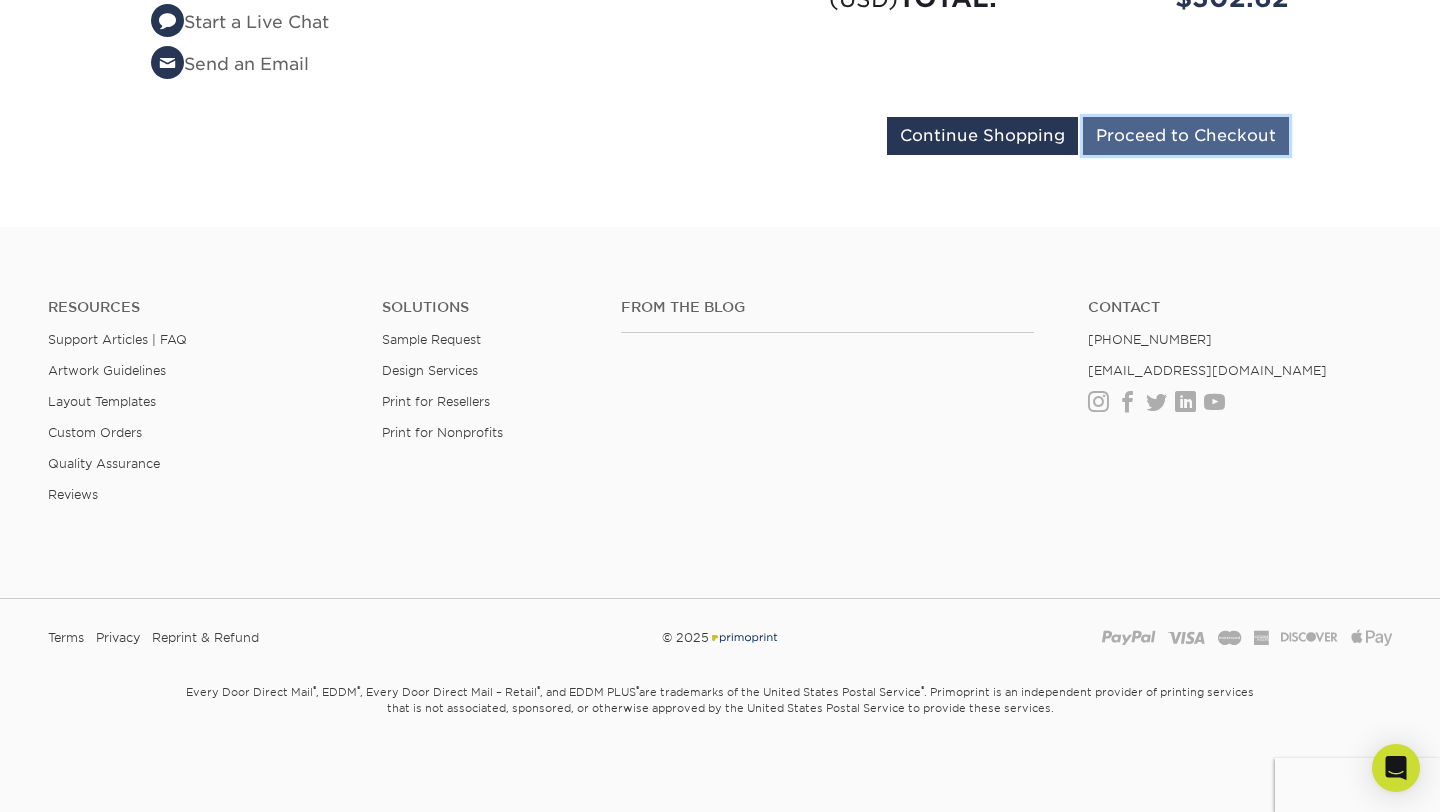 click on "Proceed to Checkout" at bounding box center (1186, 136) 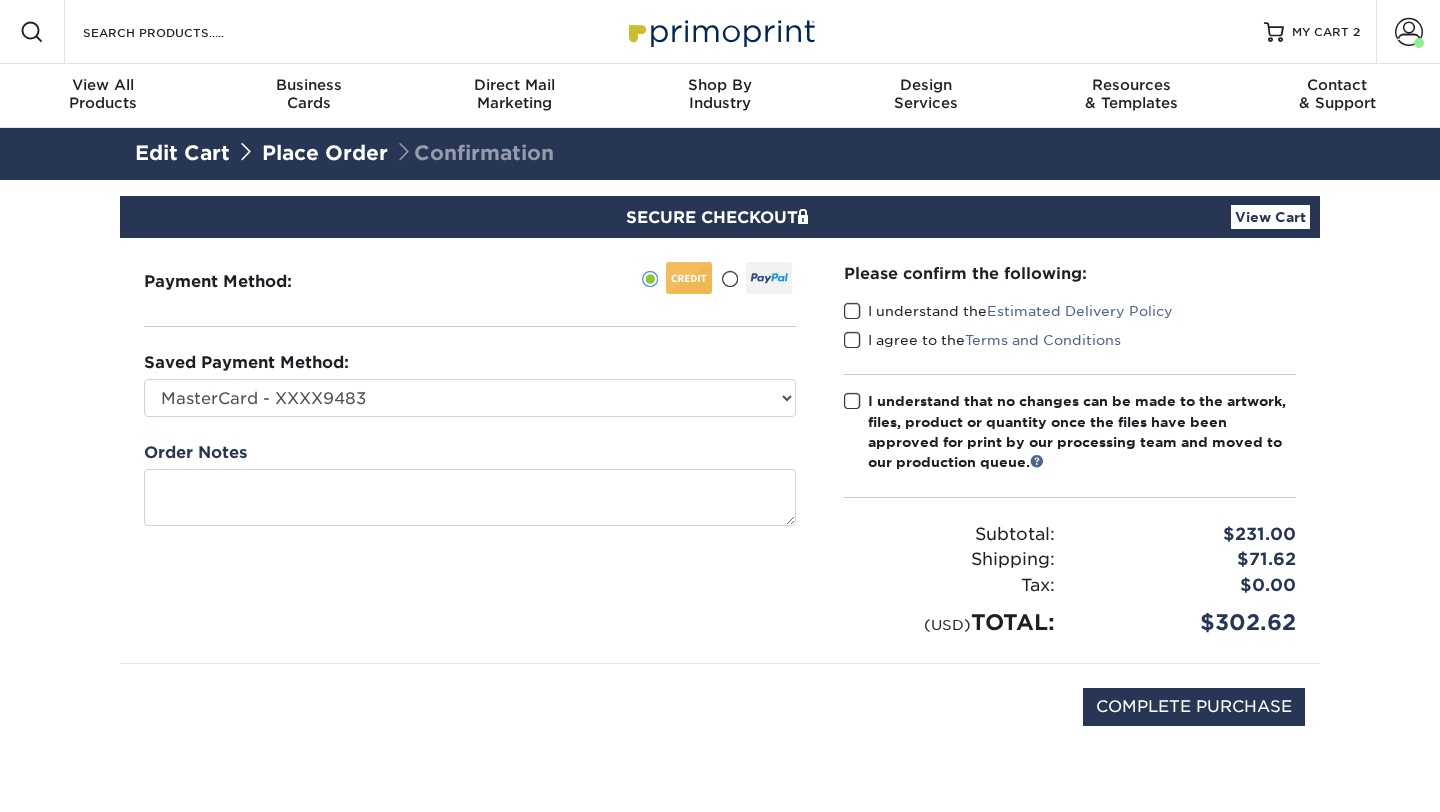 scroll, scrollTop: 0, scrollLeft: 0, axis: both 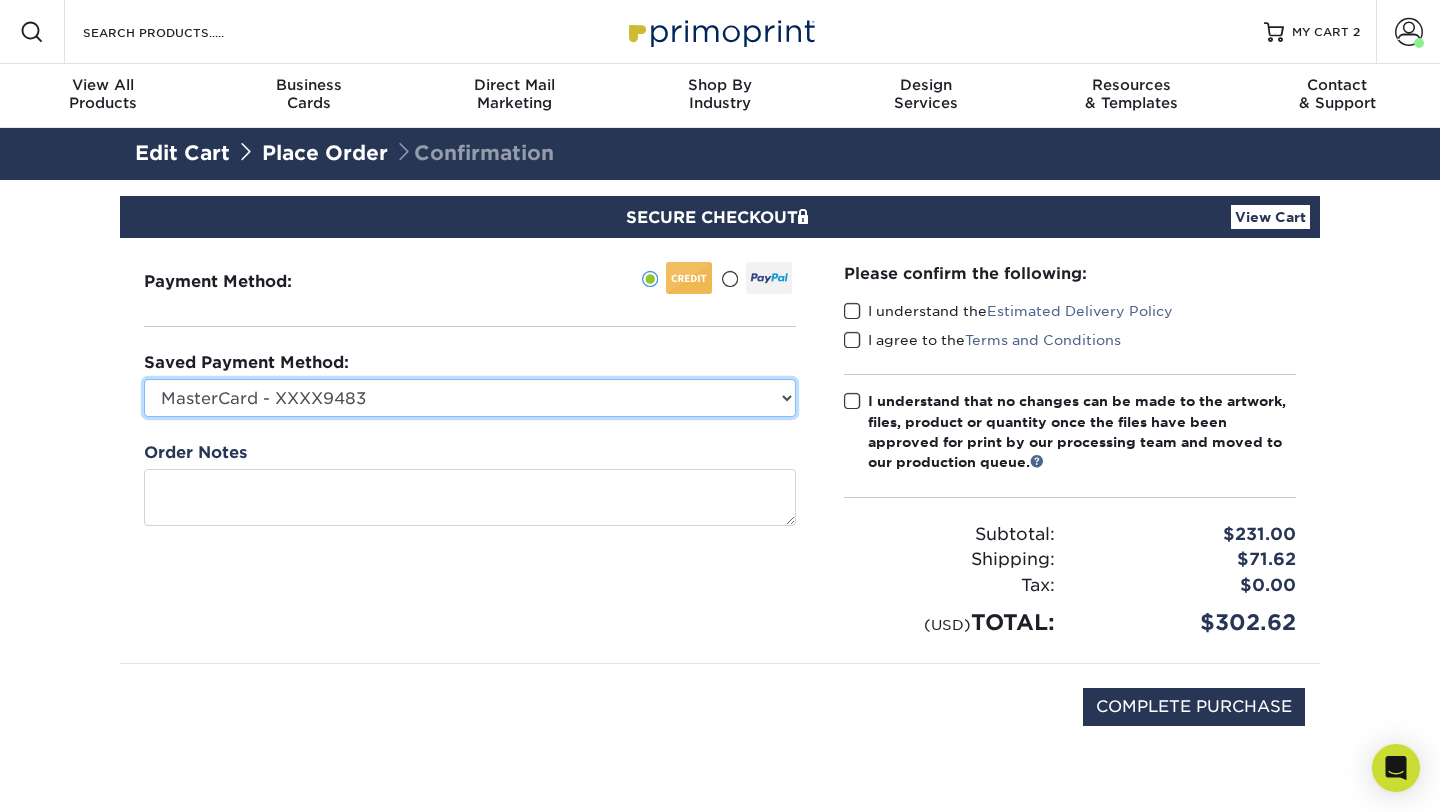 click on "MasterCard - XXXX9483 MasterCard - XXXX3551 MasterCard - XXXX8194 New Credit Card" at bounding box center [470, 398] 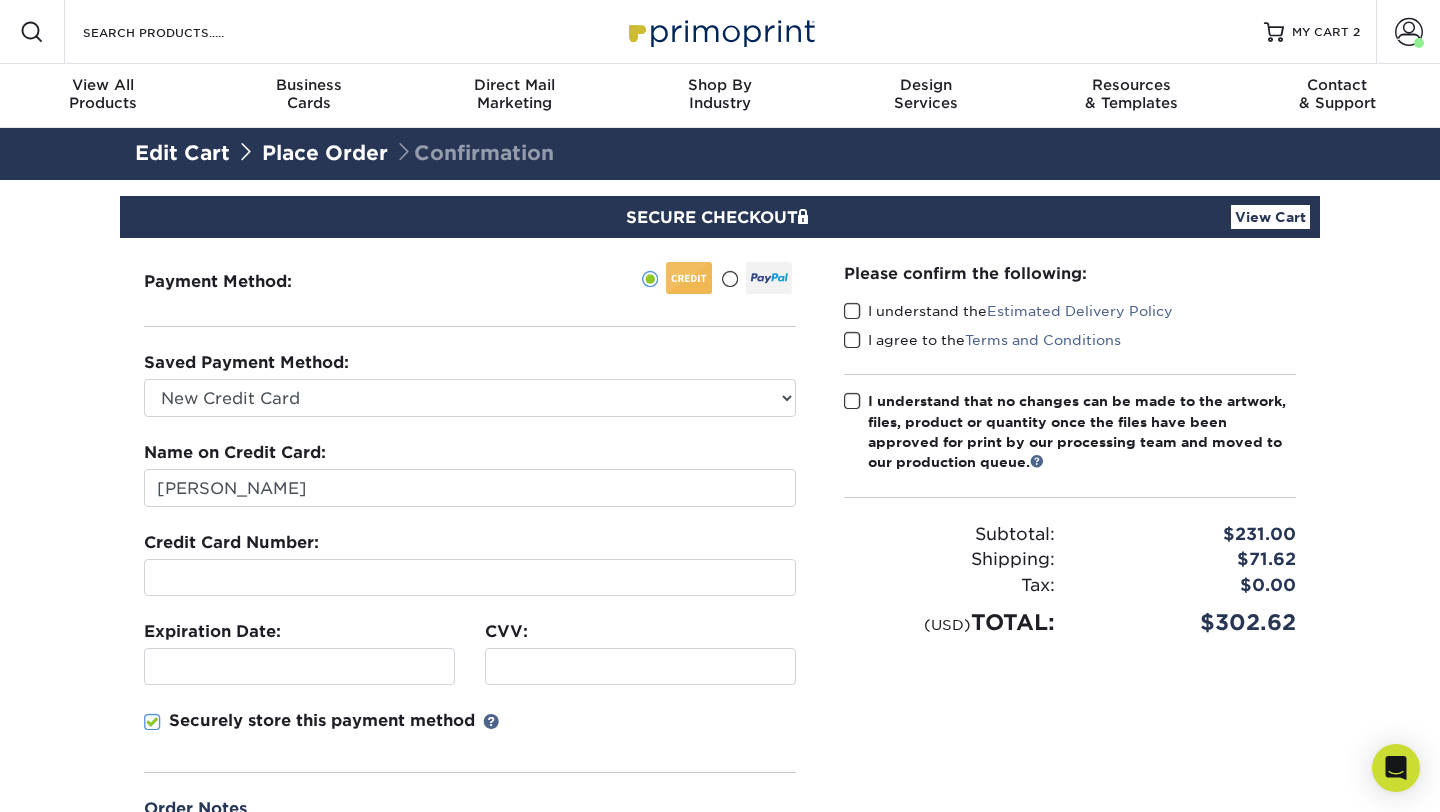 click at bounding box center [470, 577] 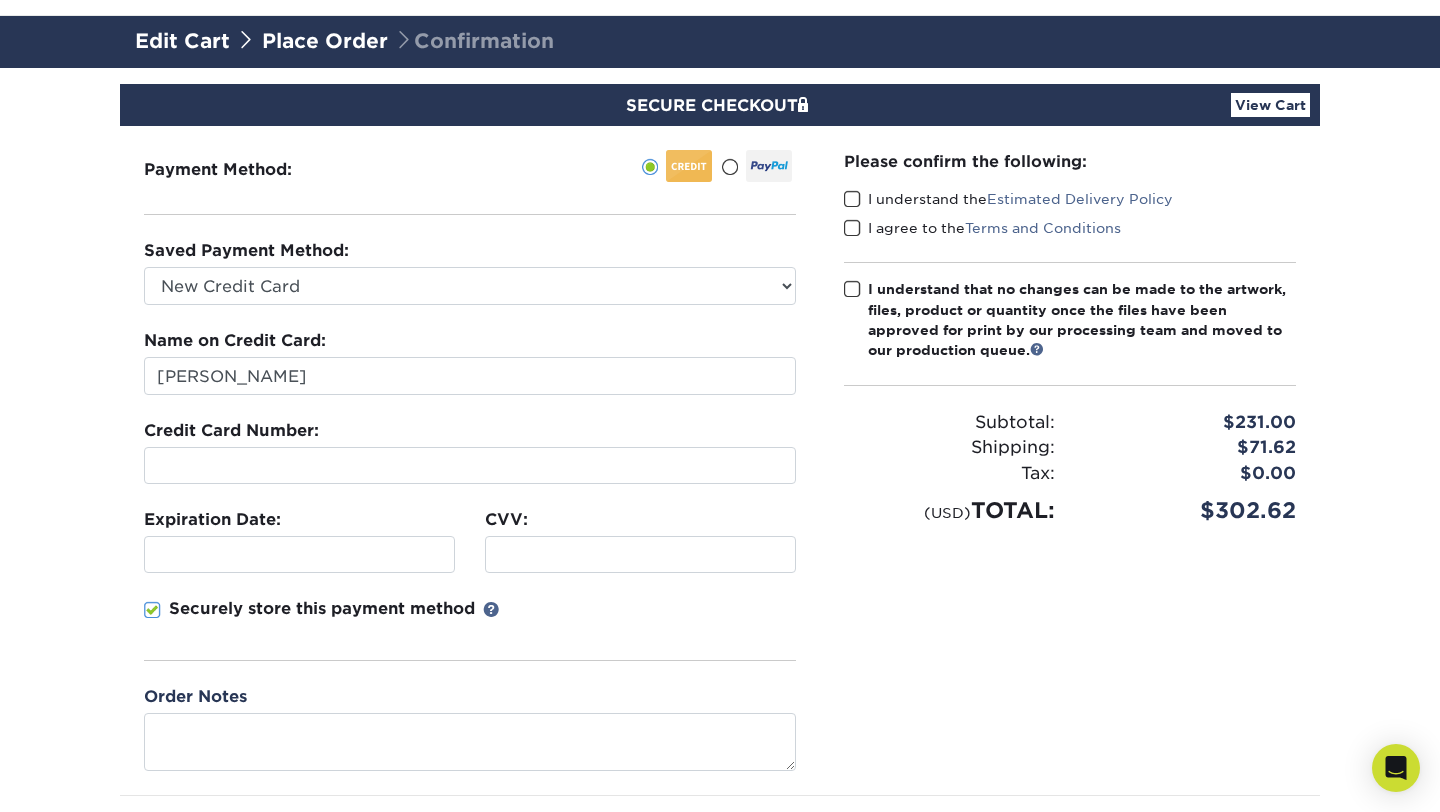 scroll, scrollTop: 110, scrollLeft: 0, axis: vertical 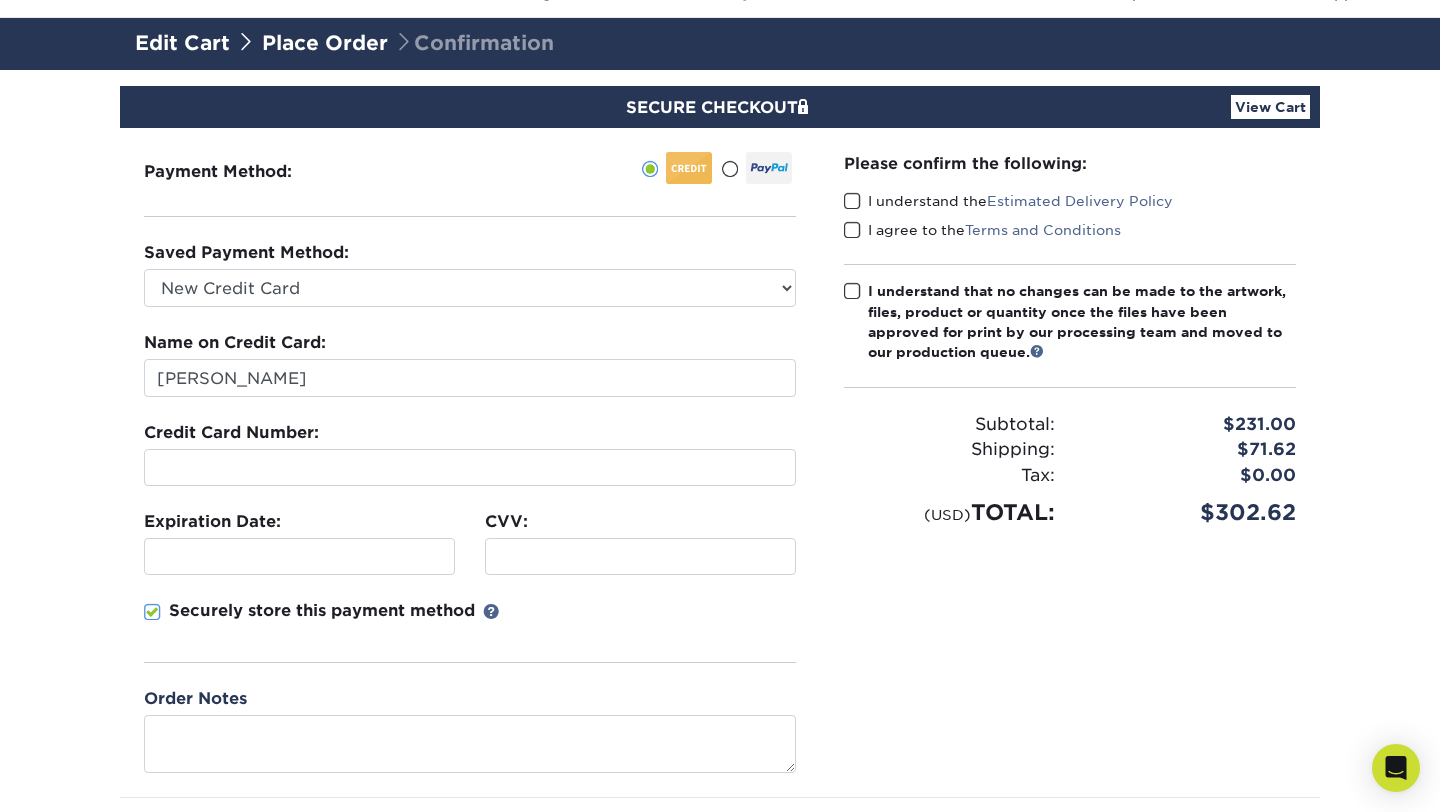 click at bounding box center [852, 201] 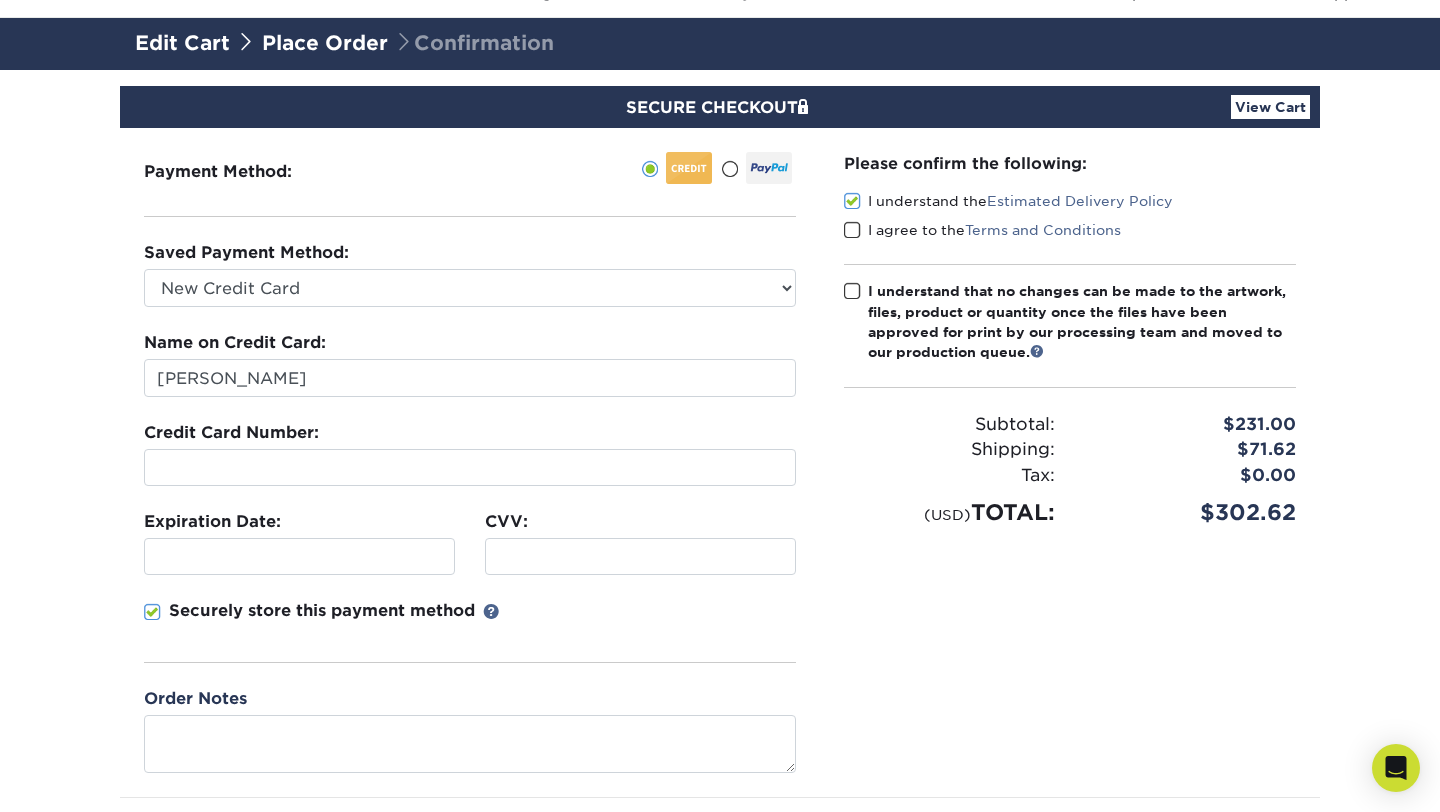 click at bounding box center (852, 230) 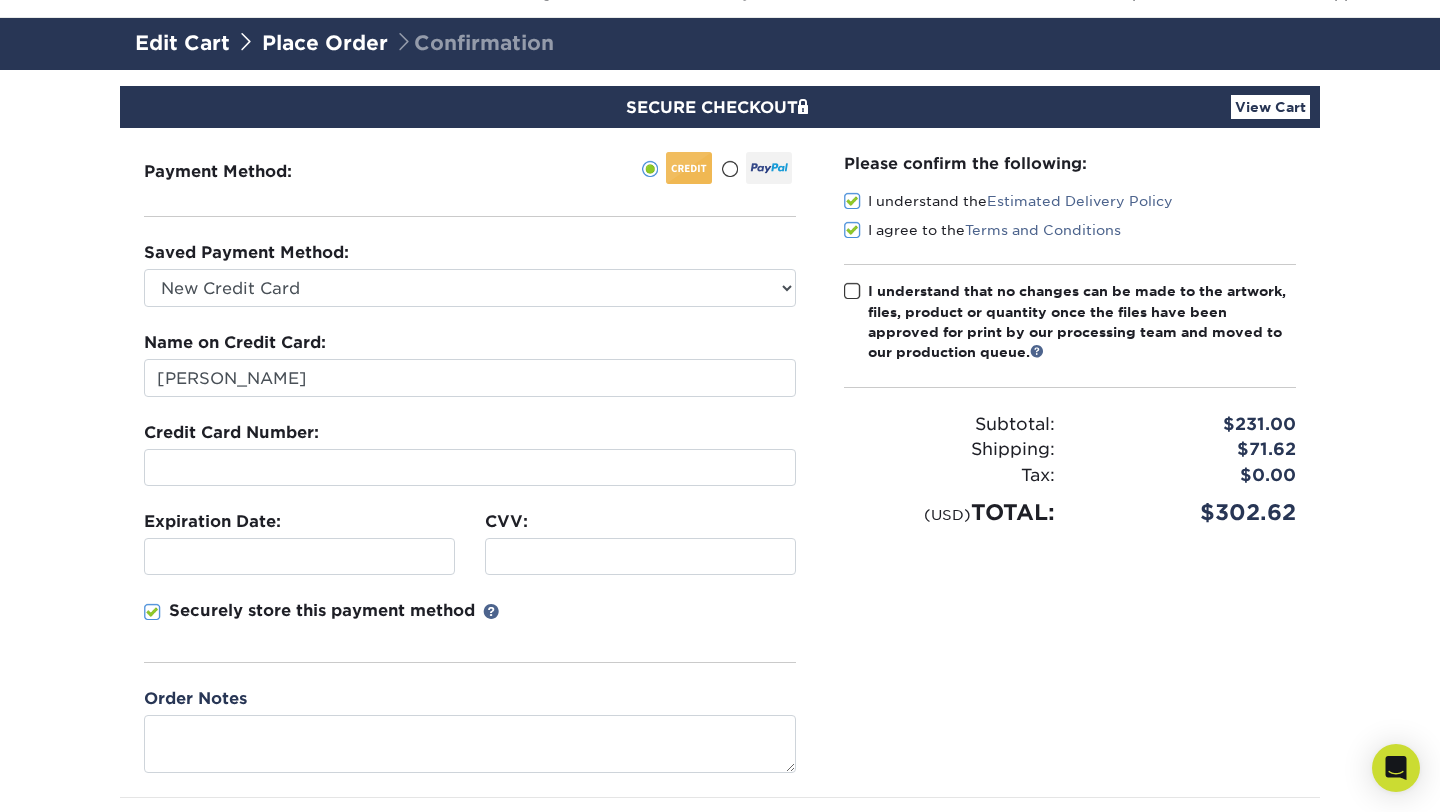 click at bounding box center [852, 291] 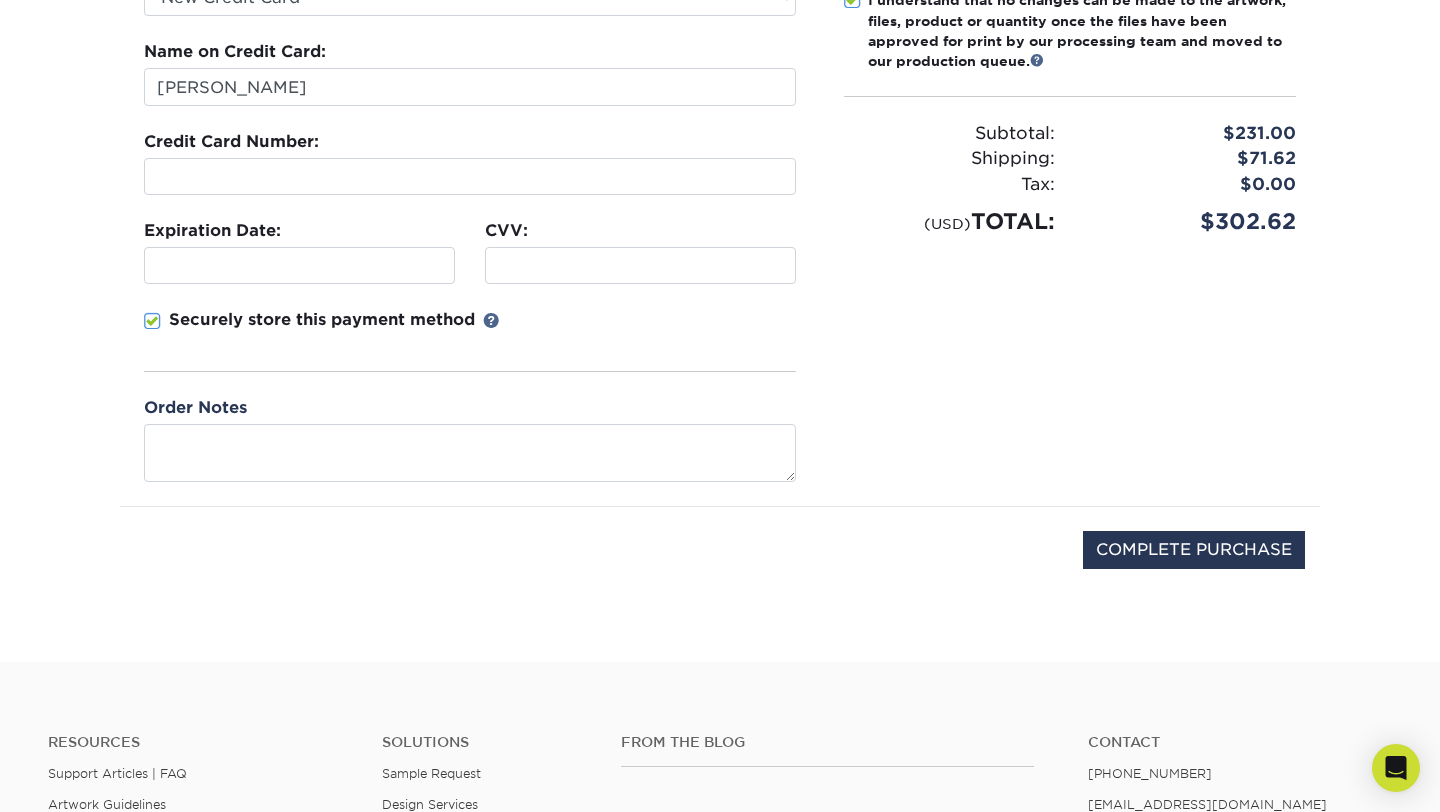 scroll, scrollTop: 400, scrollLeft: 0, axis: vertical 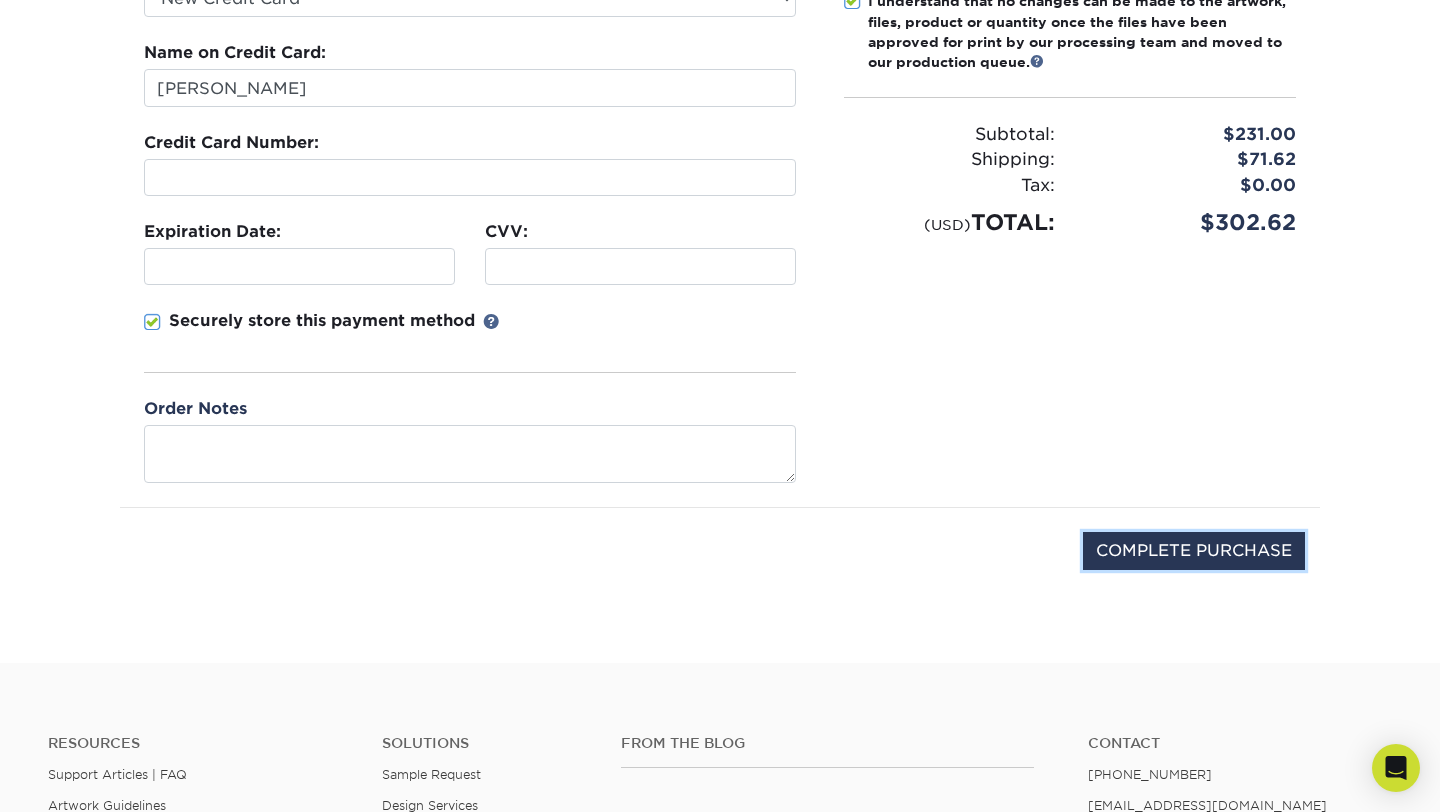 click on "COMPLETE PURCHASE" at bounding box center [1194, 551] 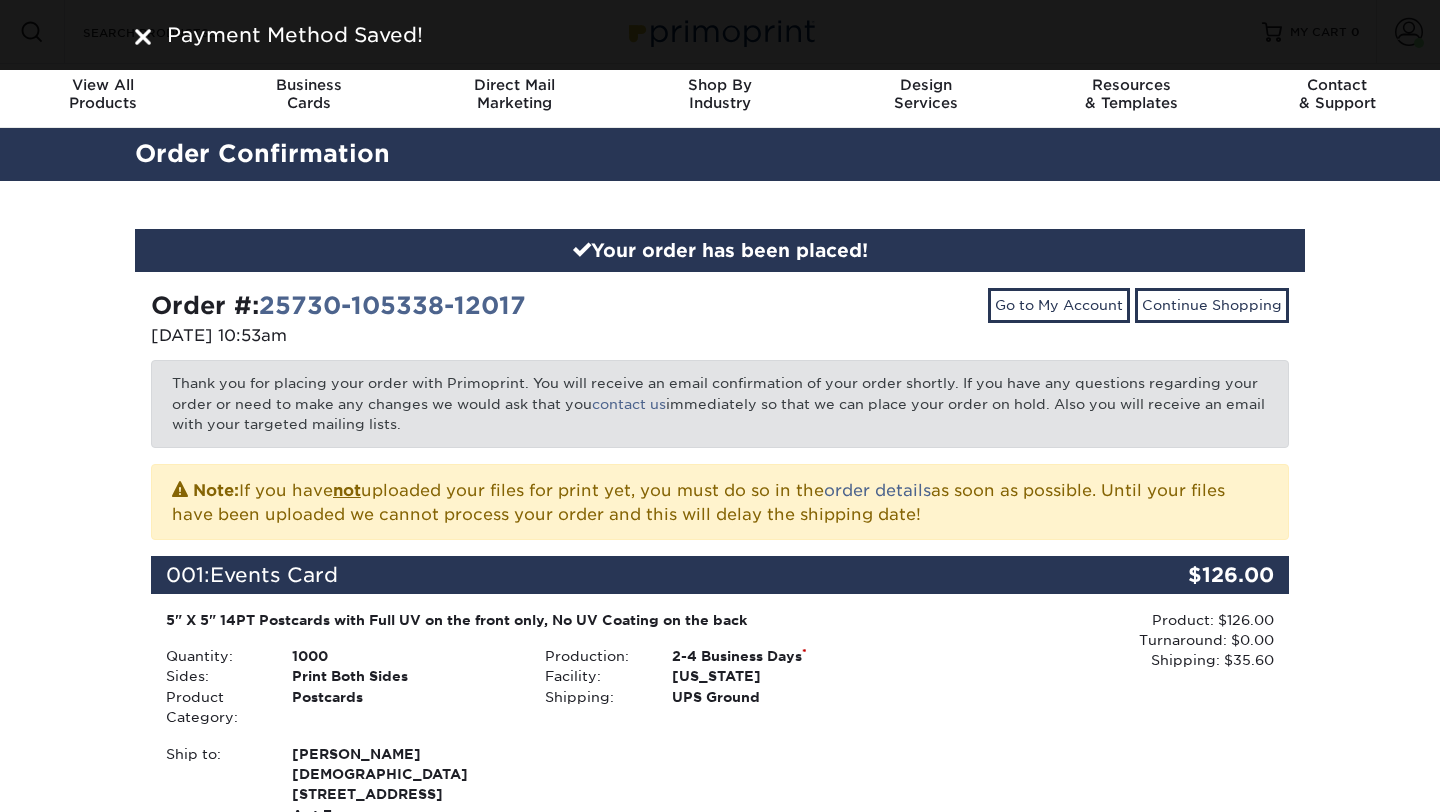 scroll, scrollTop: 0, scrollLeft: 0, axis: both 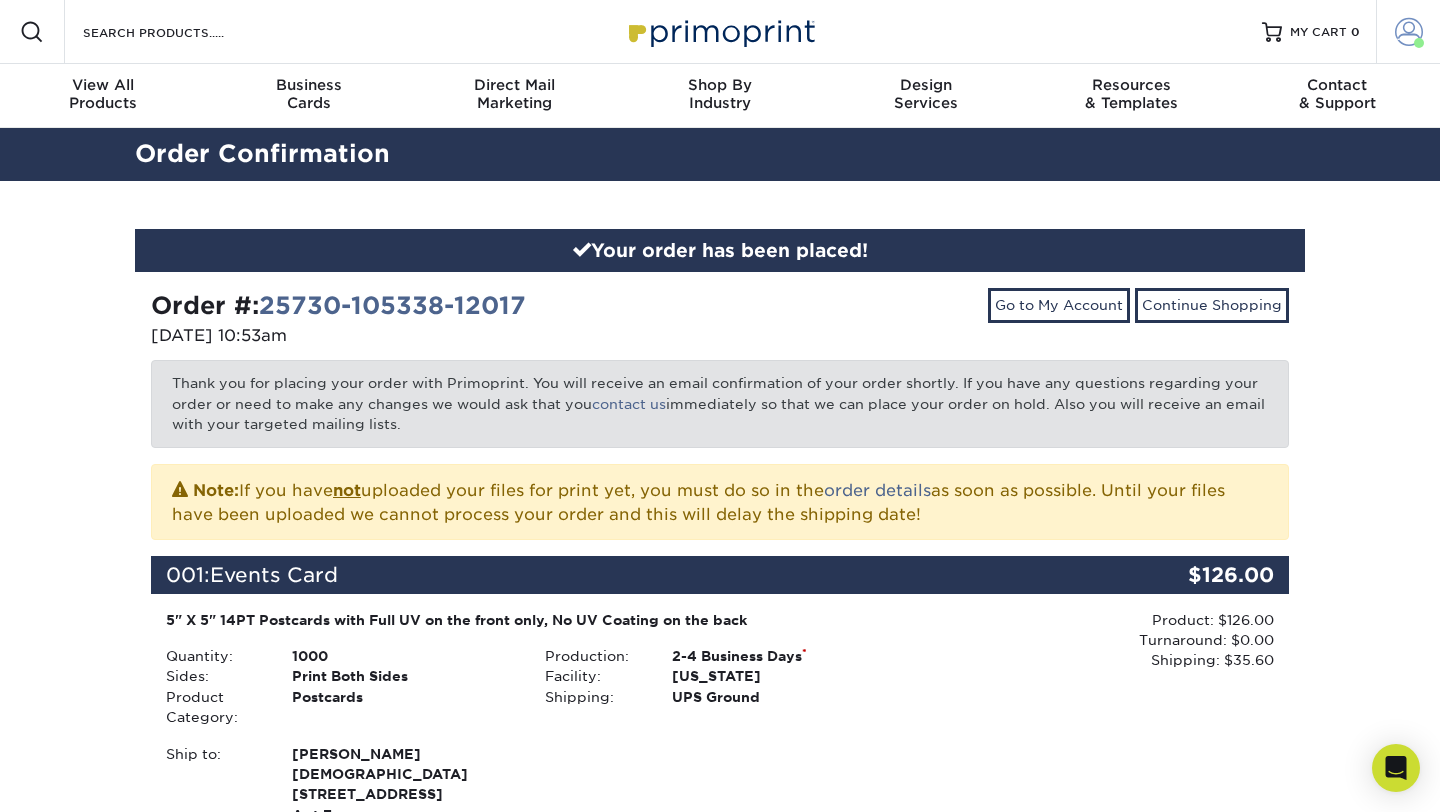 click at bounding box center [1409, 32] 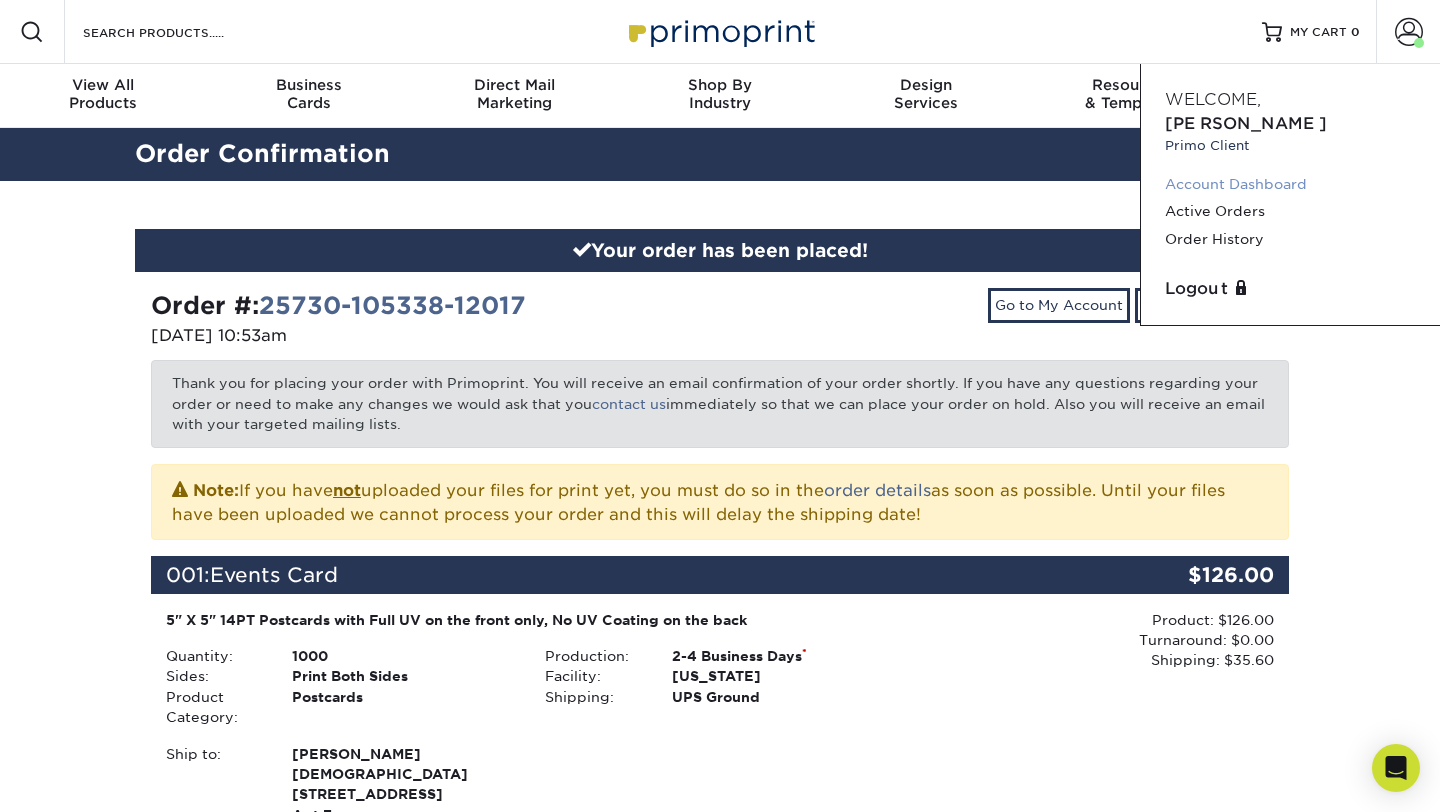 click on "Account Dashboard" at bounding box center [1290, 184] 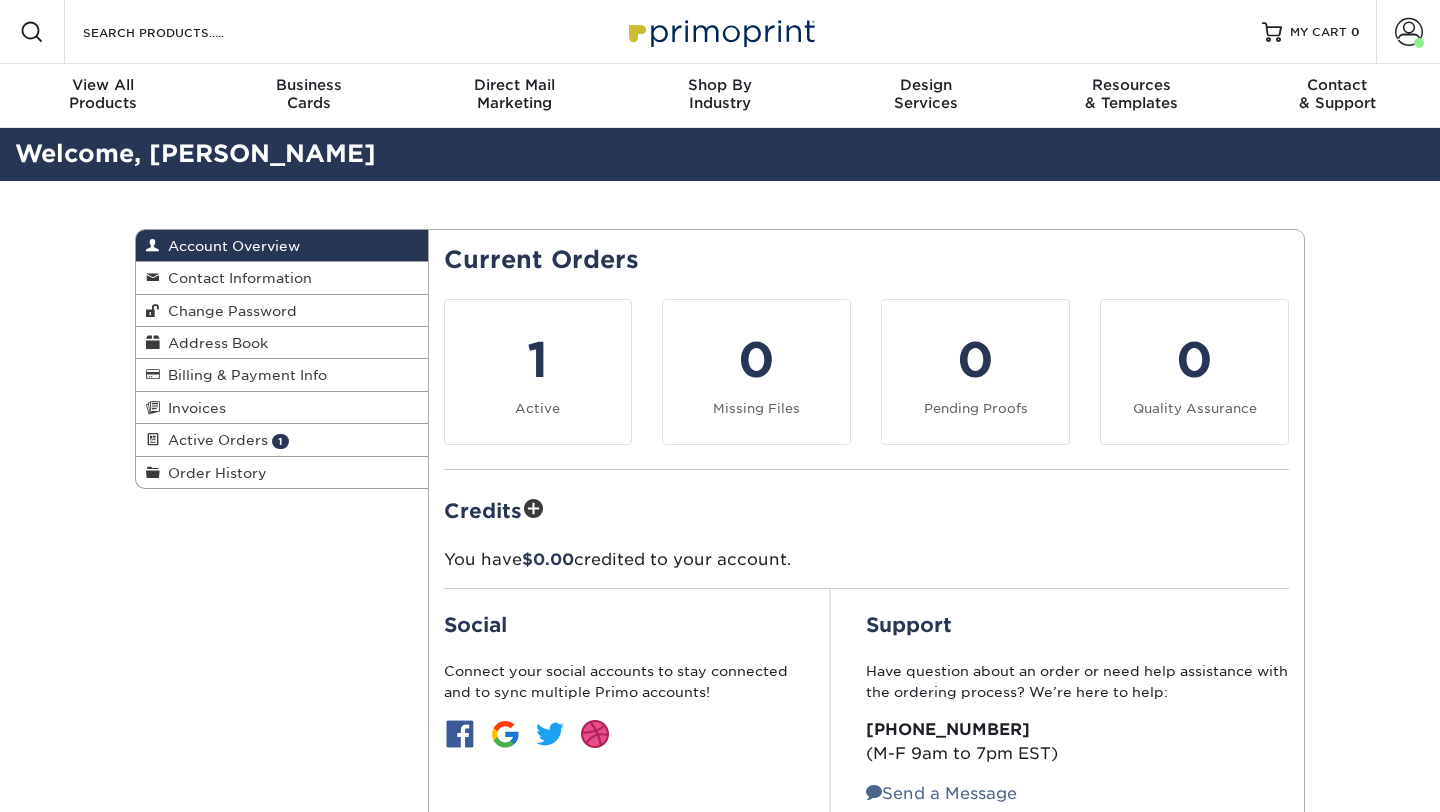 scroll, scrollTop: 0, scrollLeft: 0, axis: both 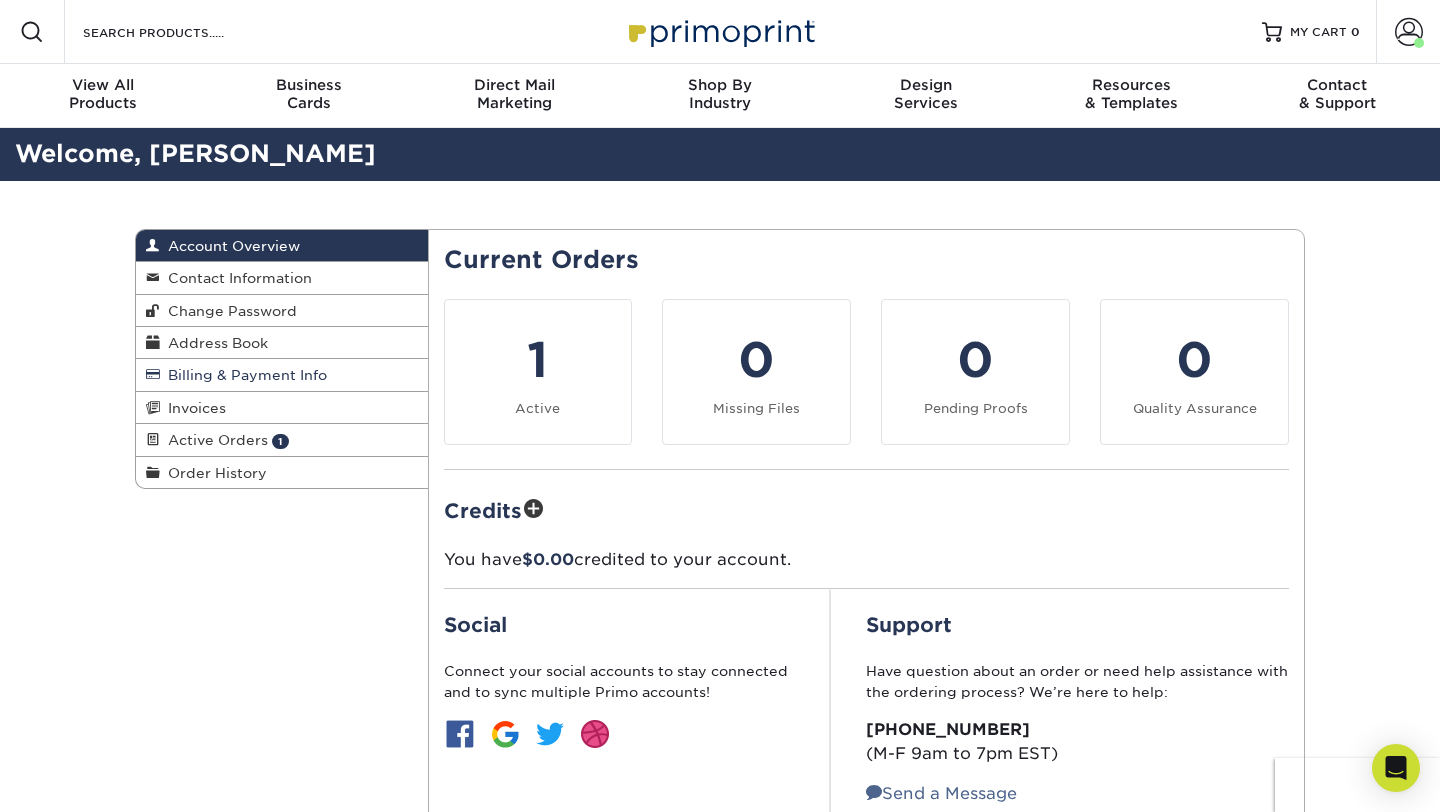 click on "Billing & Payment Info" at bounding box center [282, 375] 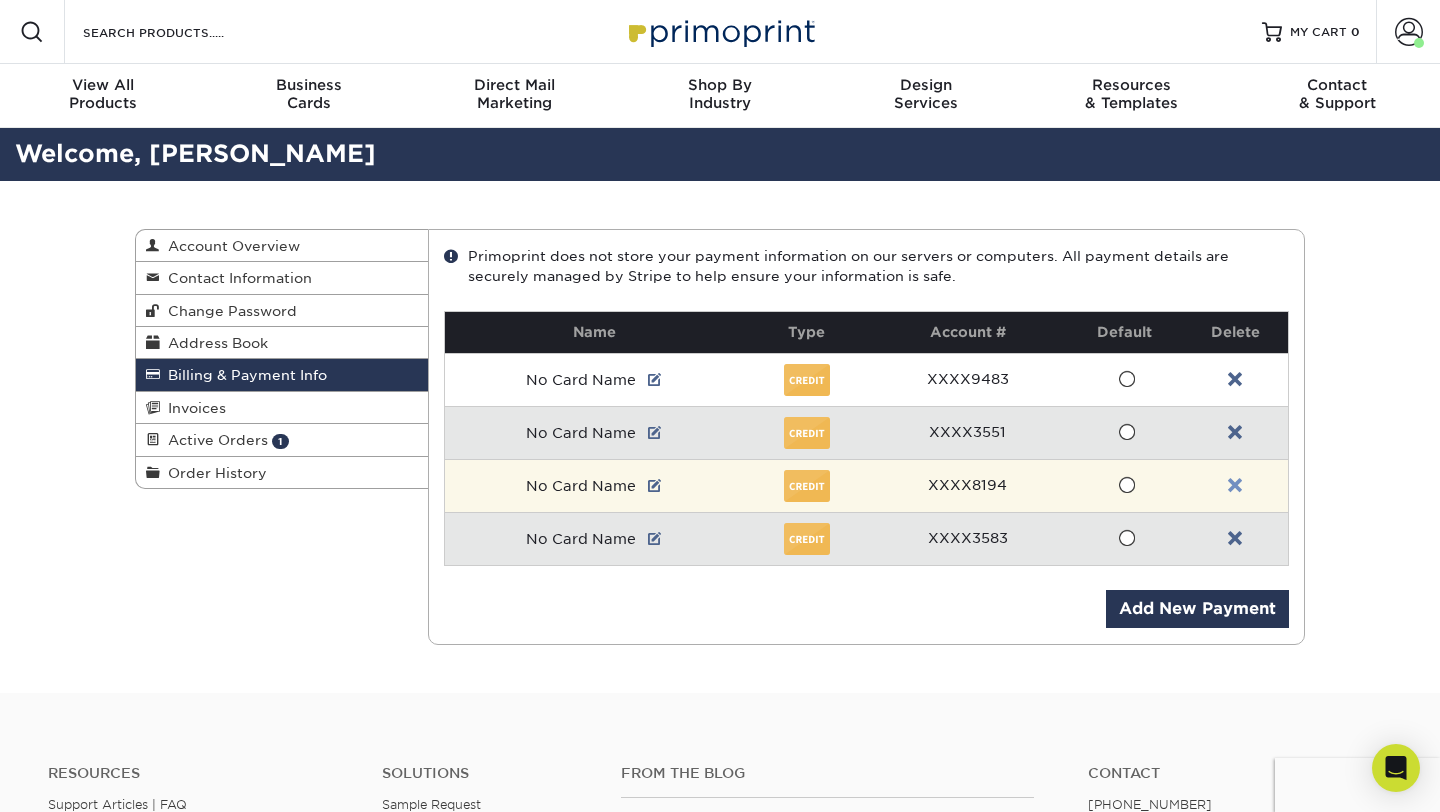 click at bounding box center (1235, 486) 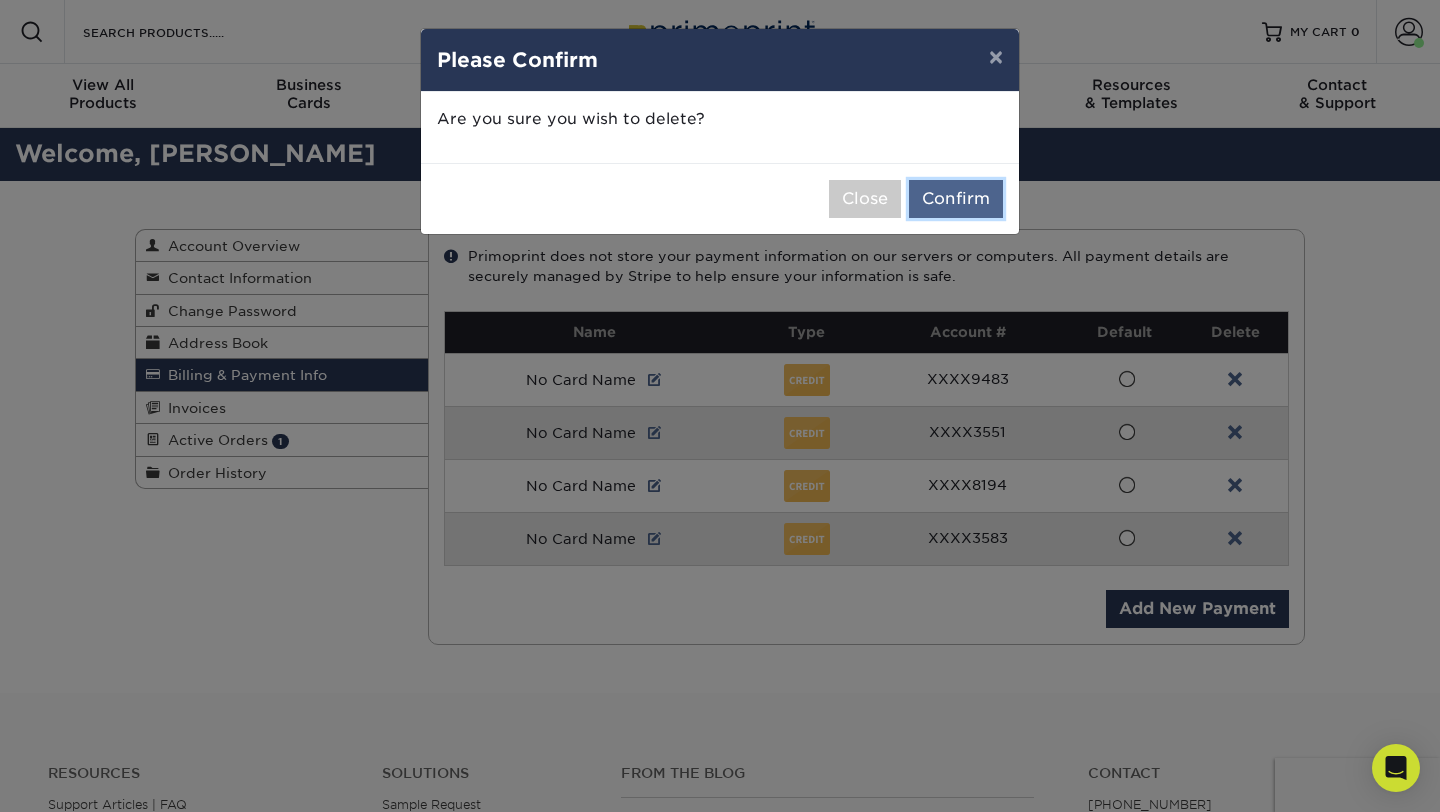 click on "Confirm" at bounding box center (956, 199) 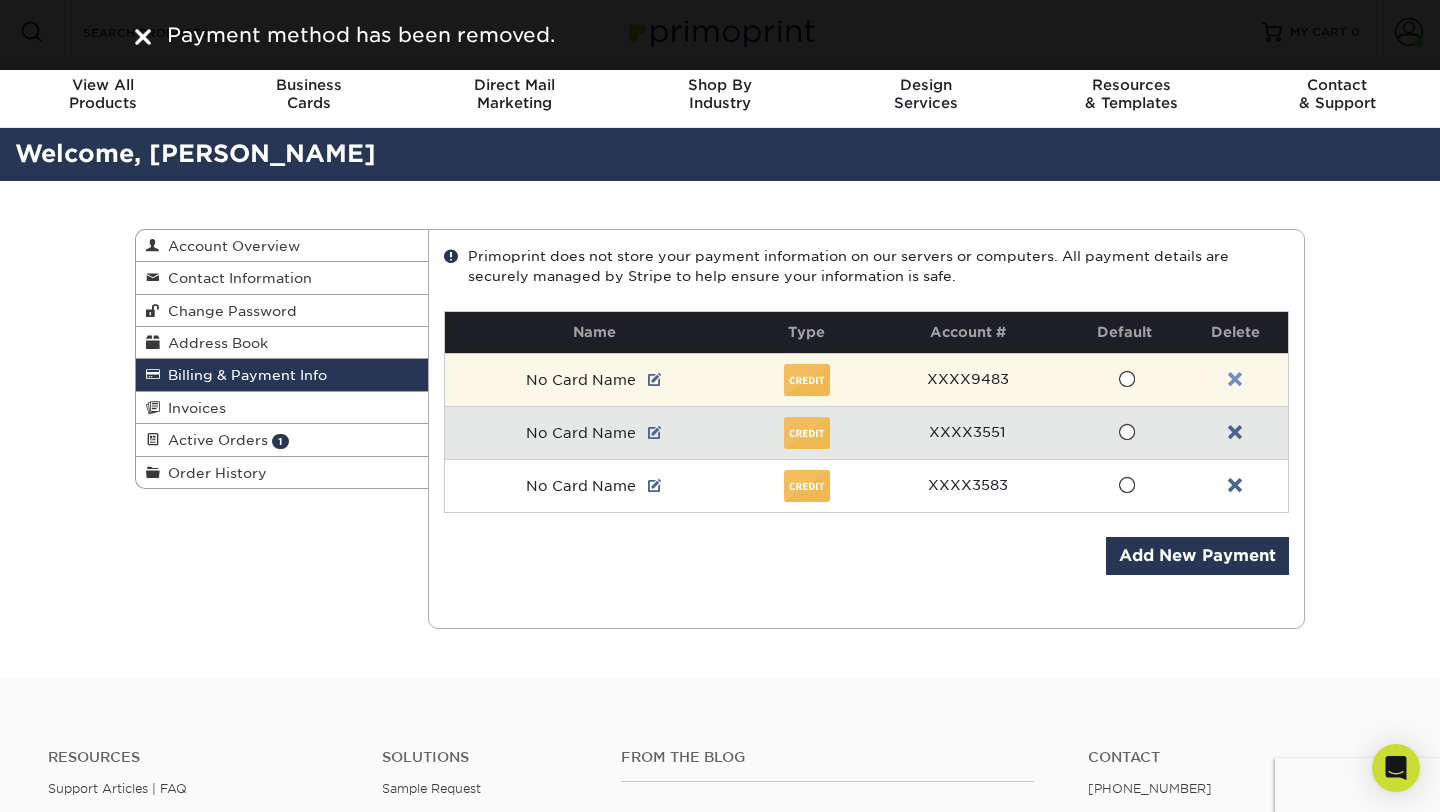 click at bounding box center (1235, 380) 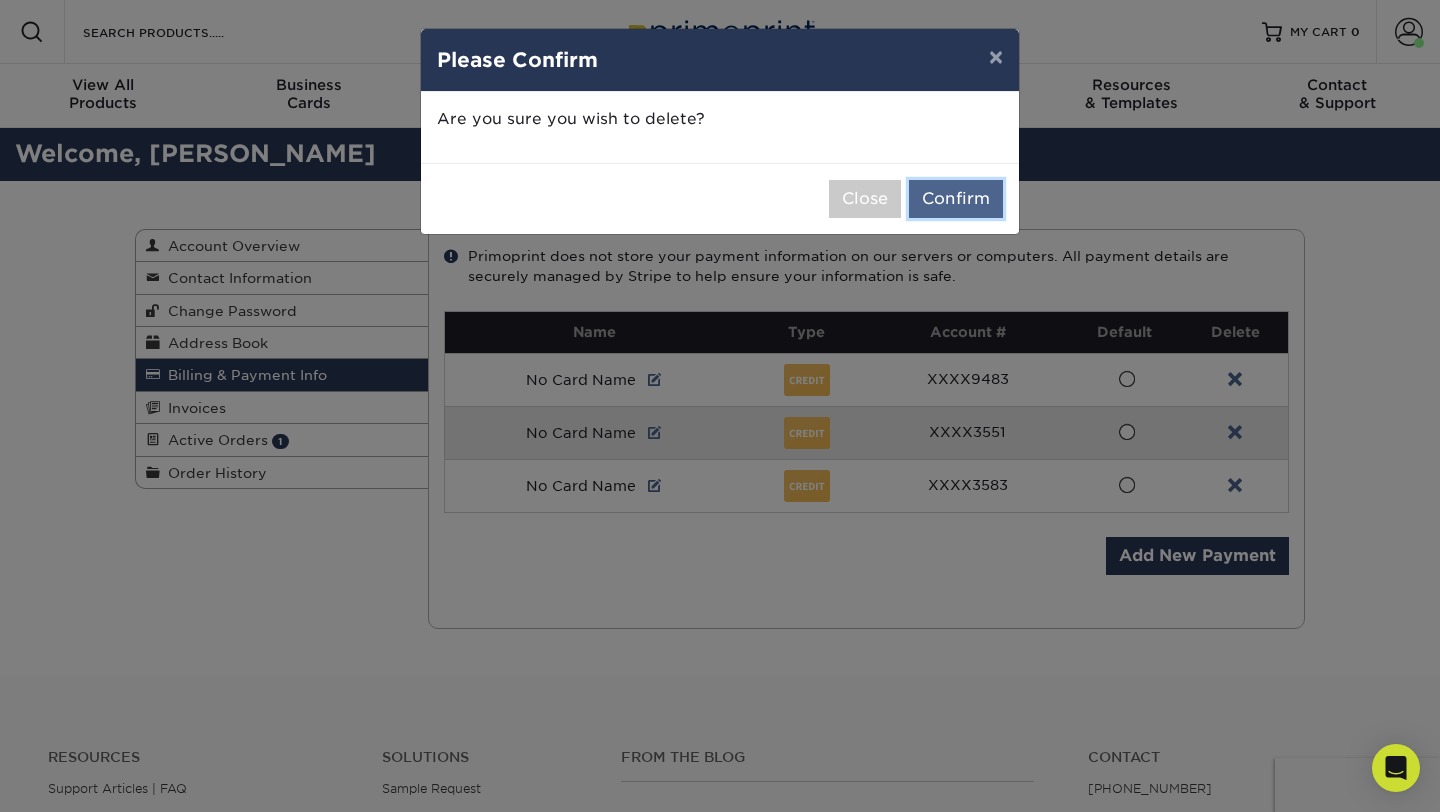 click on "Confirm" at bounding box center [956, 199] 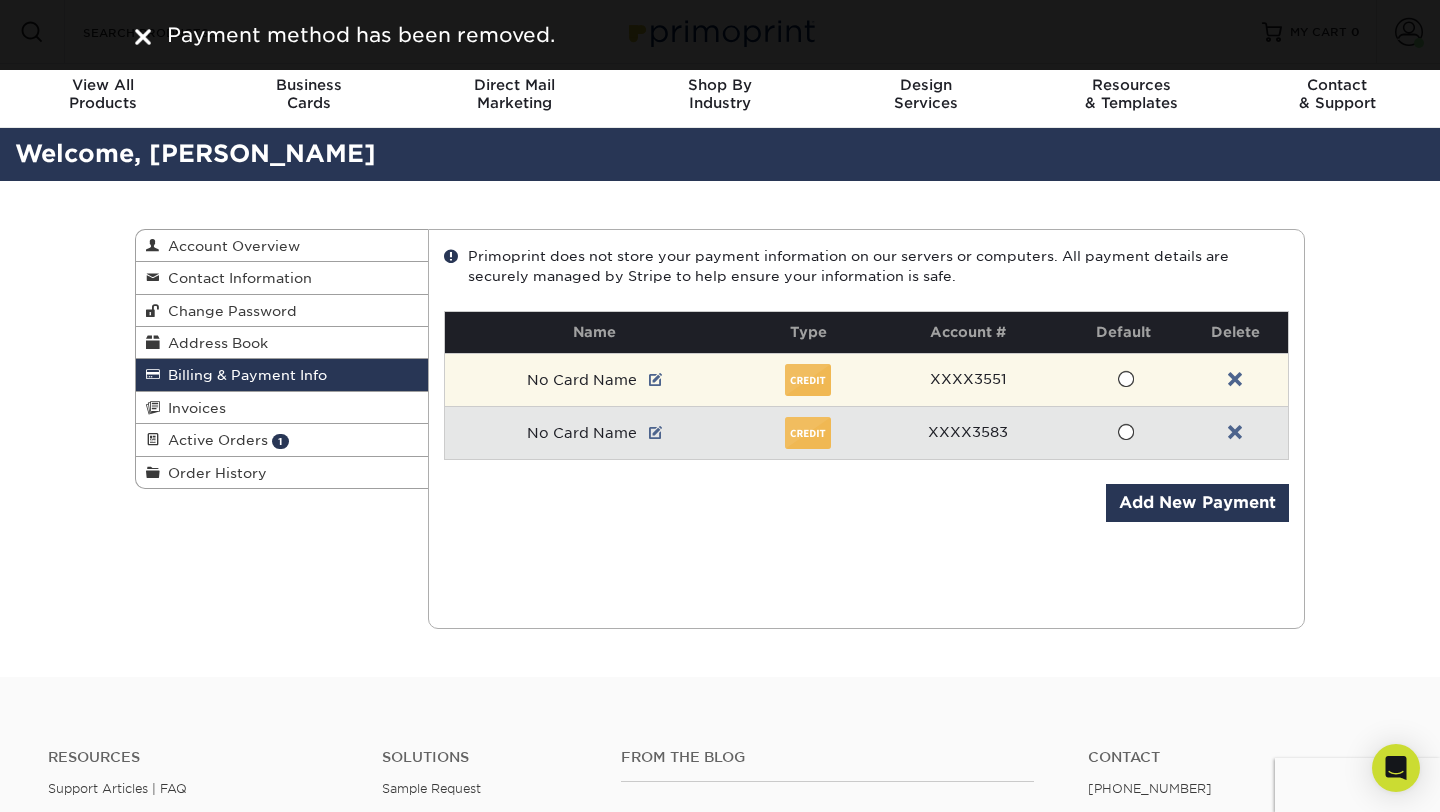 click at bounding box center [1235, 379] 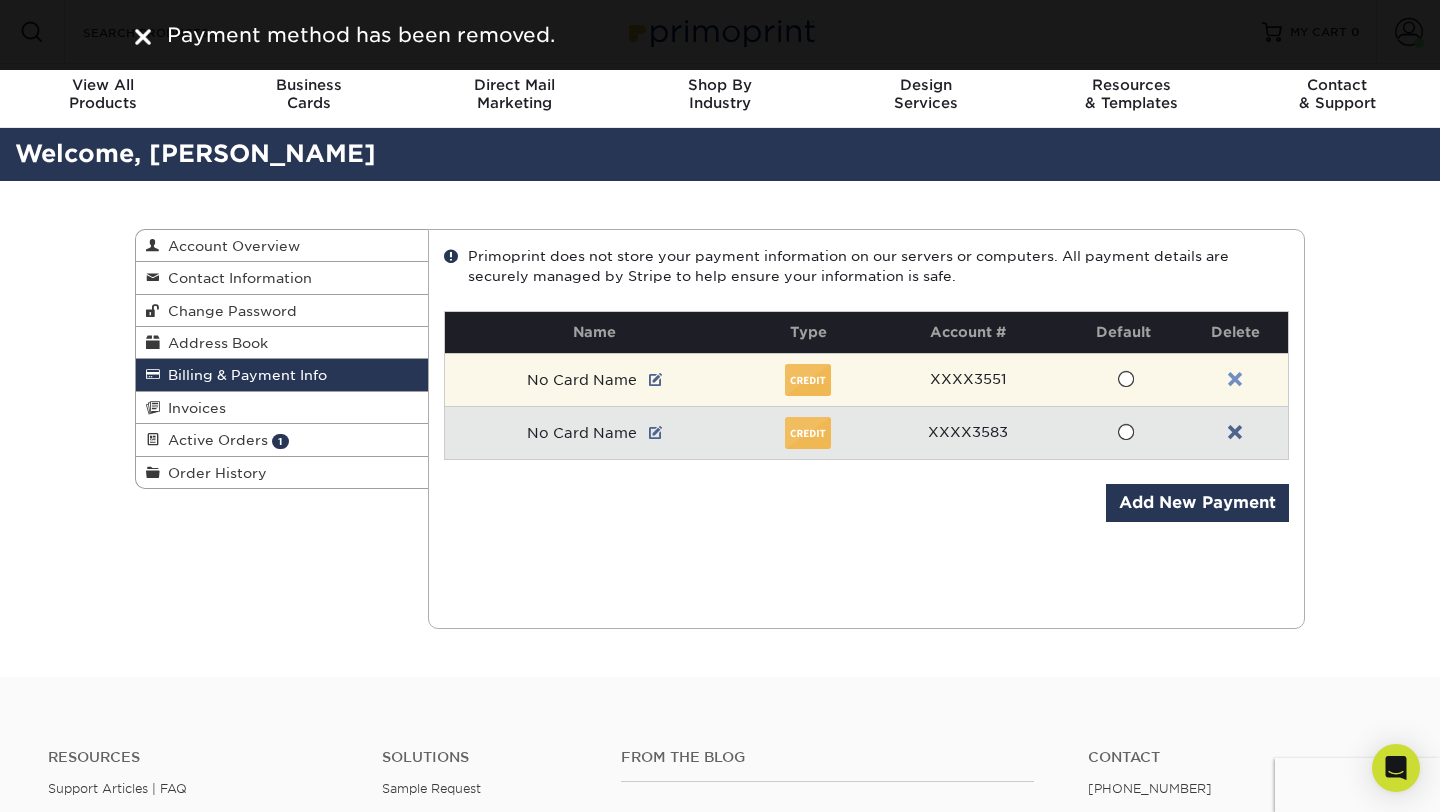 click at bounding box center [1235, 380] 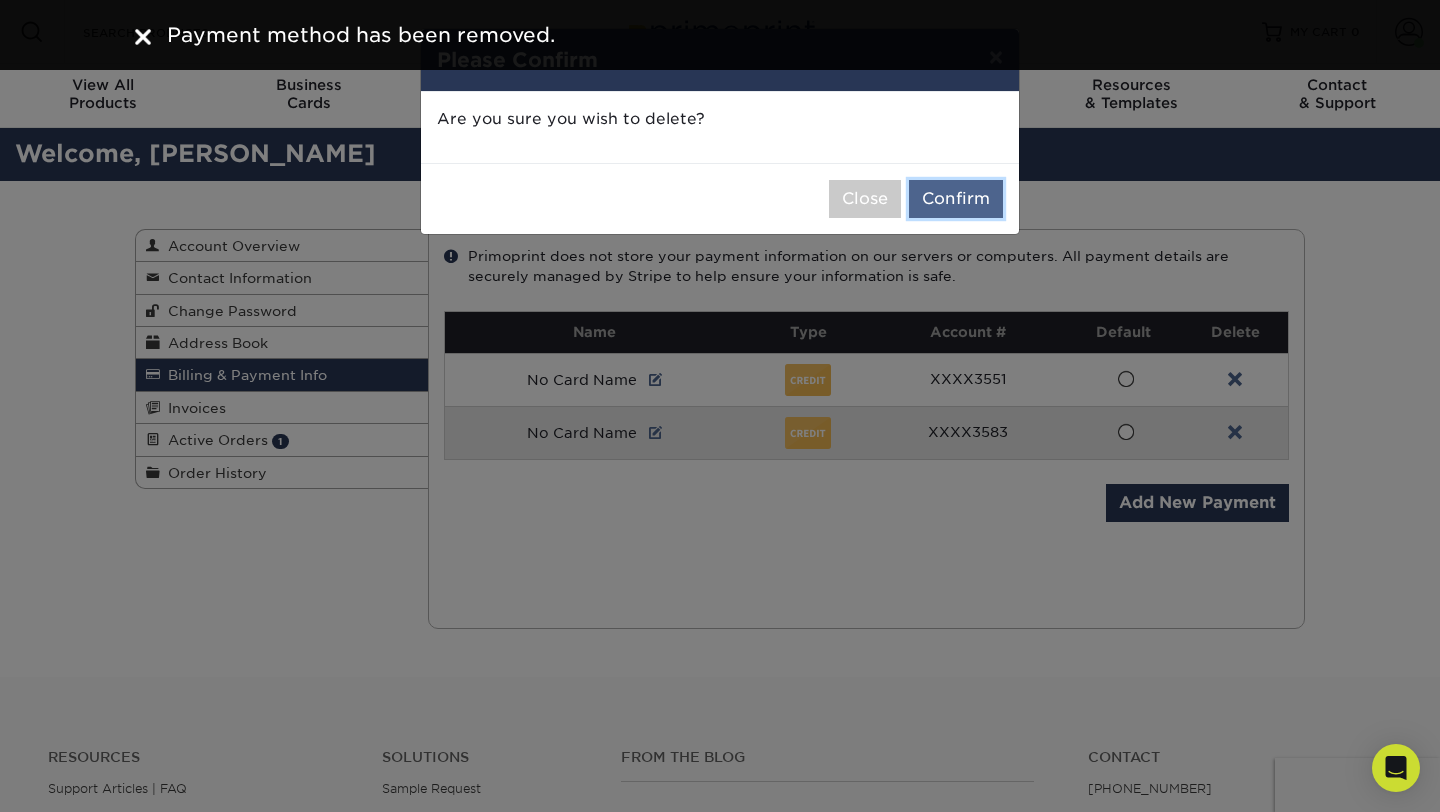 click on "Confirm" at bounding box center [956, 199] 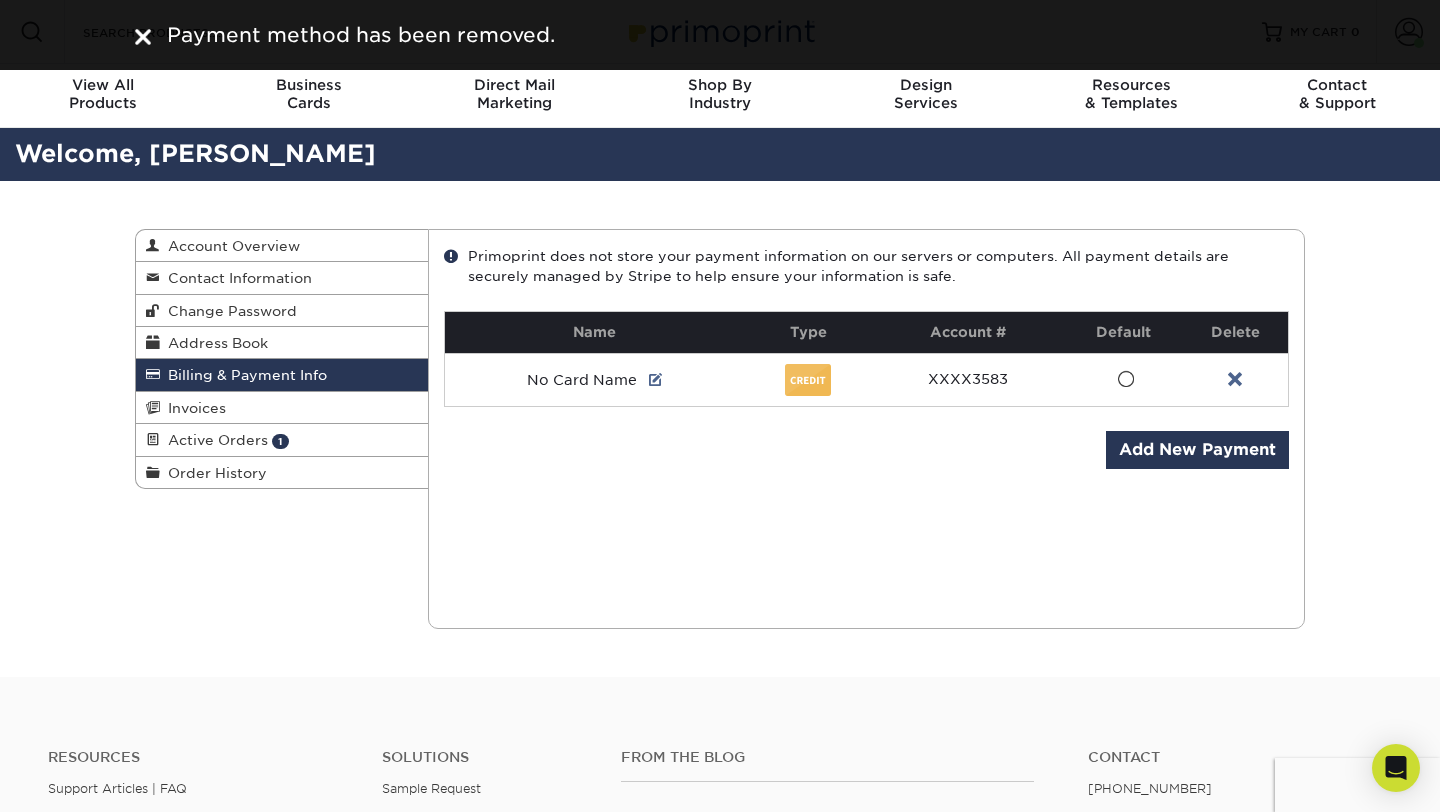 click on "Current Orders
1
Active
0                                                 Missing Files" at bounding box center (867, 429) 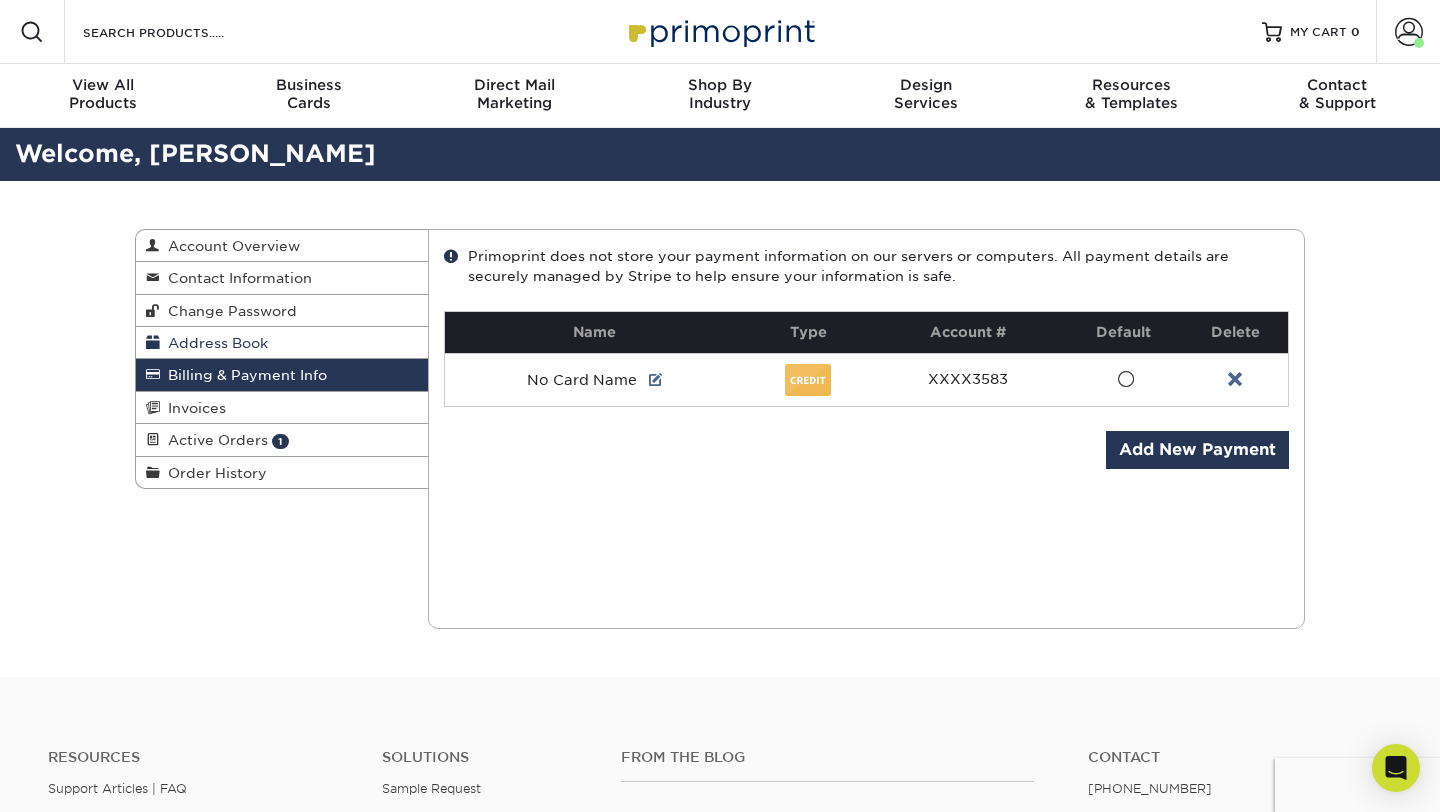 click on "Address Book" at bounding box center [282, 343] 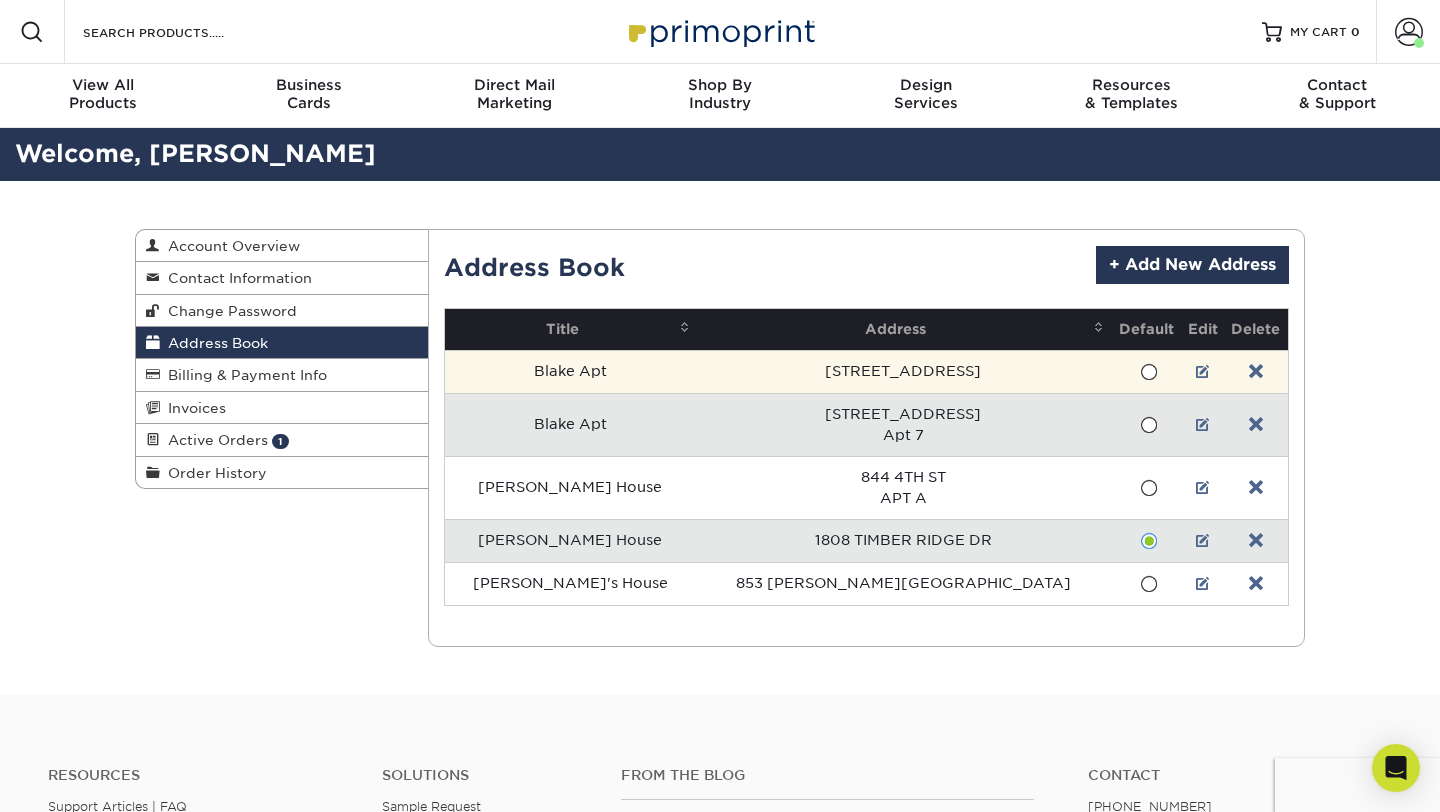 click at bounding box center [1256, 371] 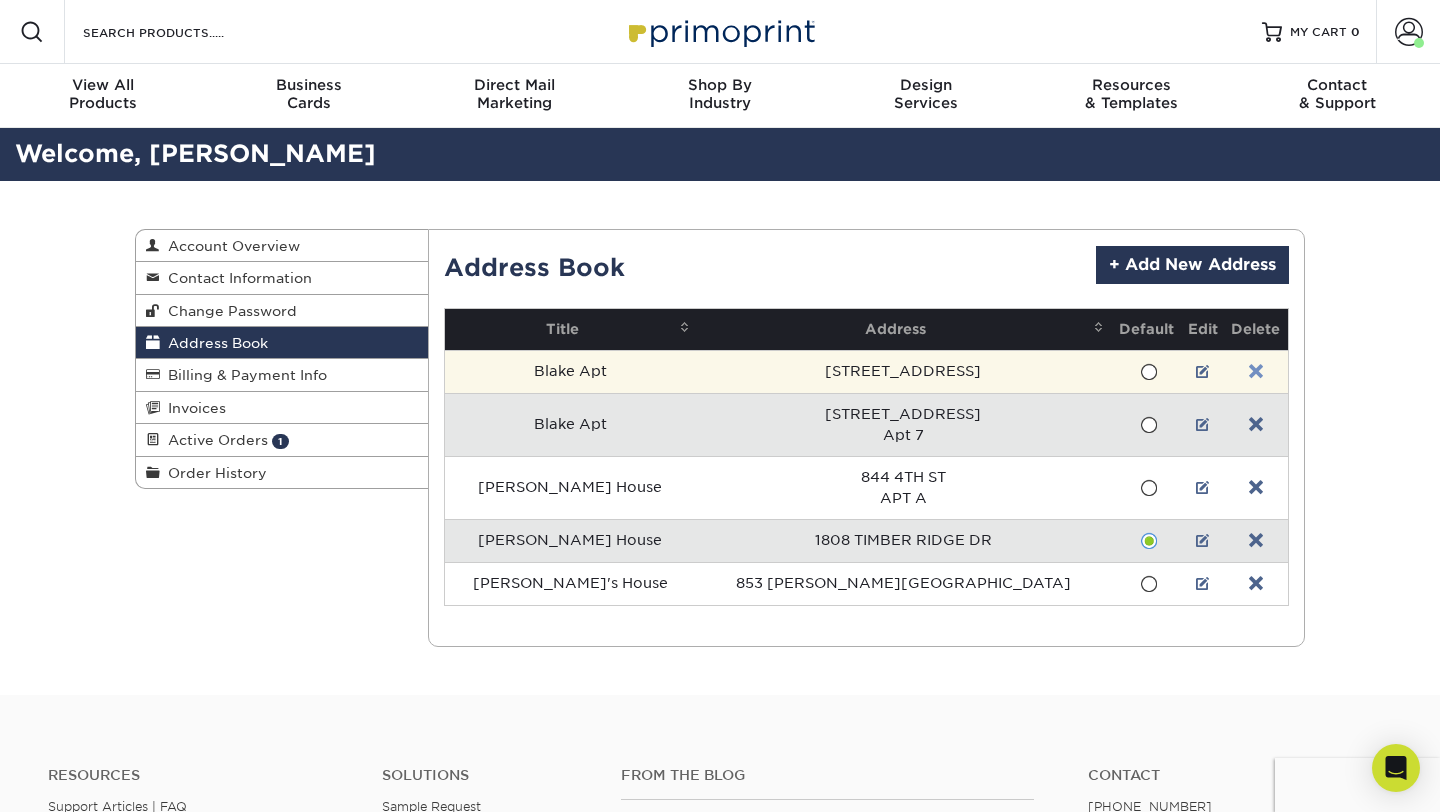 click at bounding box center [1256, 372] 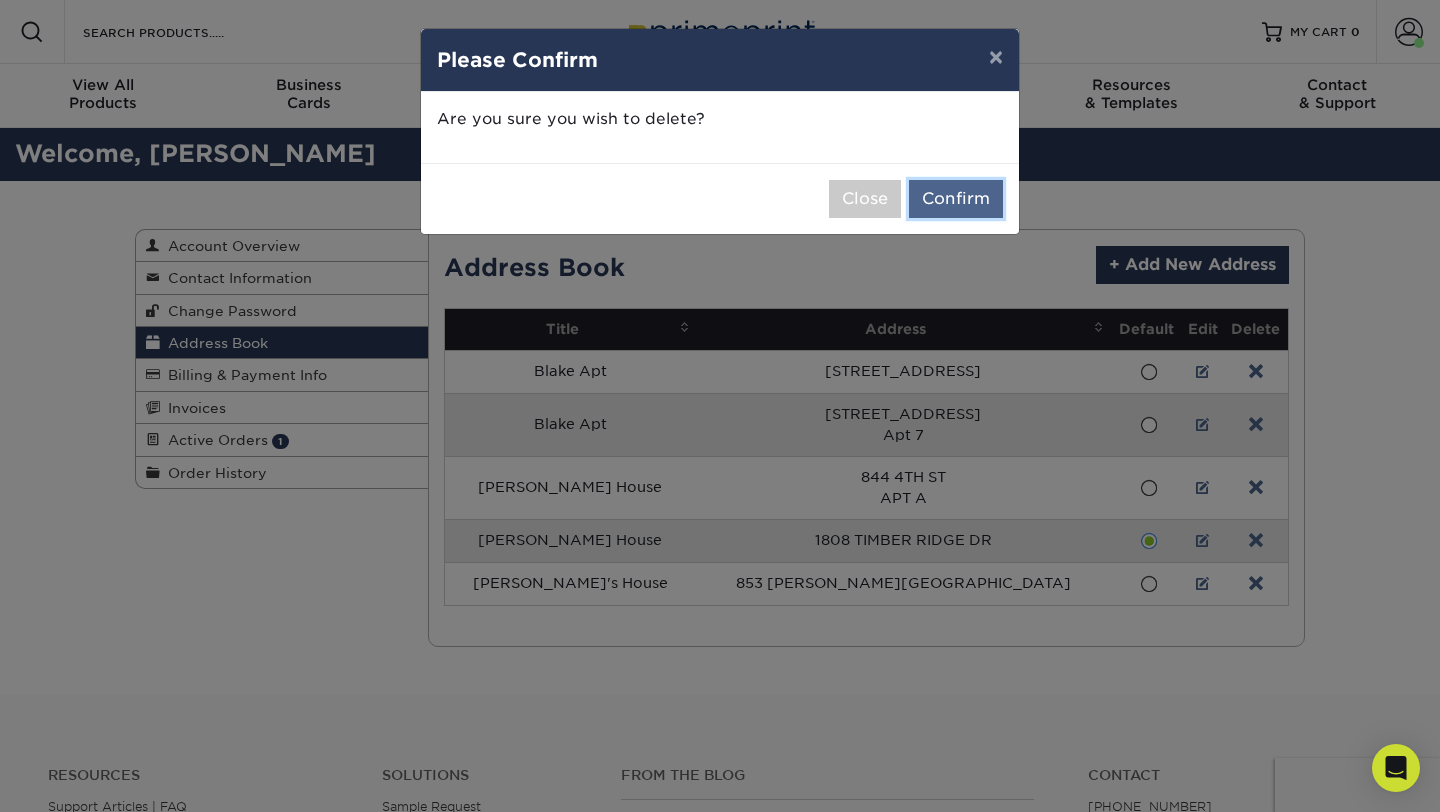 click on "Confirm" at bounding box center [956, 199] 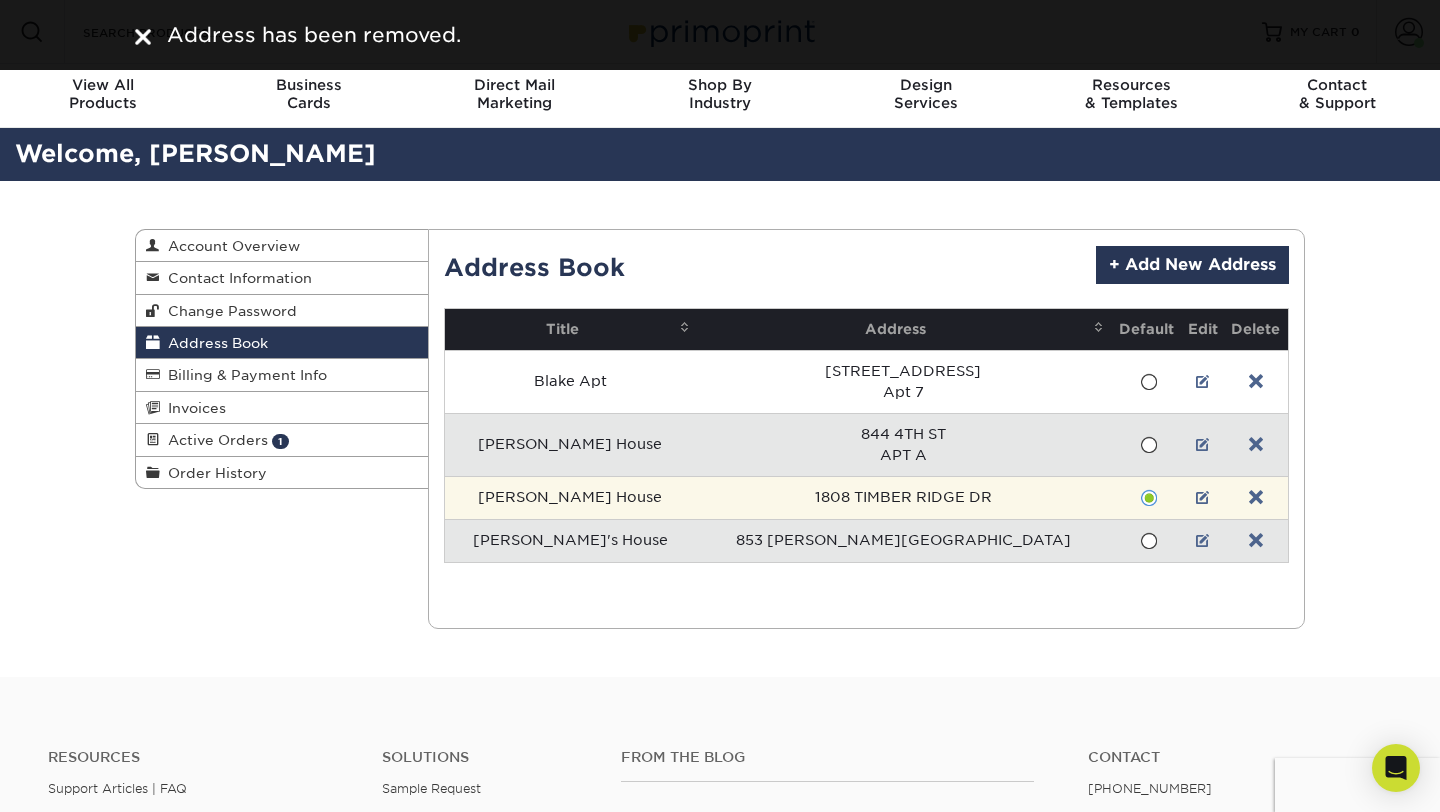 click at bounding box center [1256, 497] 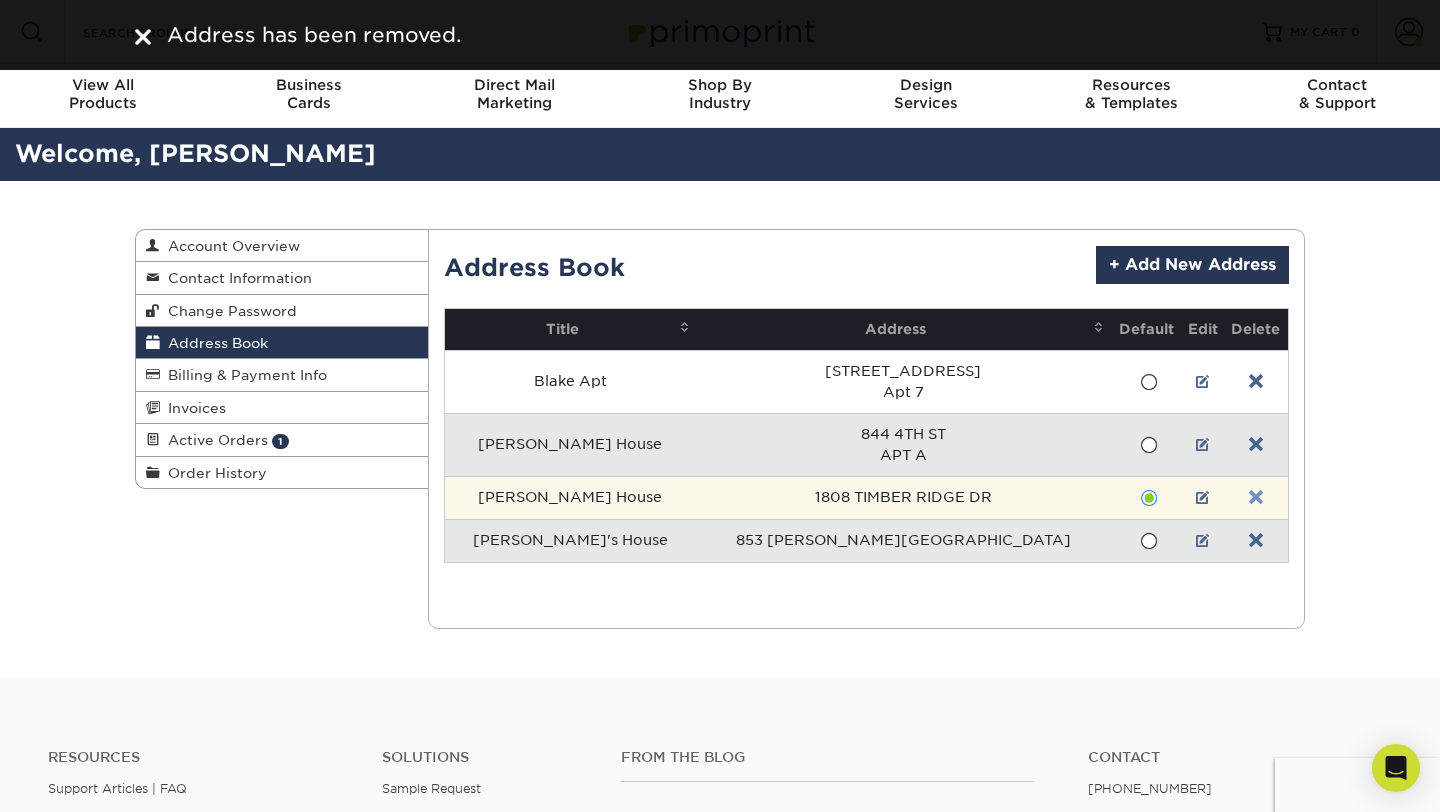 click at bounding box center (1256, 498) 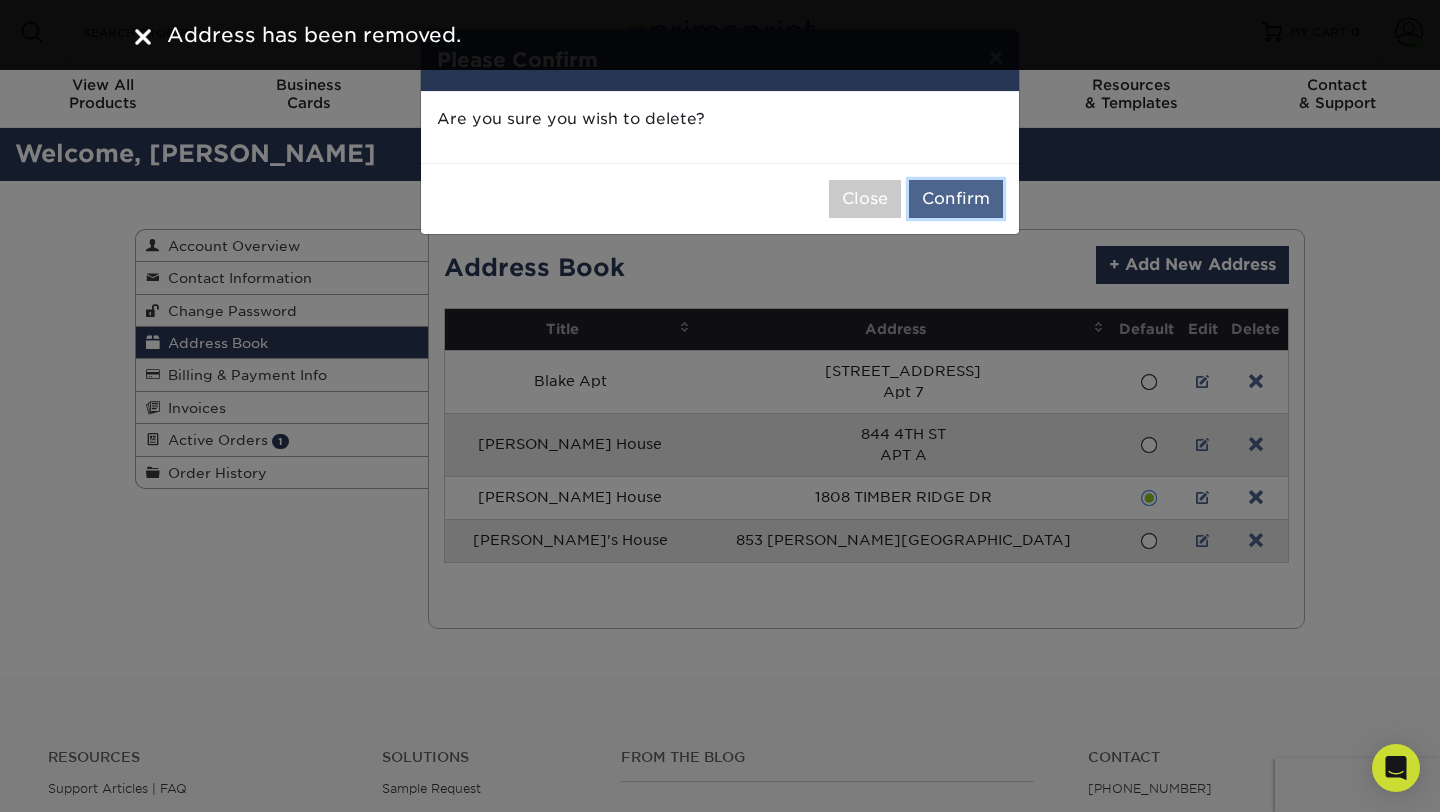 click on "Confirm" at bounding box center (956, 199) 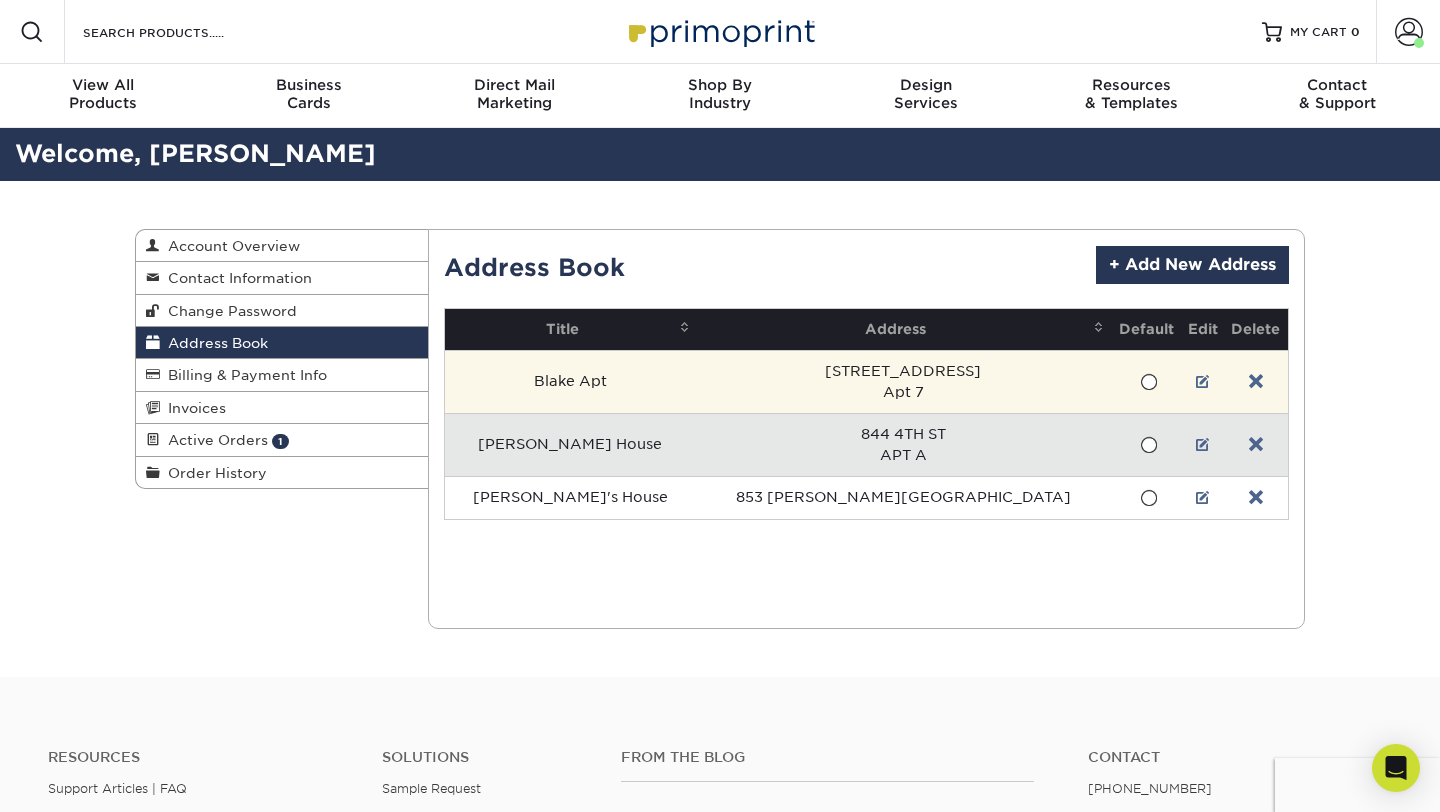 click at bounding box center (1145, 381) 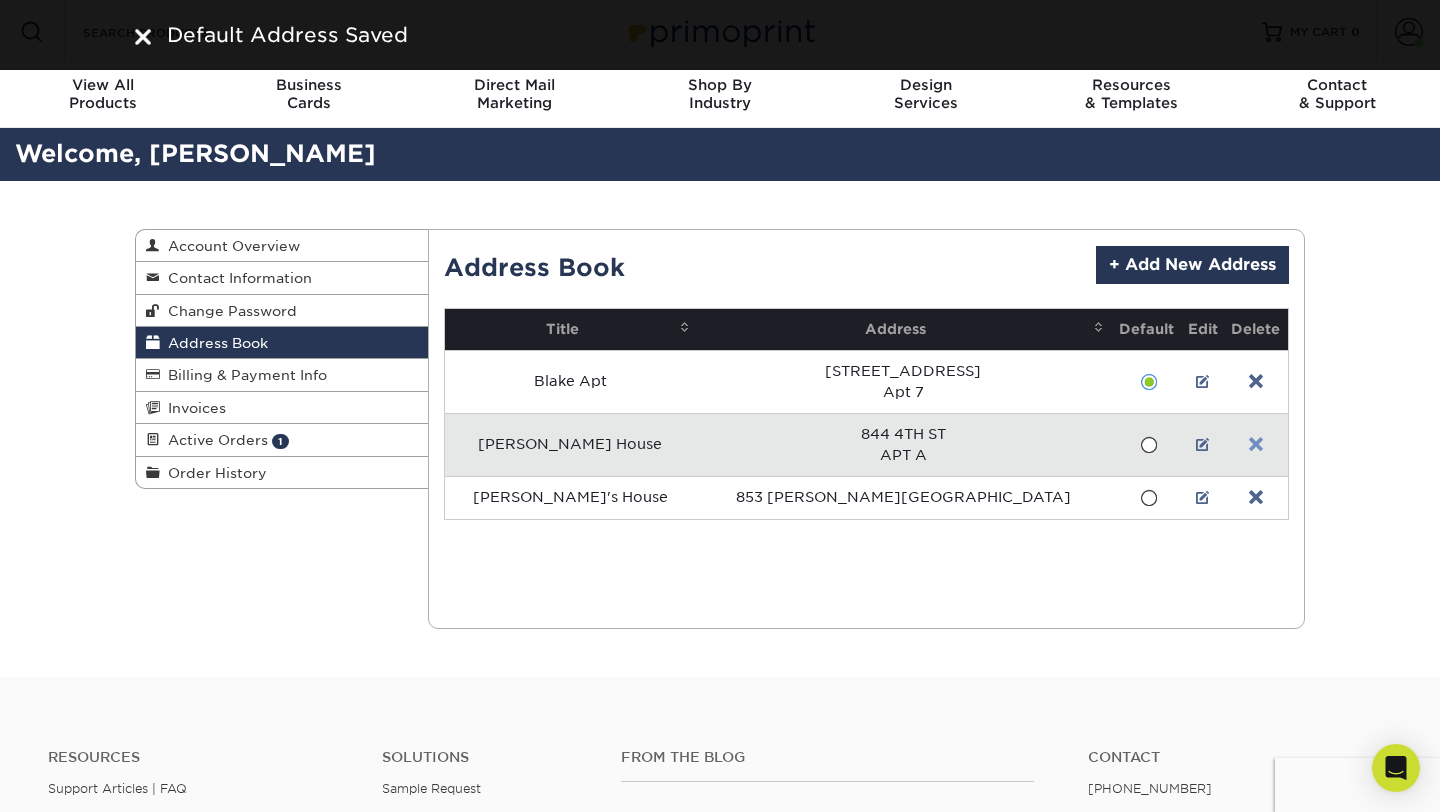 click at bounding box center [1256, 445] 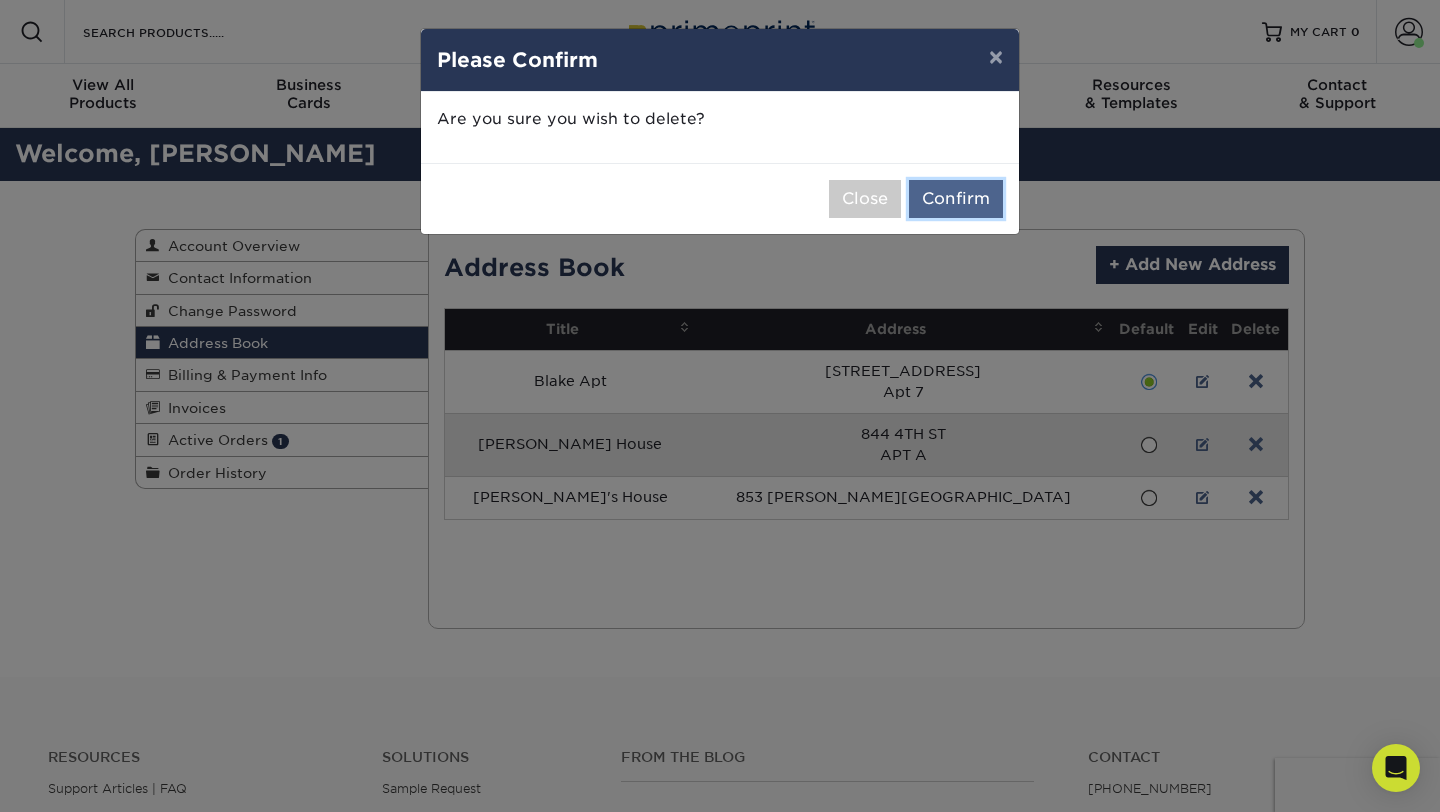 click on "Confirm" at bounding box center (956, 199) 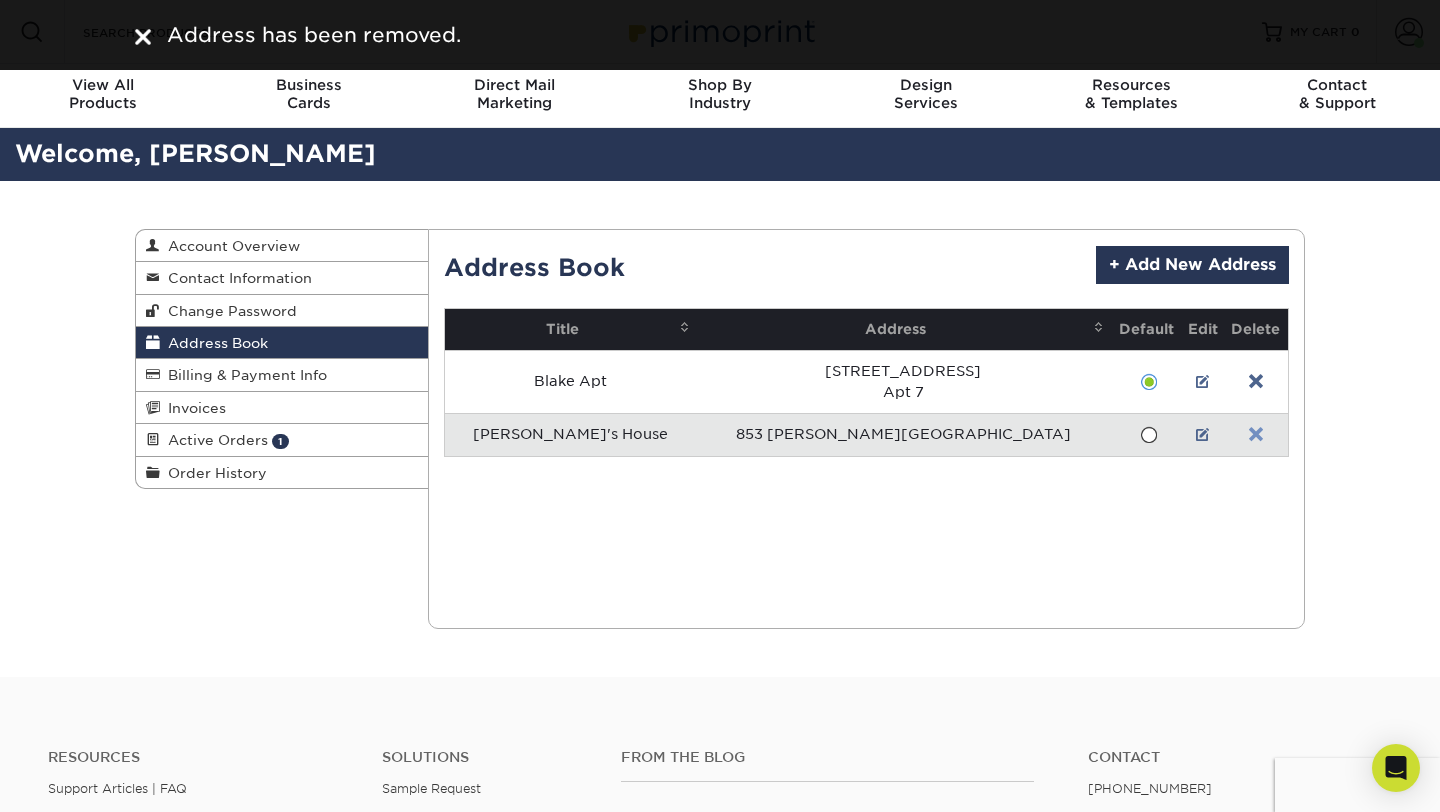 click at bounding box center (1256, 435) 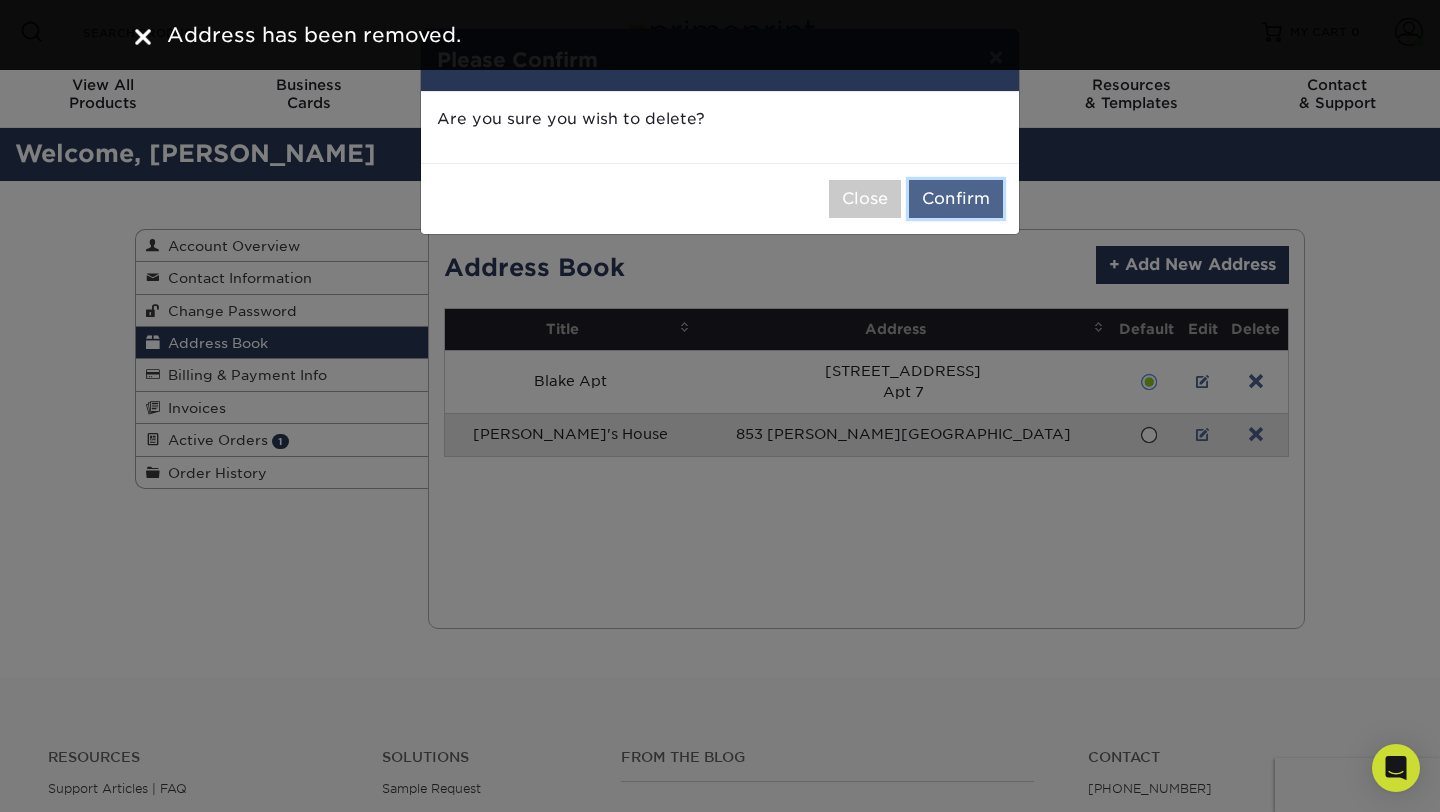 click on "Confirm" at bounding box center (956, 199) 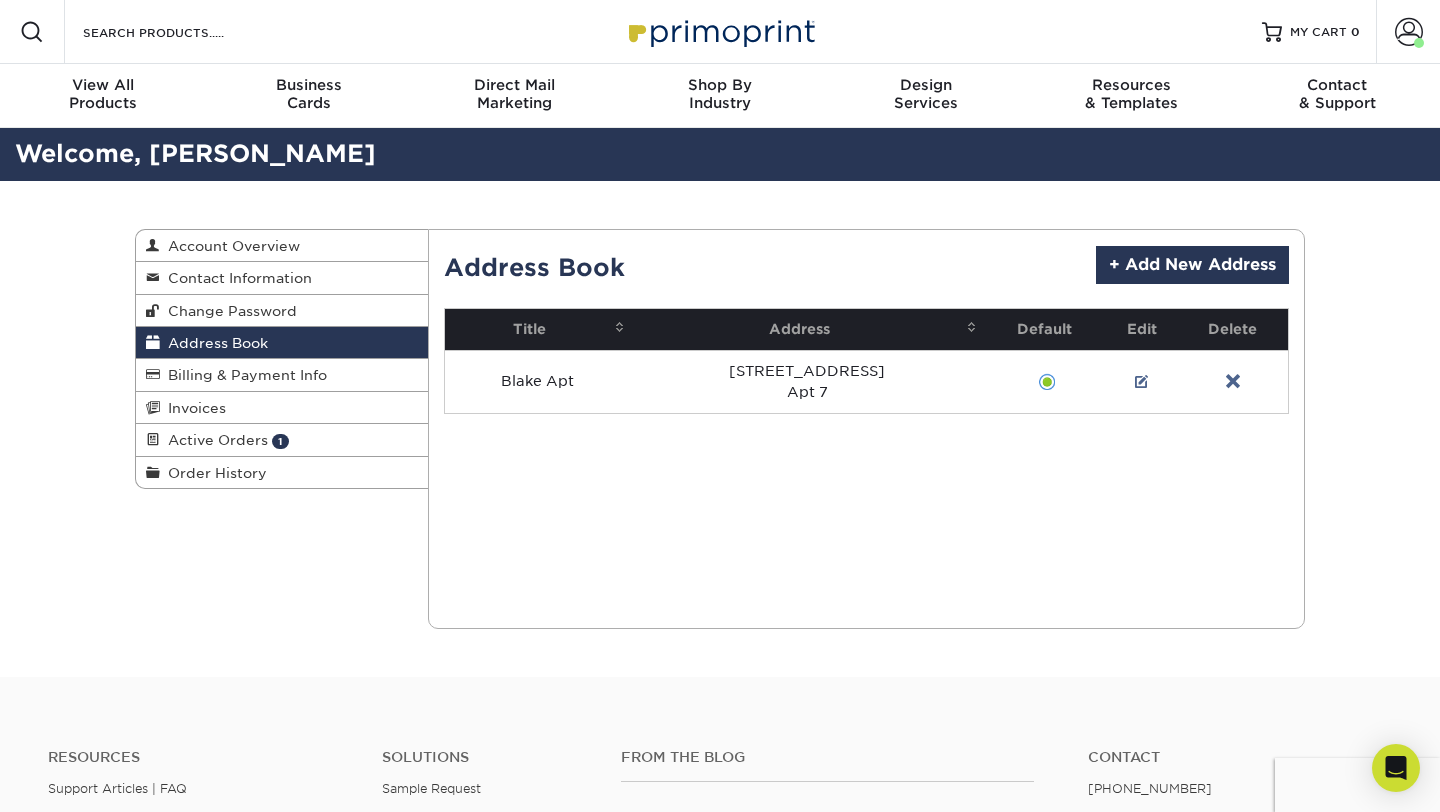 click on "Current Orders
1
Active
0                                                 Missing Files" at bounding box center [867, 429] 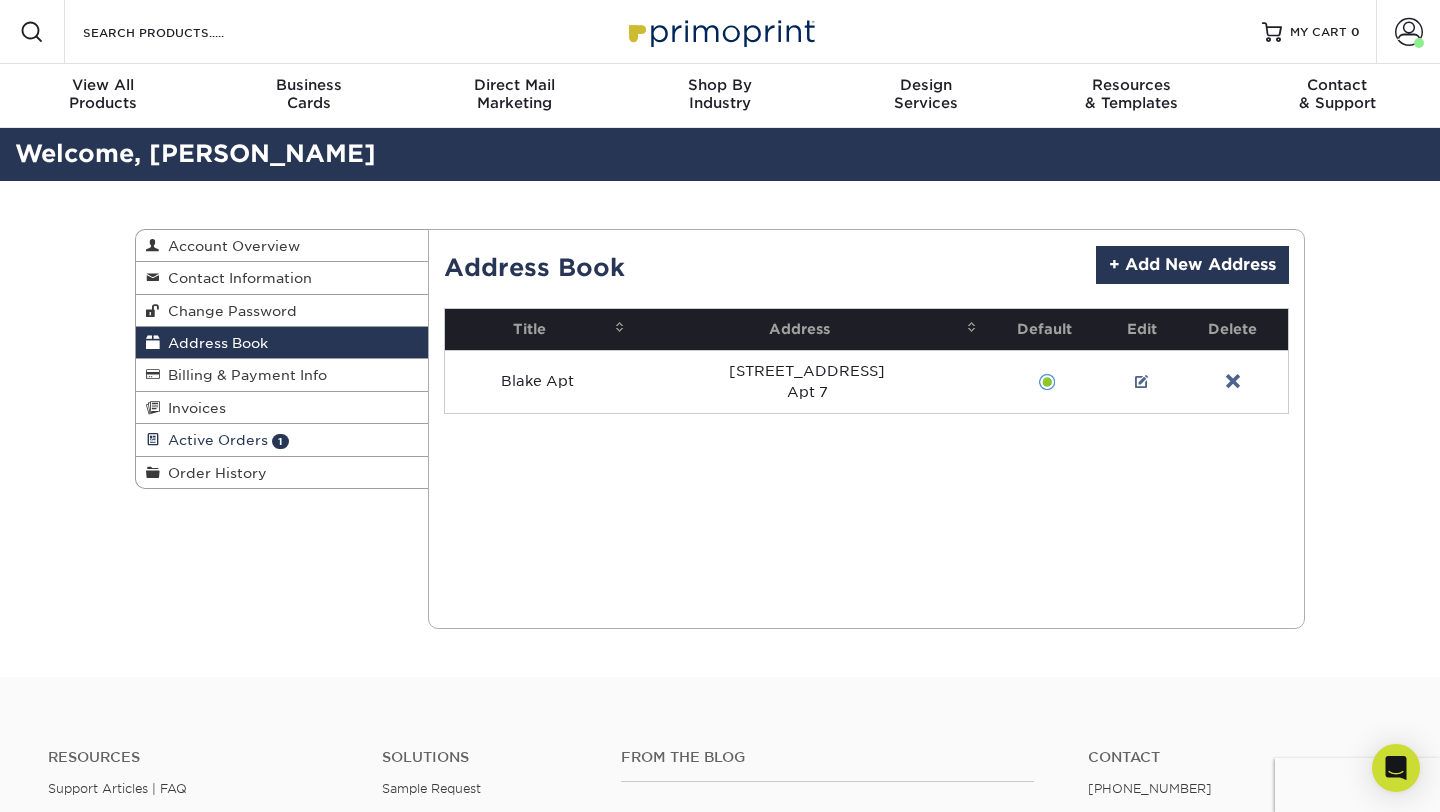 click on "Active Orders" at bounding box center [214, 440] 